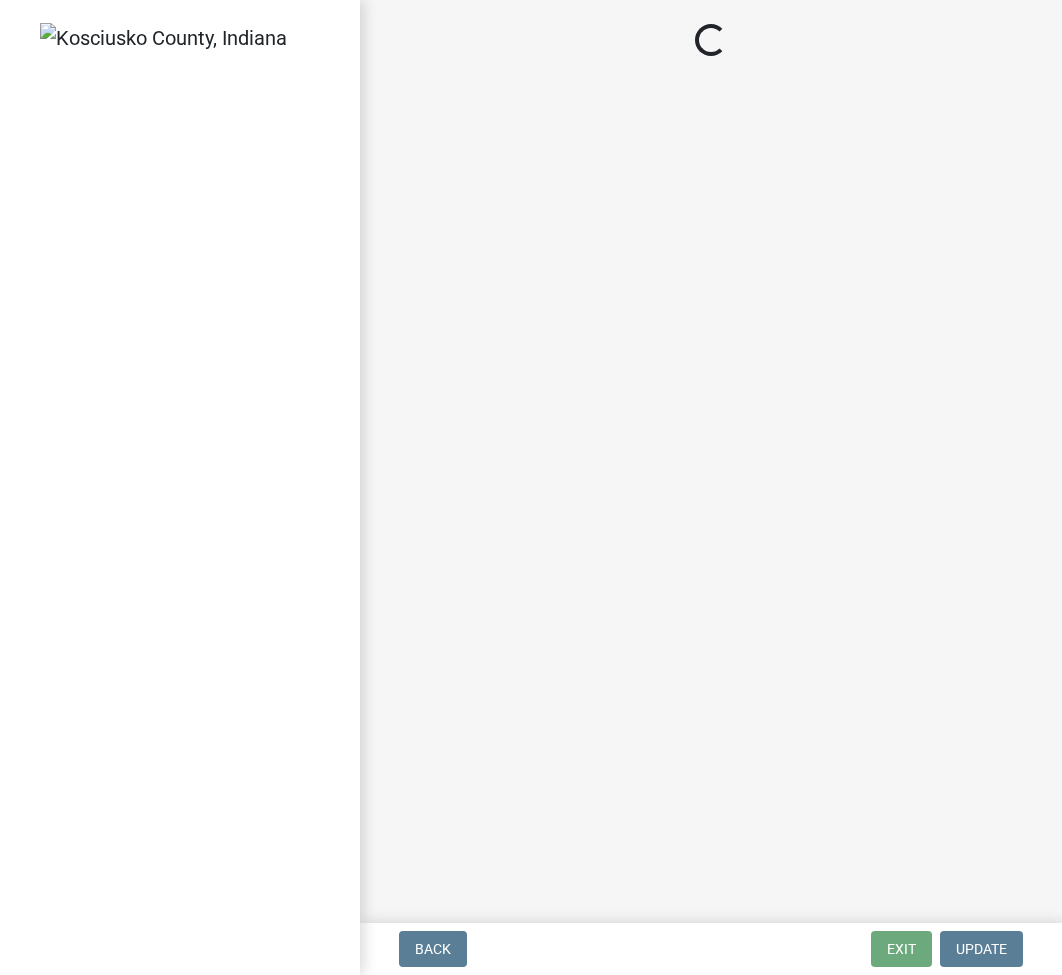 scroll, scrollTop: 0, scrollLeft: 0, axis: both 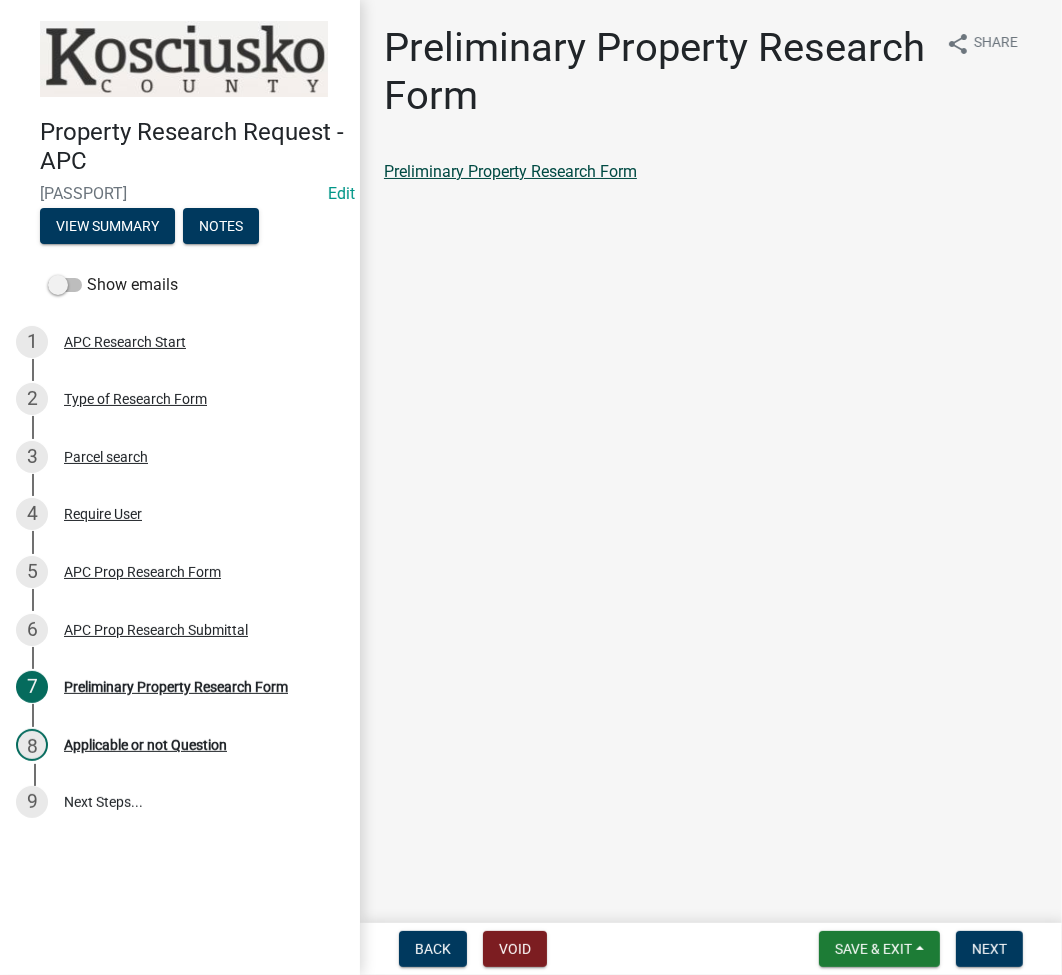 click on "Preliminary Property Research Form" 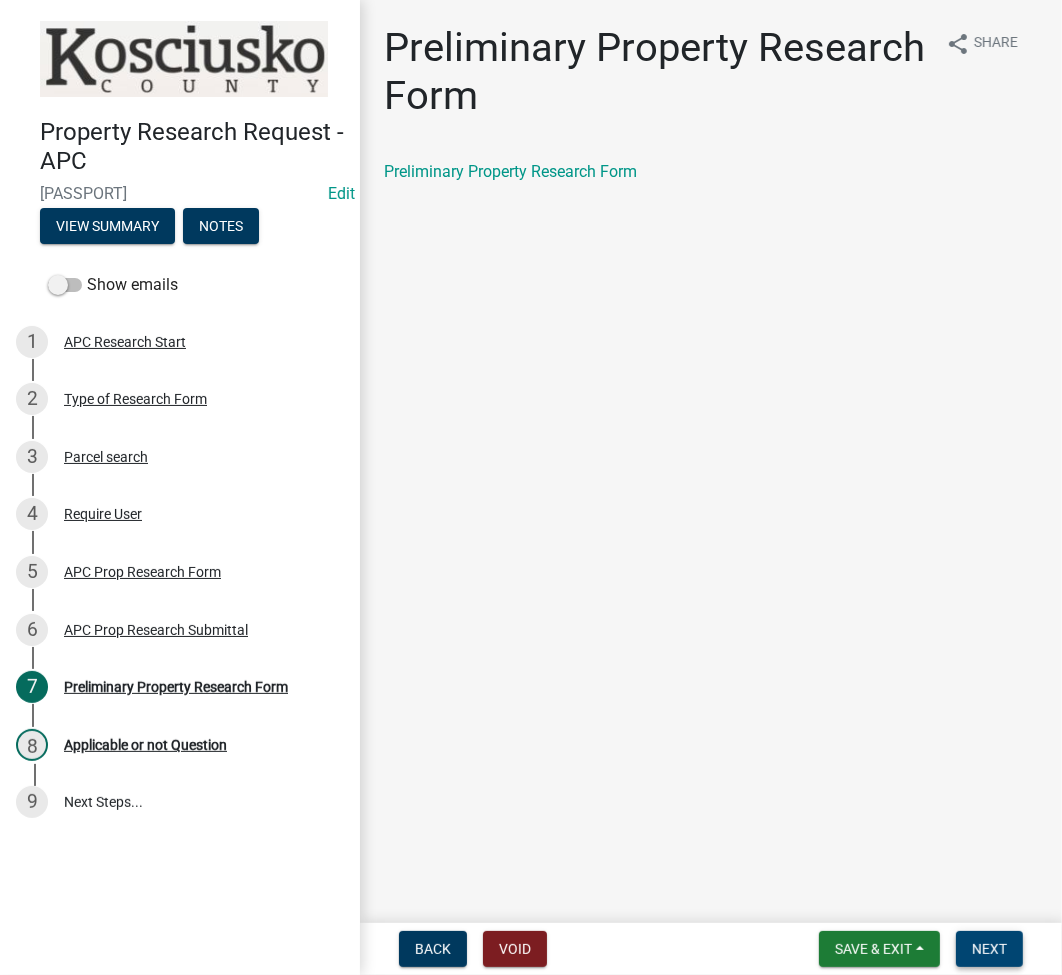 click on "Next" at bounding box center [989, 949] 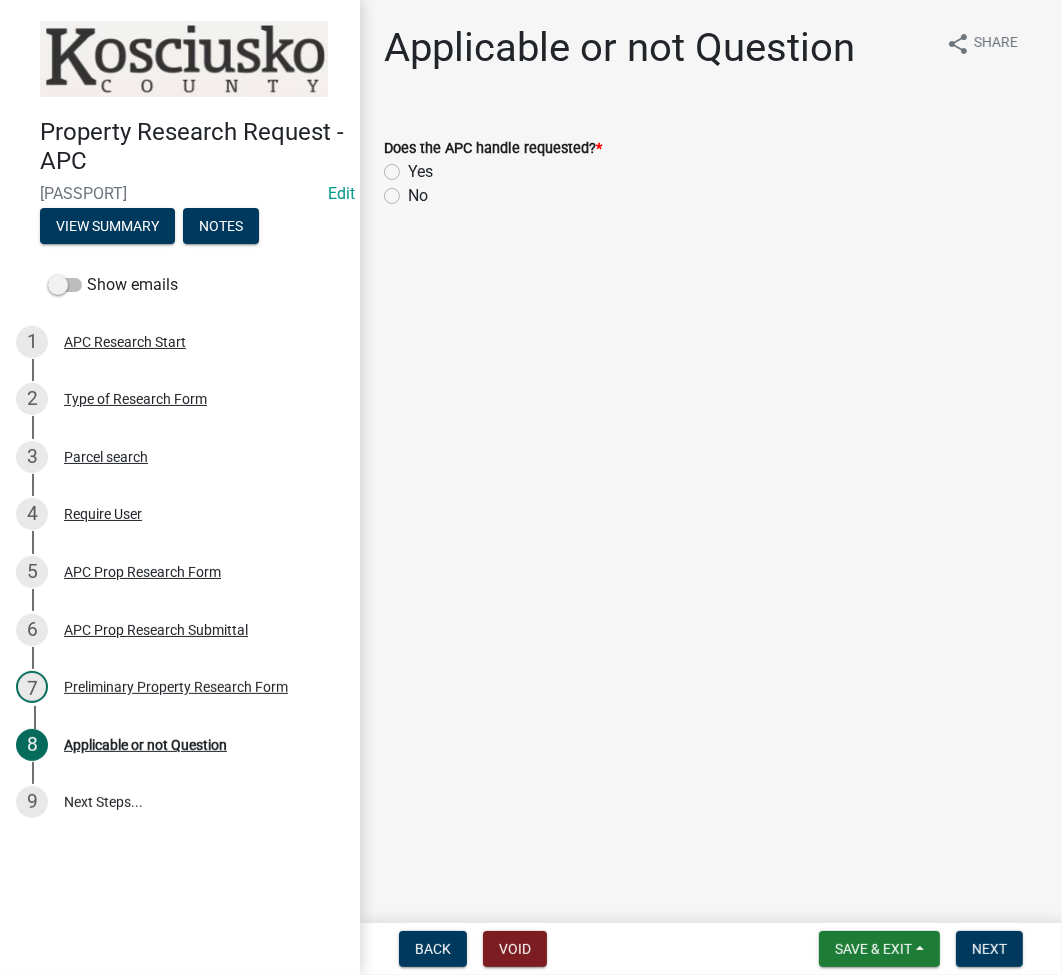 click on "Yes" 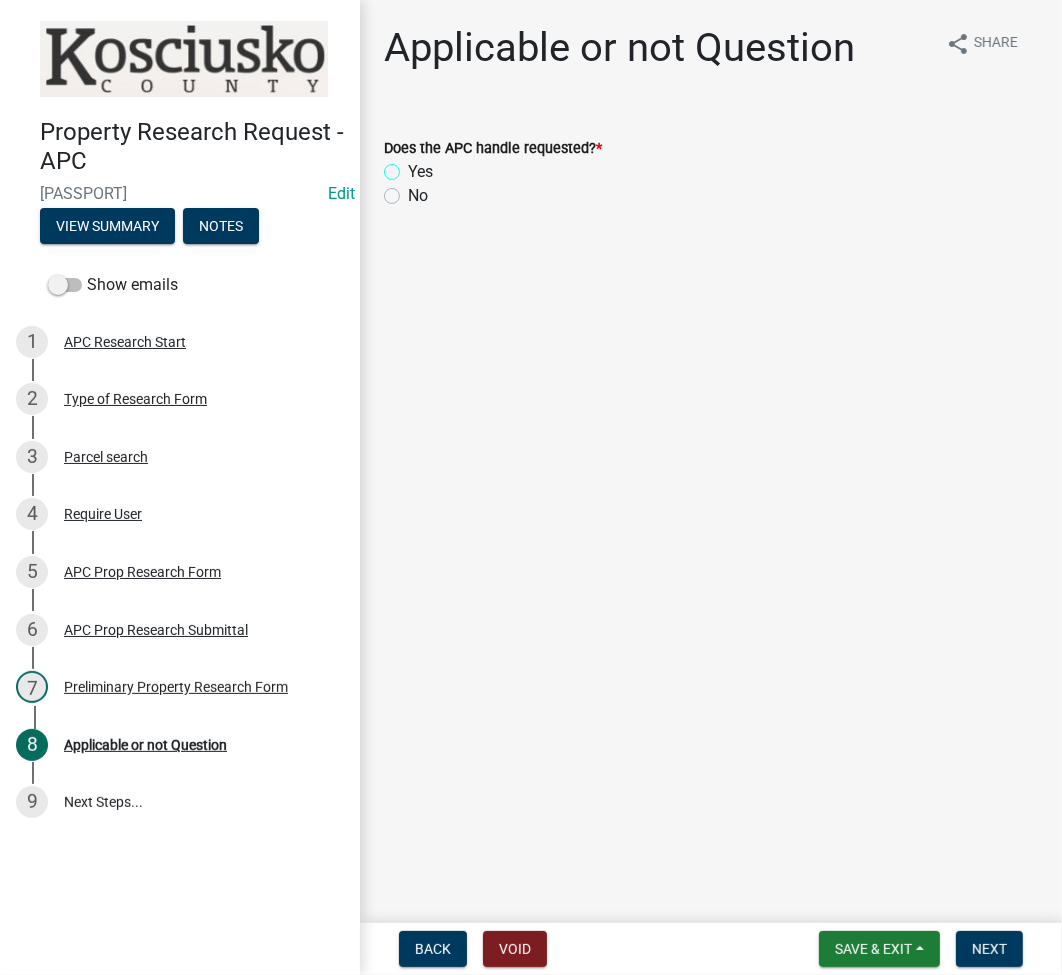 click on "Yes" at bounding box center (414, 166) 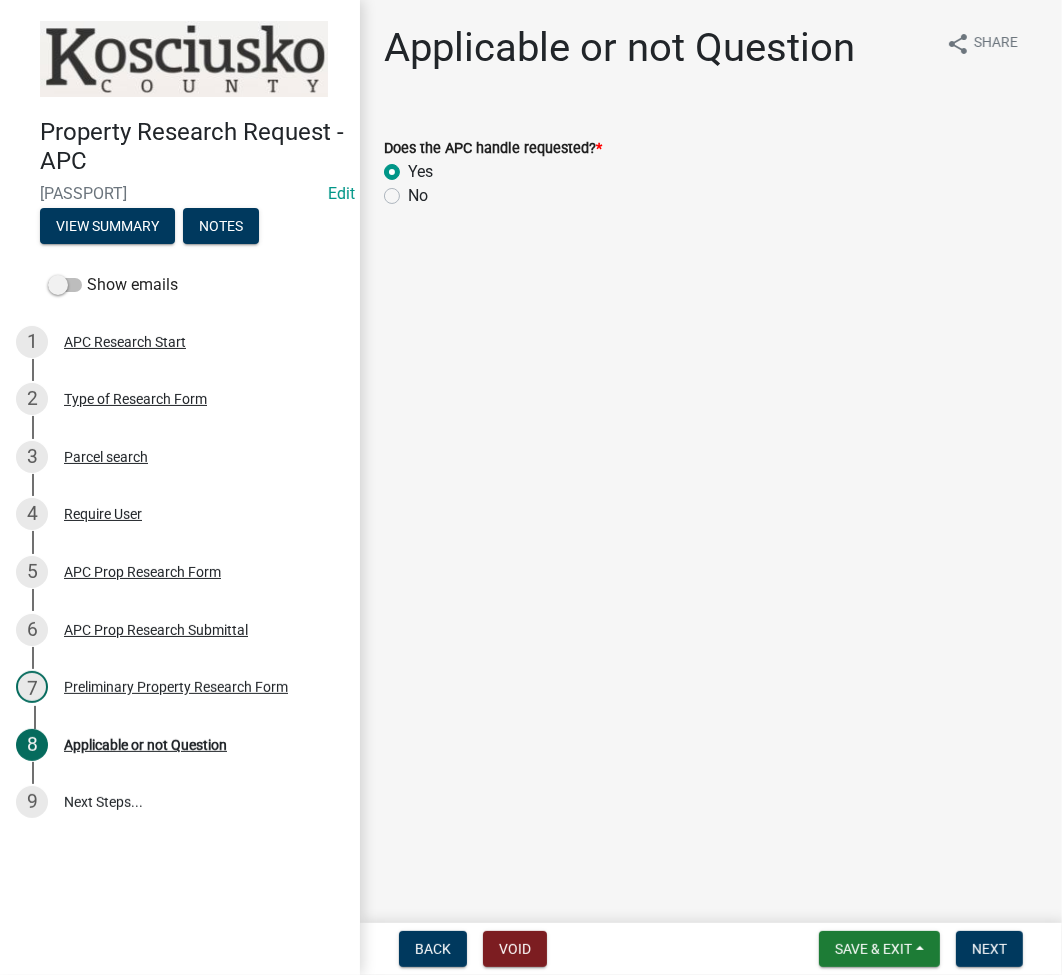 radio on "true" 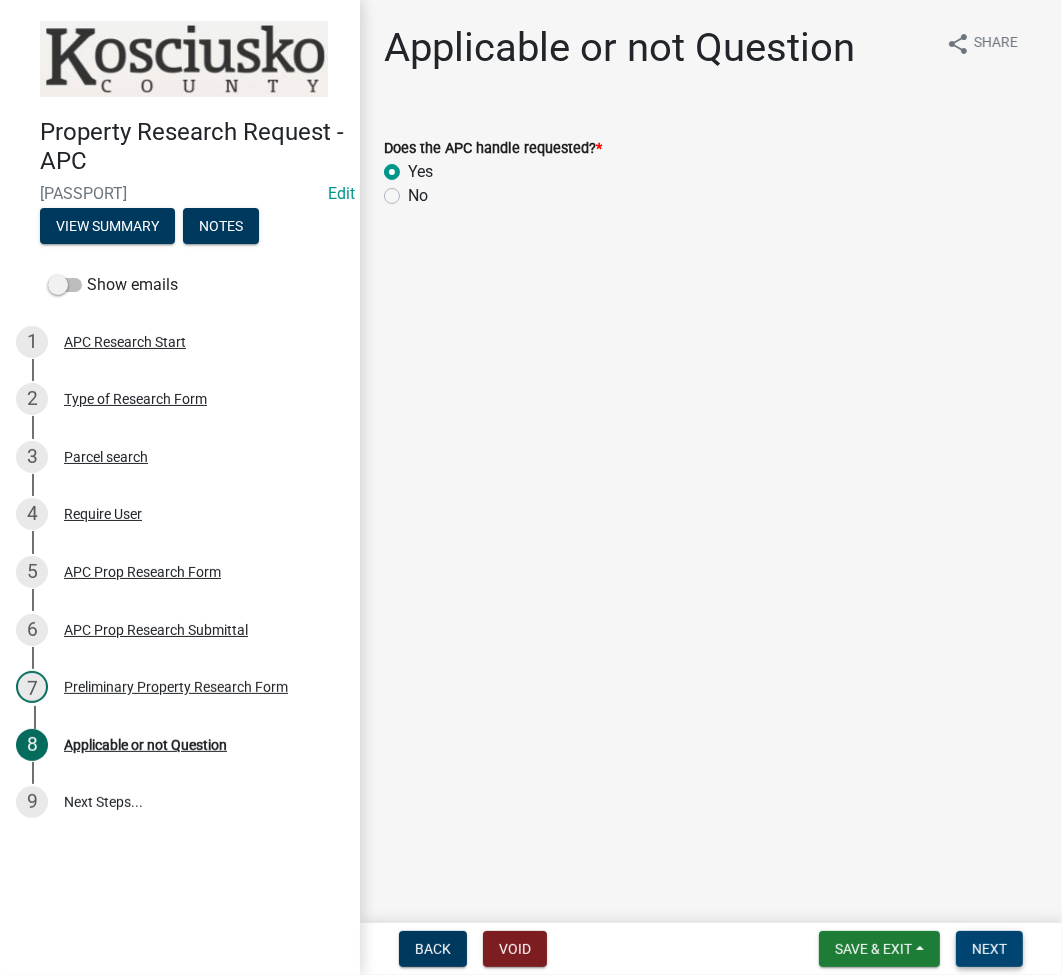 click on "Next" at bounding box center [989, 949] 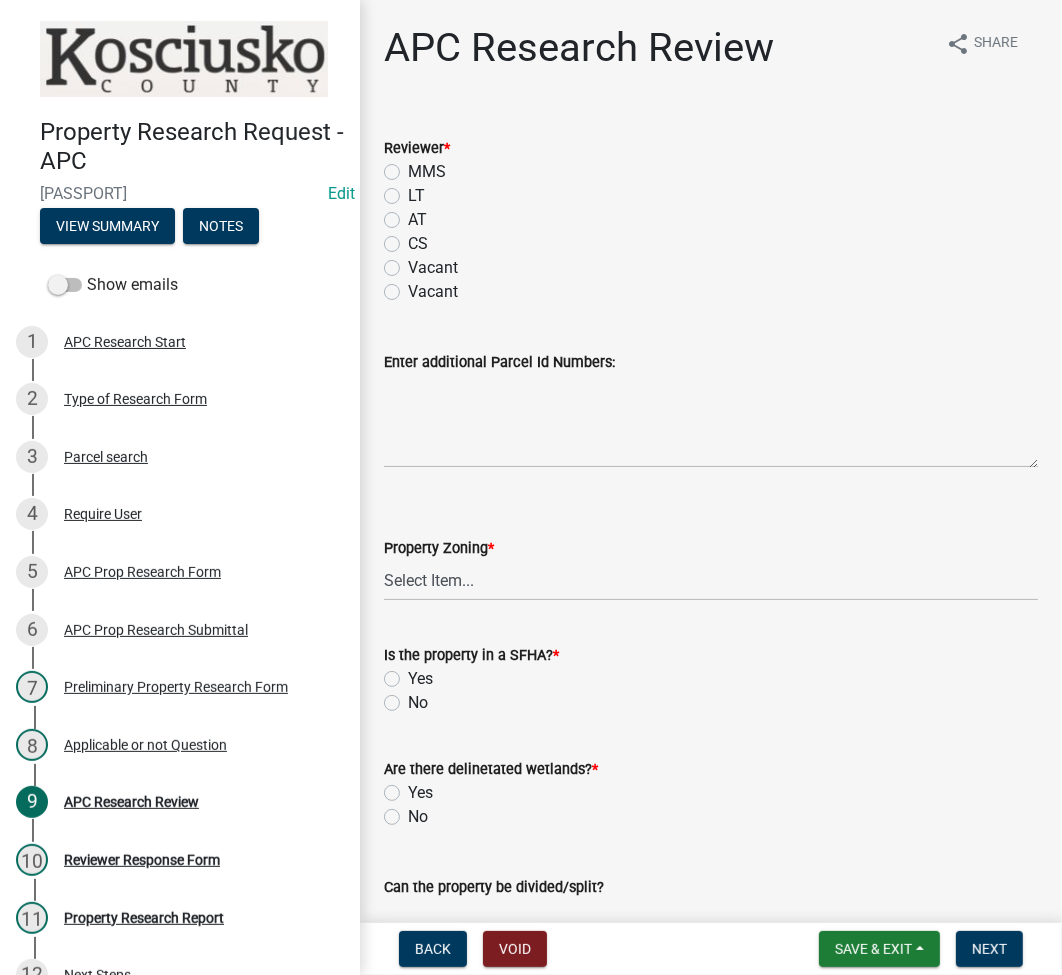 click on "LT" 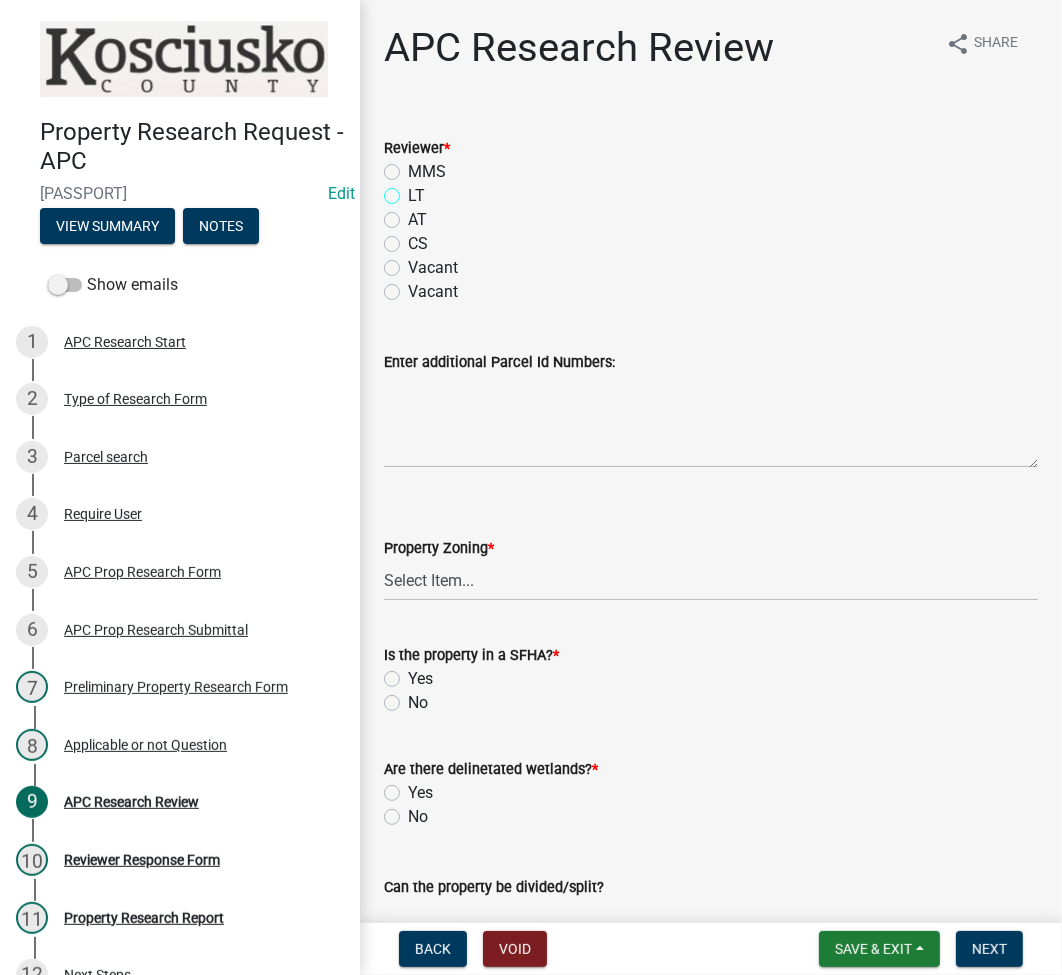 click on "LT" at bounding box center (414, 190) 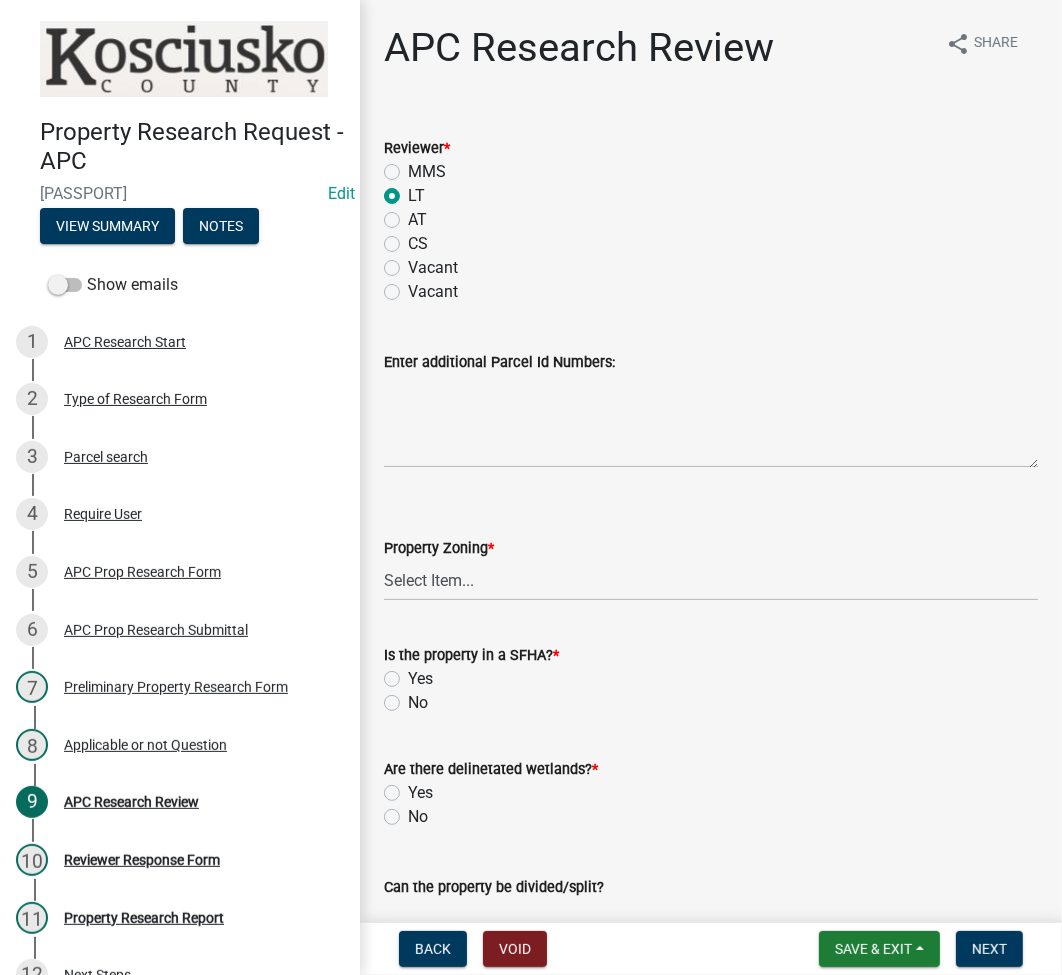 radio on "true" 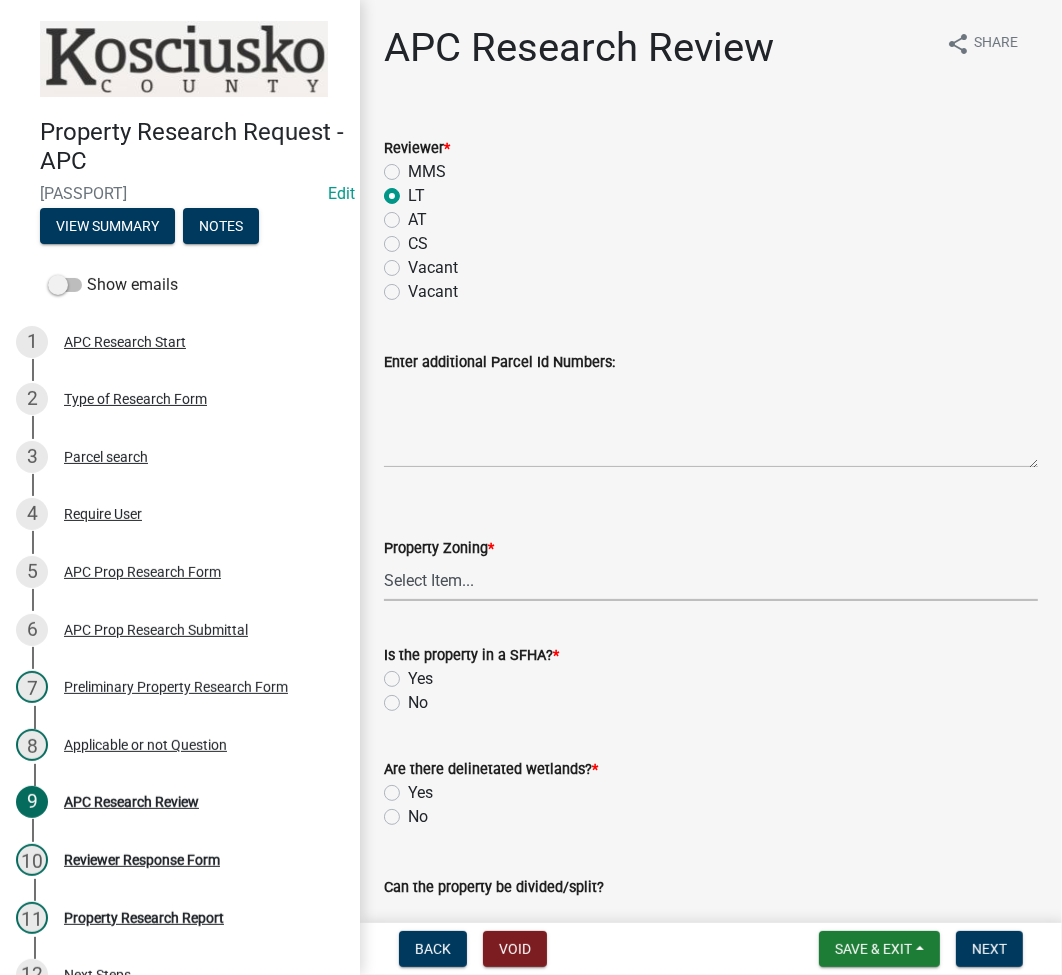 click on "Select Item...   Agricultural   Agricultural 2   Residential   Commercial   Industrial 1   Industrial 2   Industrial 3   Public Use   Environmental" at bounding box center [711, 580] 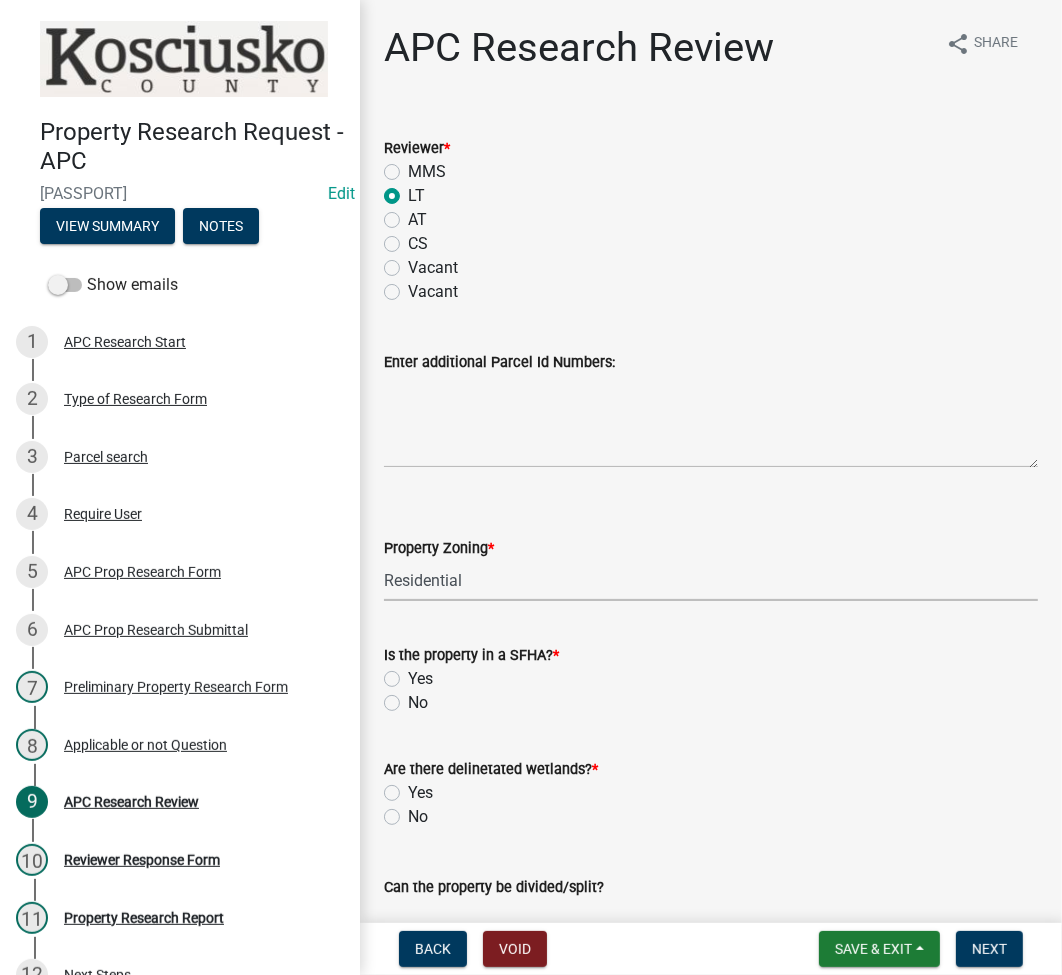 click on "Select Item...   Agricultural   Agricultural 2   Residential   Commercial   Industrial 1   Industrial 2   Industrial 3   Public Use   Environmental" at bounding box center (711, 580) 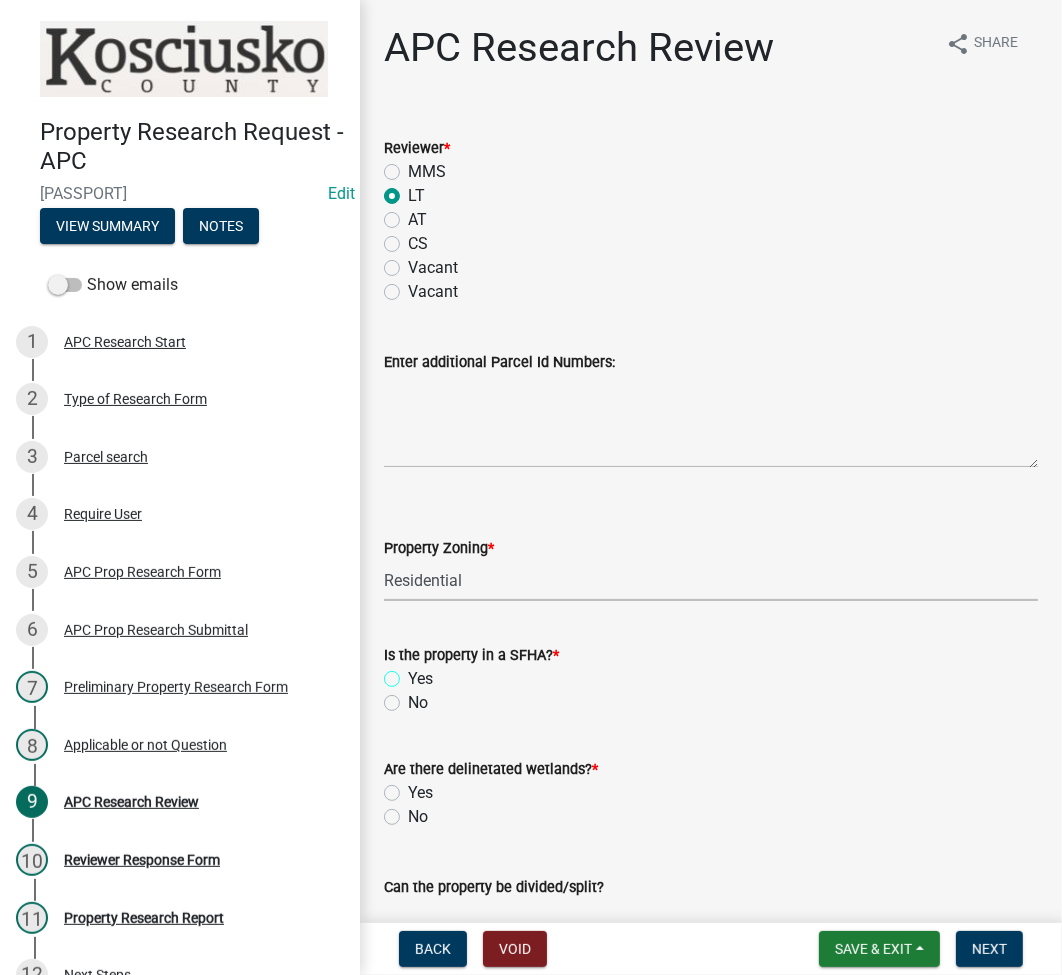 click on "Yes" at bounding box center [414, 673] 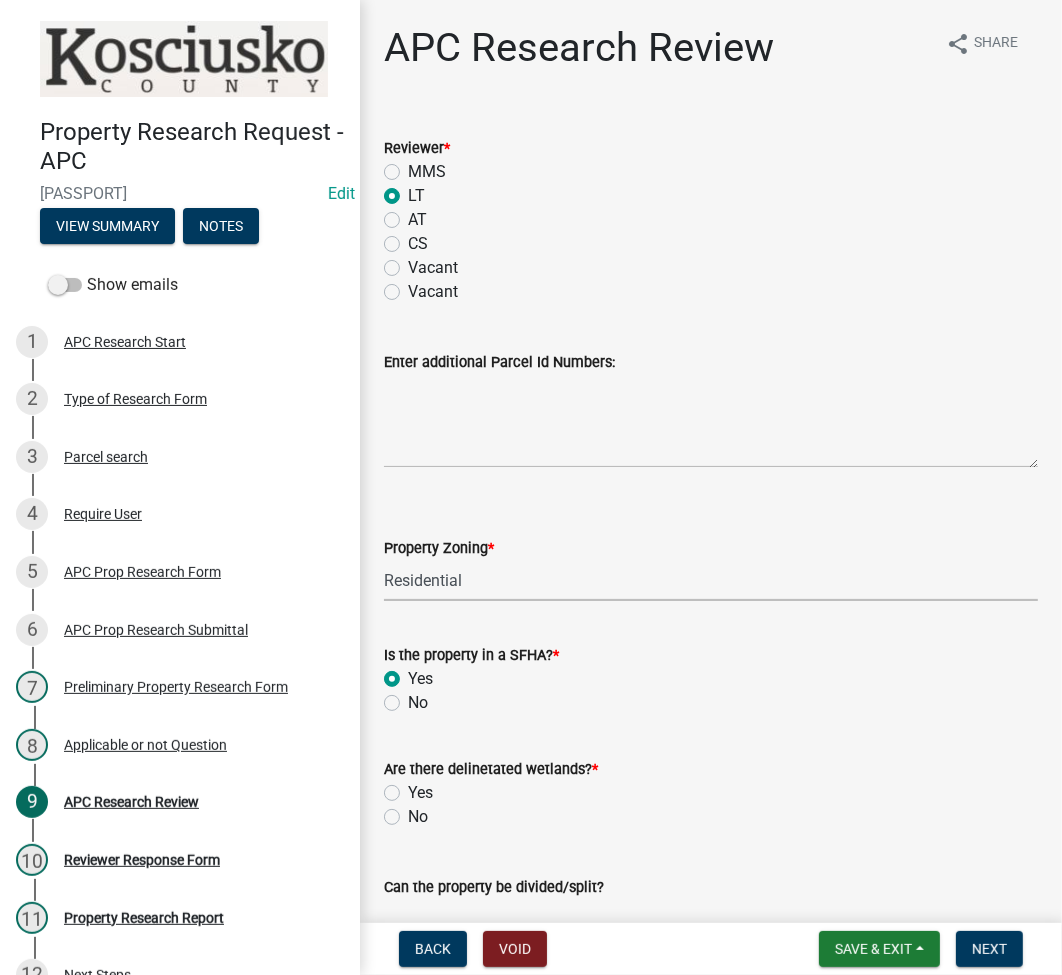 radio on "true" 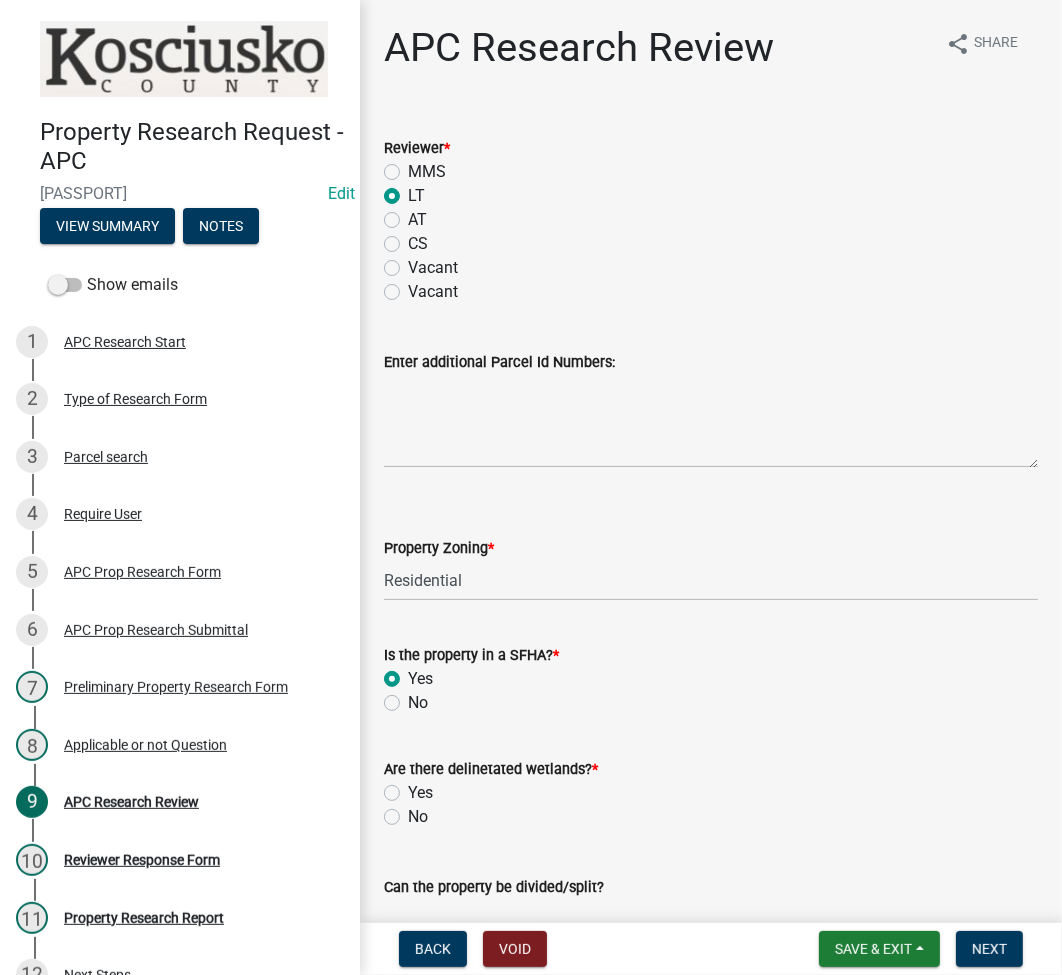 click on "Yes" 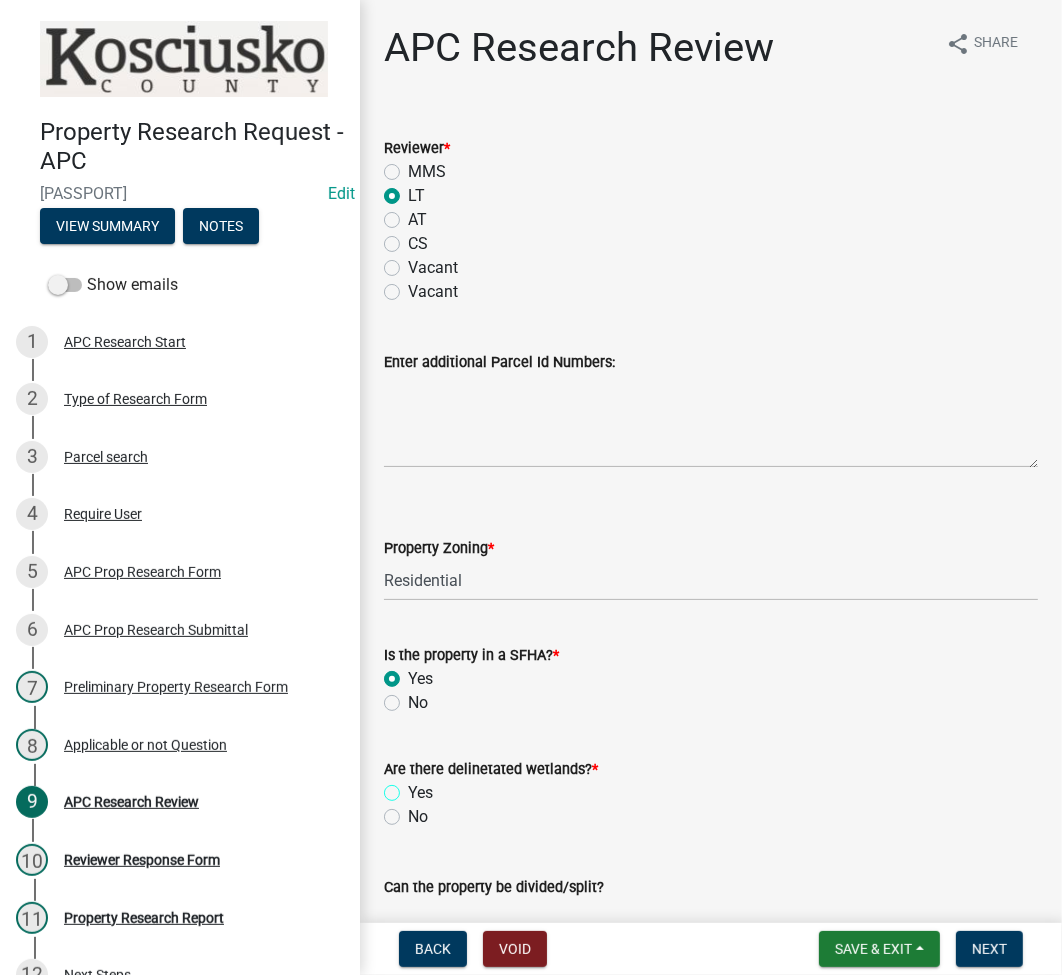 click on "Yes" at bounding box center [414, 787] 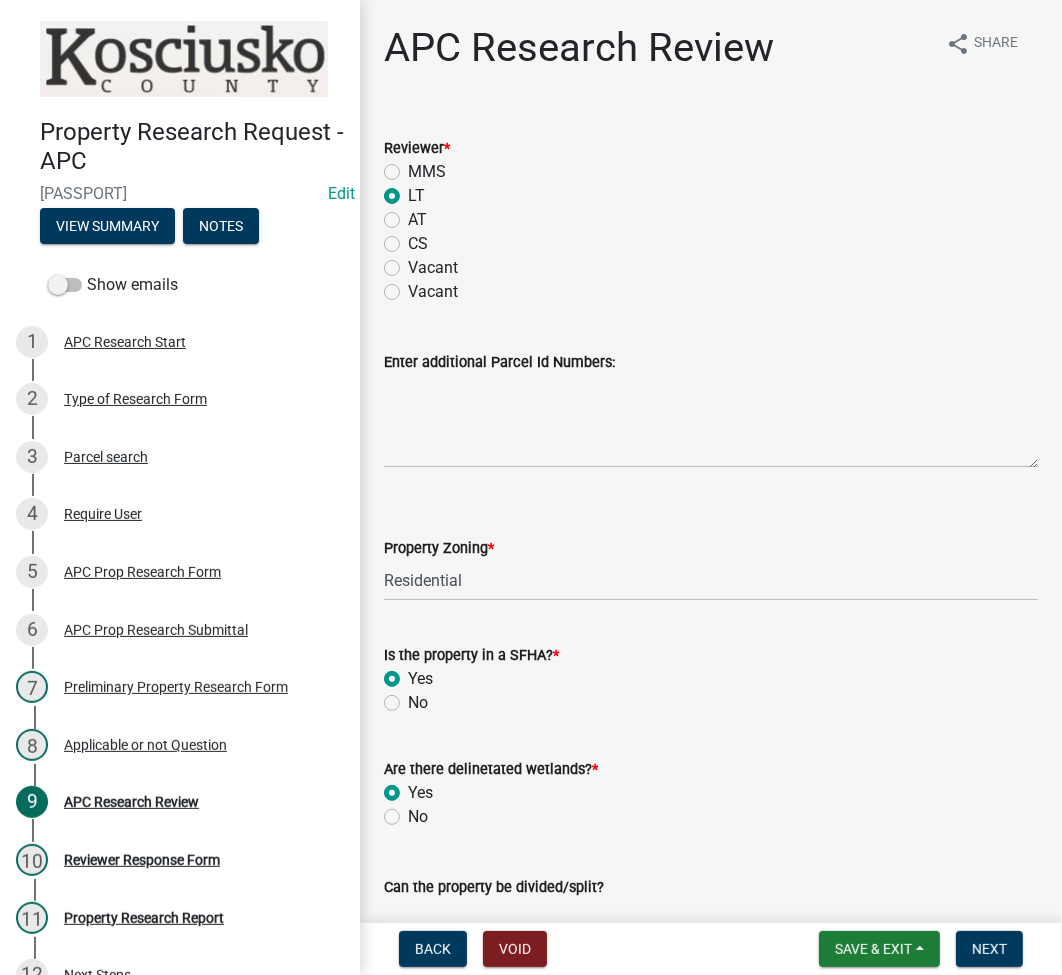 radio on "true" 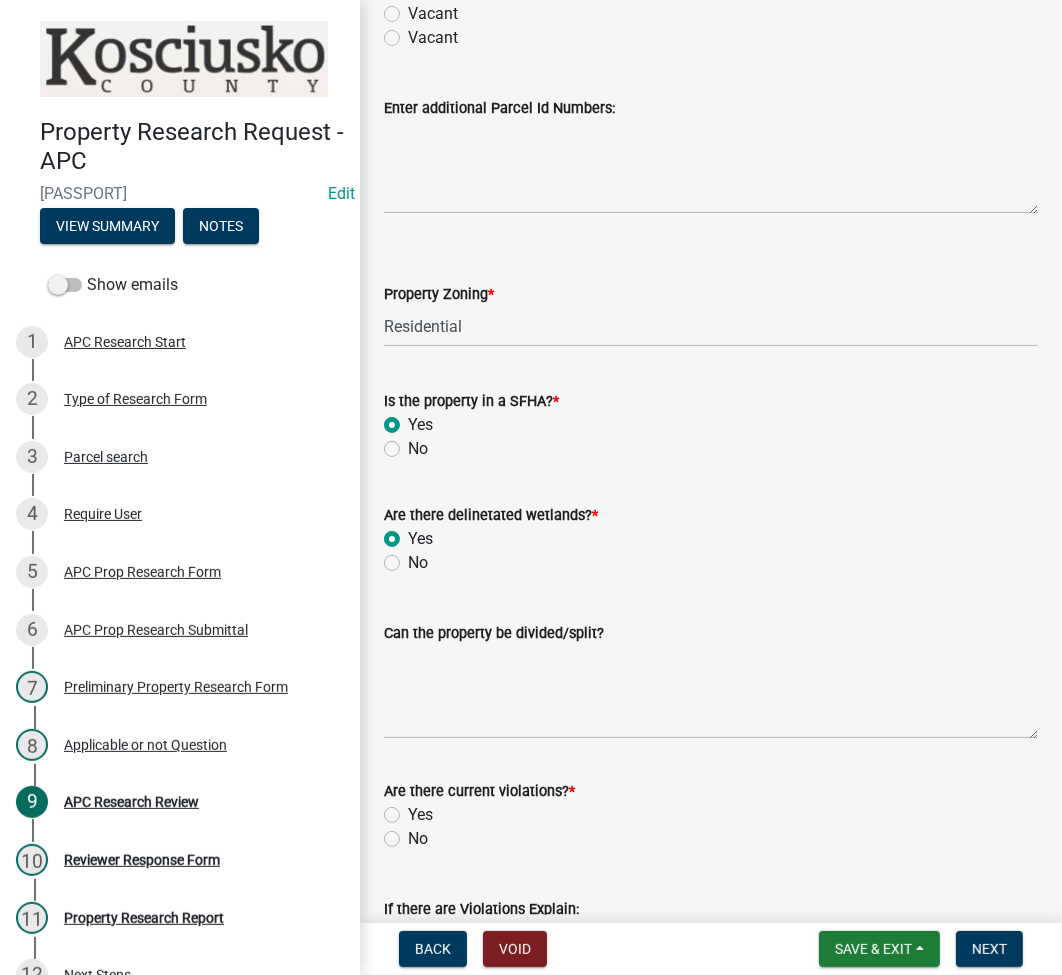 scroll, scrollTop: 266, scrollLeft: 0, axis: vertical 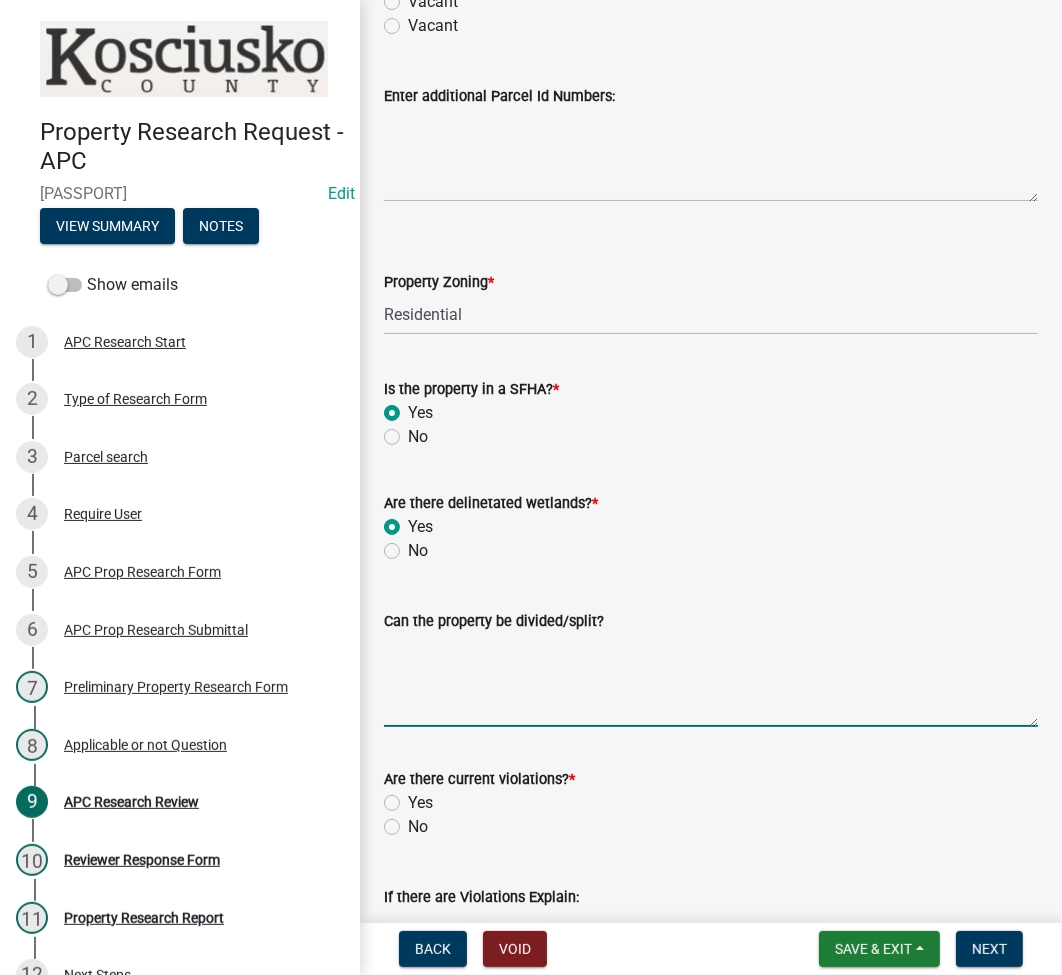 click on "Can the property be divided/split?" at bounding box center [711, 680] 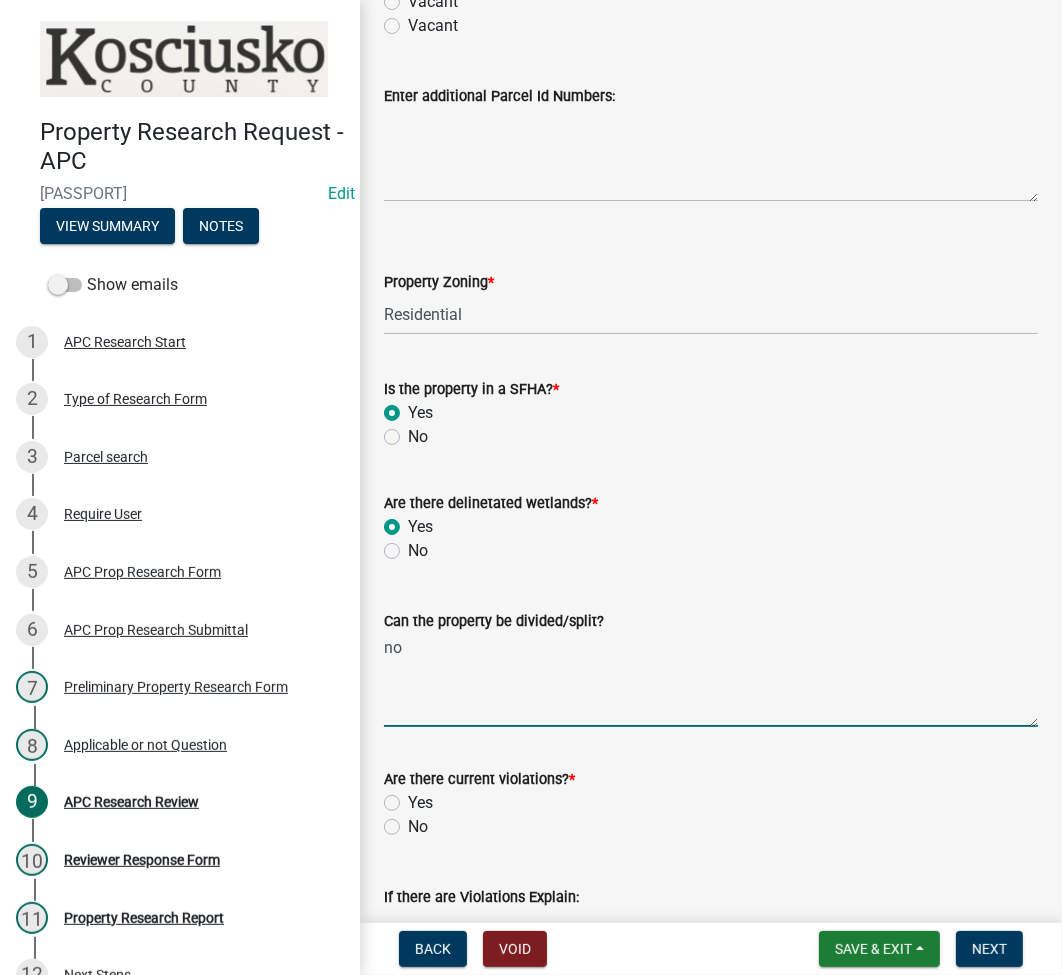 type on "no" 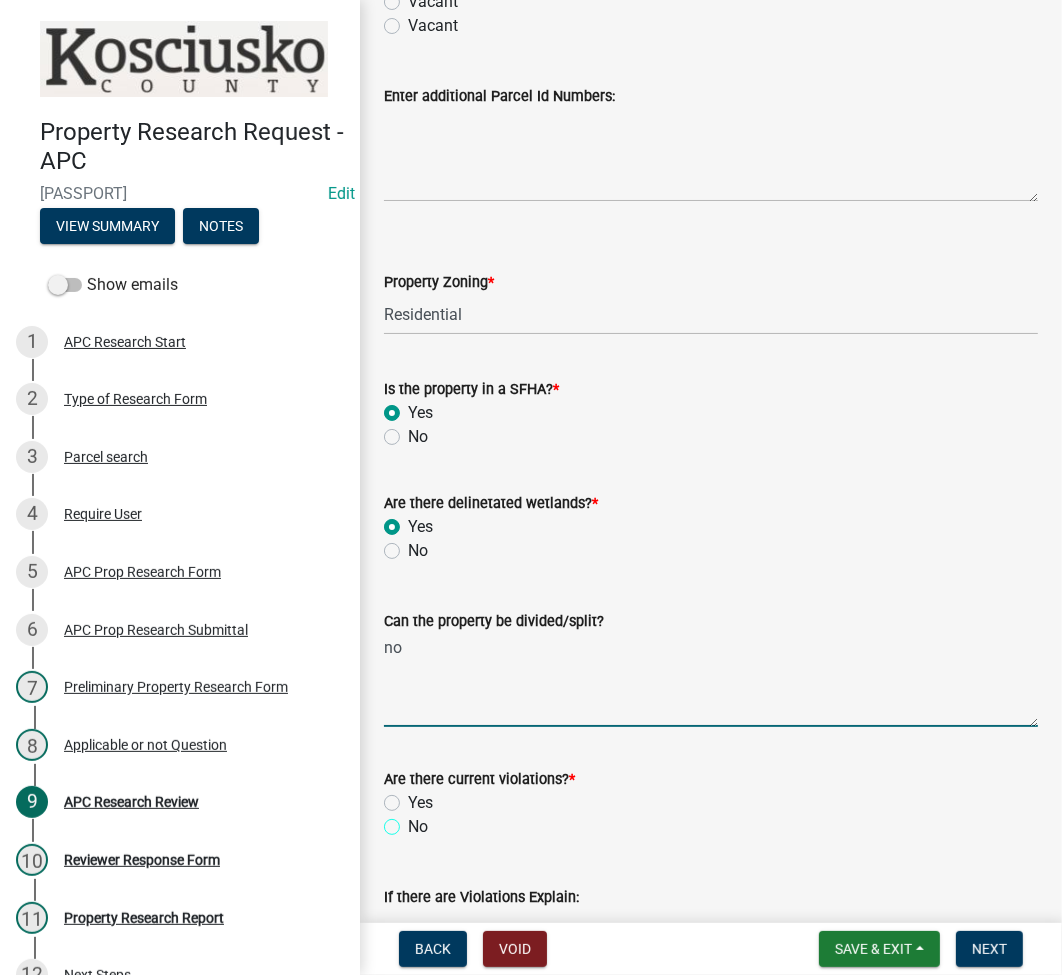 click on "No" at bounding box center [414, 821] 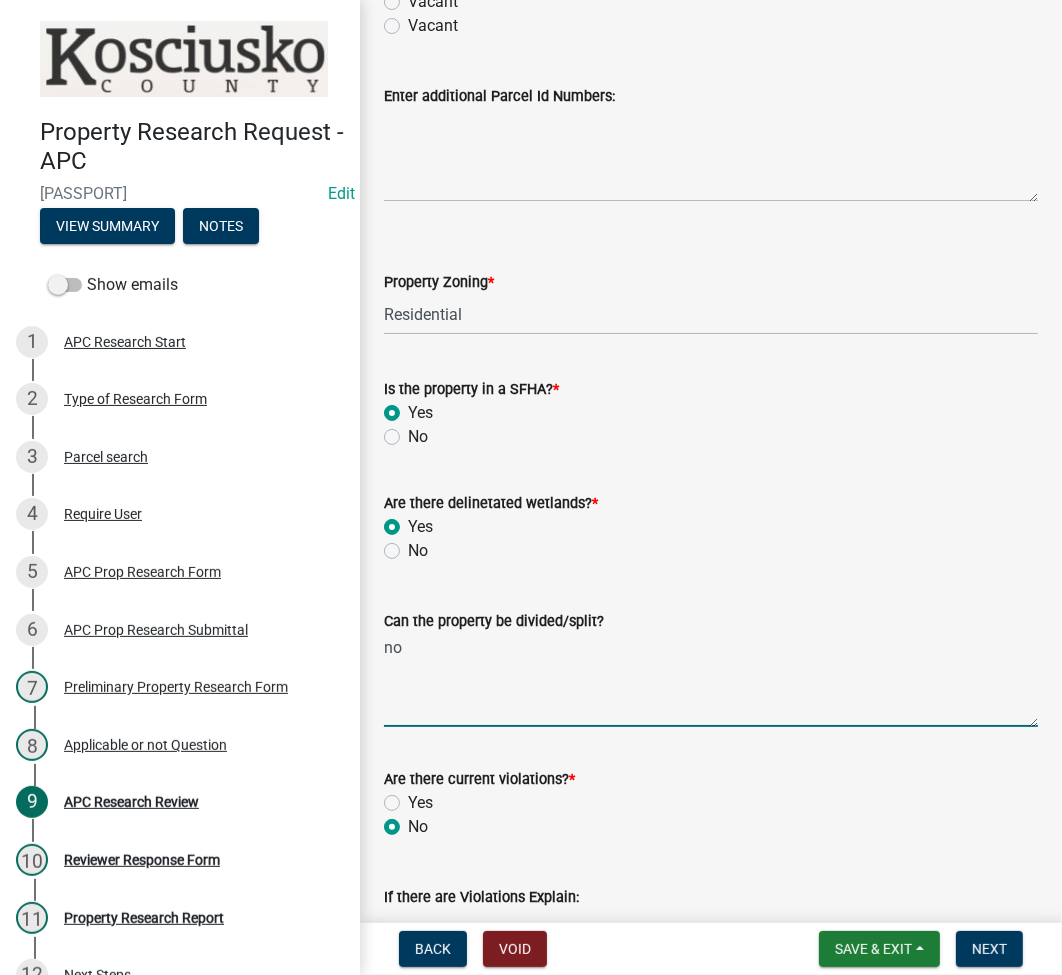 radio on "true" 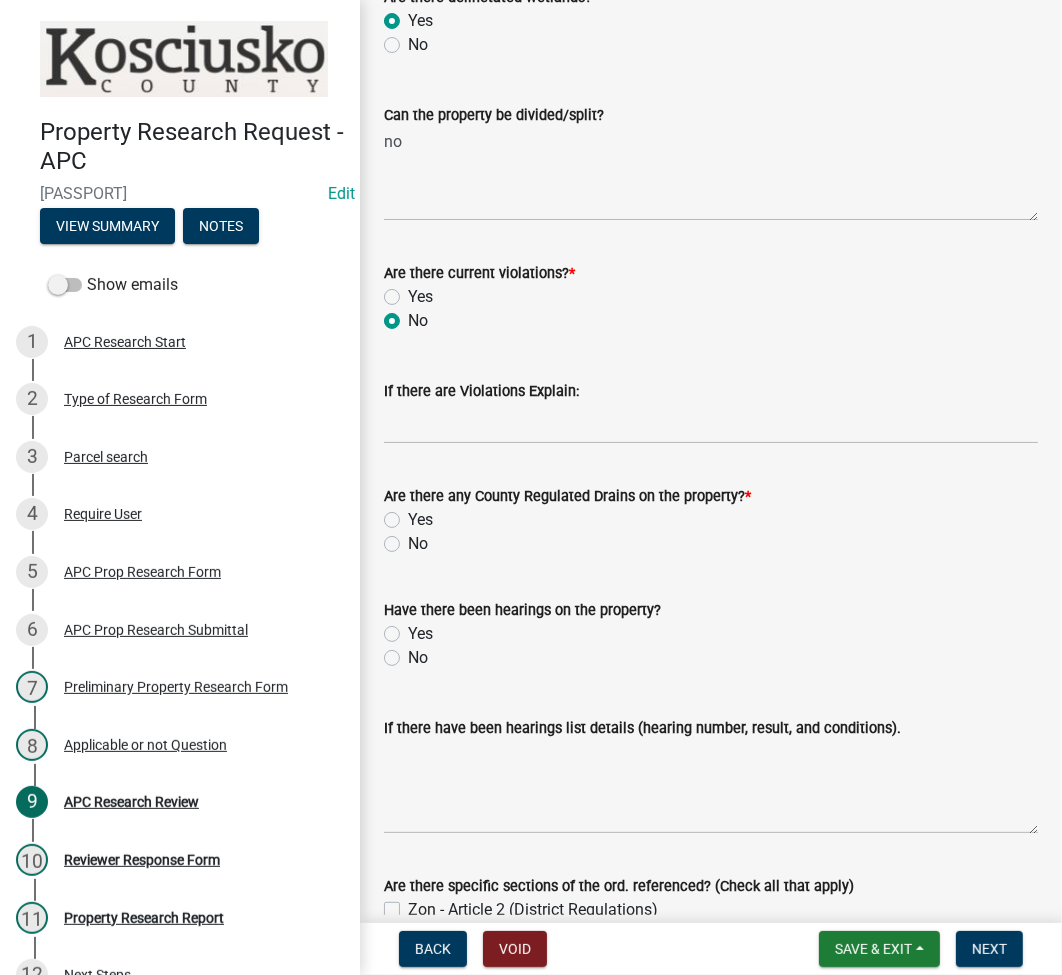 scroll, scrollTop: 800, scrollLeft: 0, axis: vertical 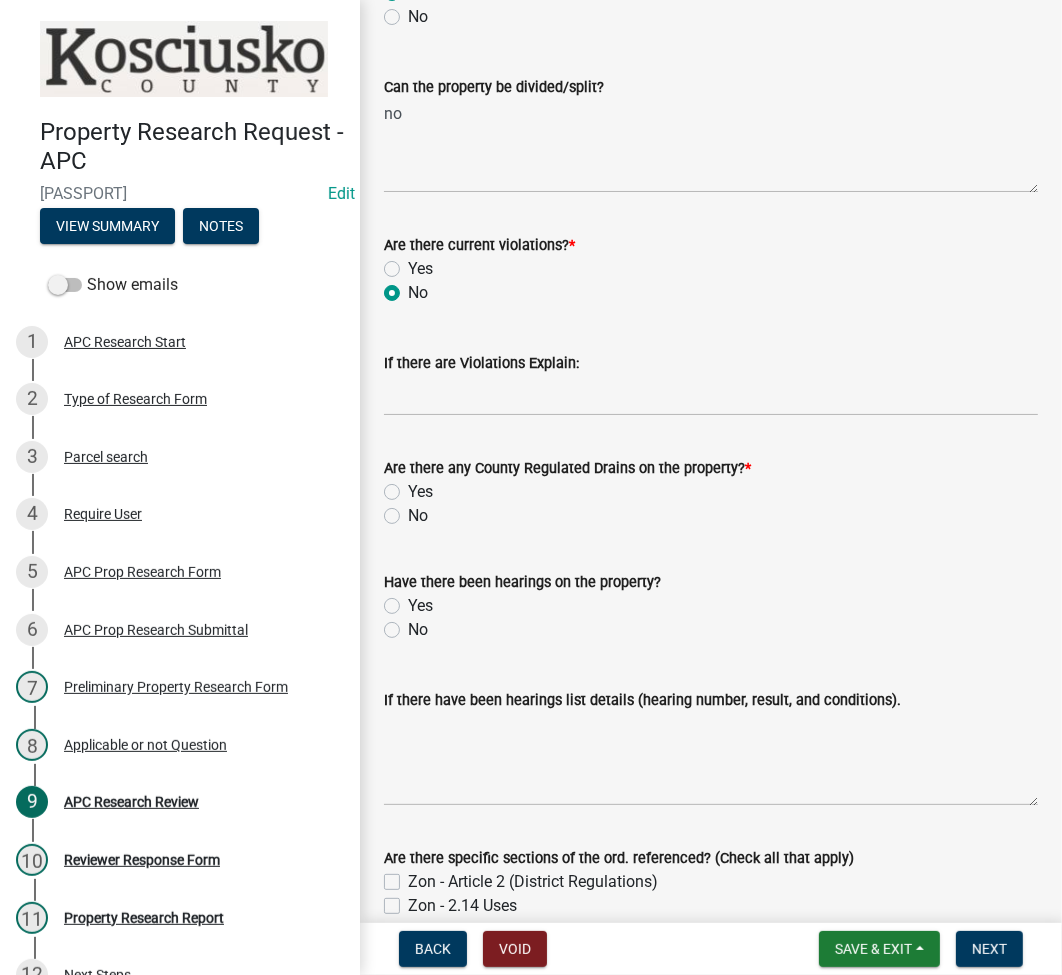 click on "Yes" 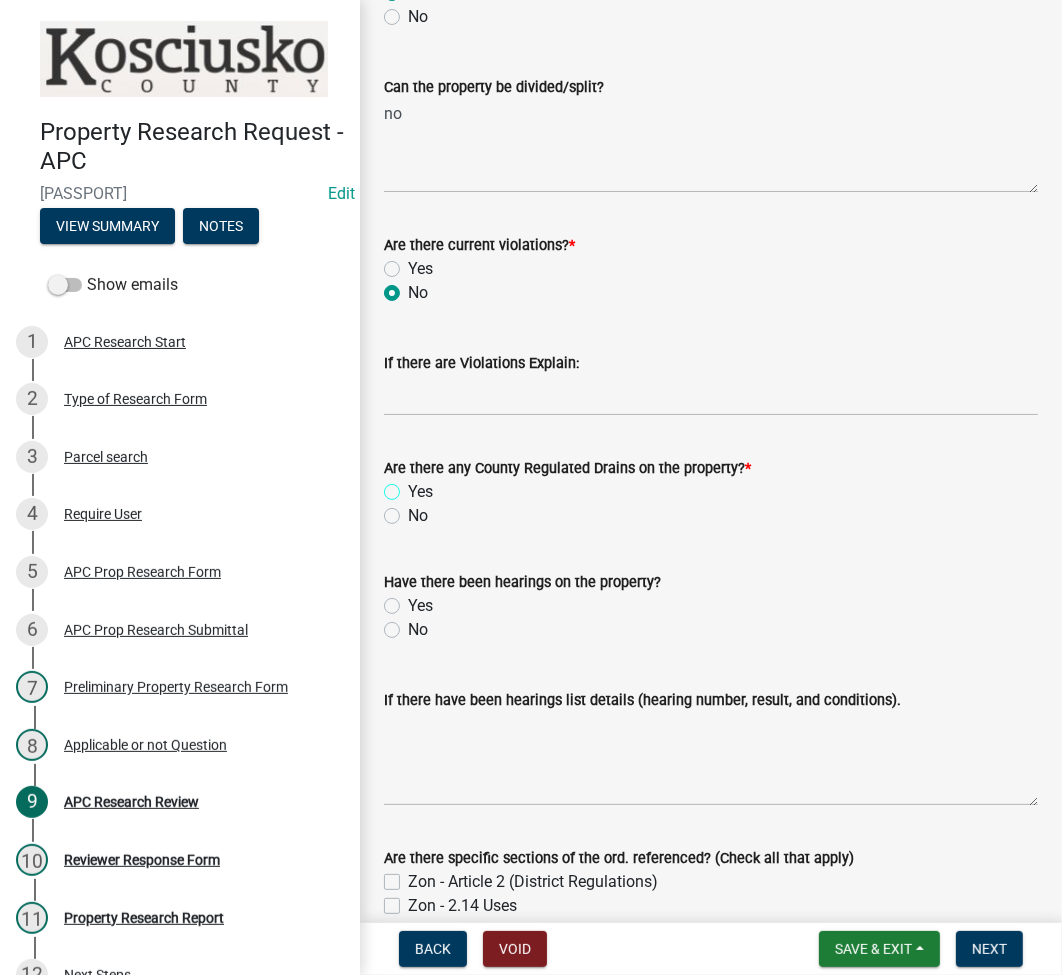 click on "Yes" at bounding box center (414, 486) 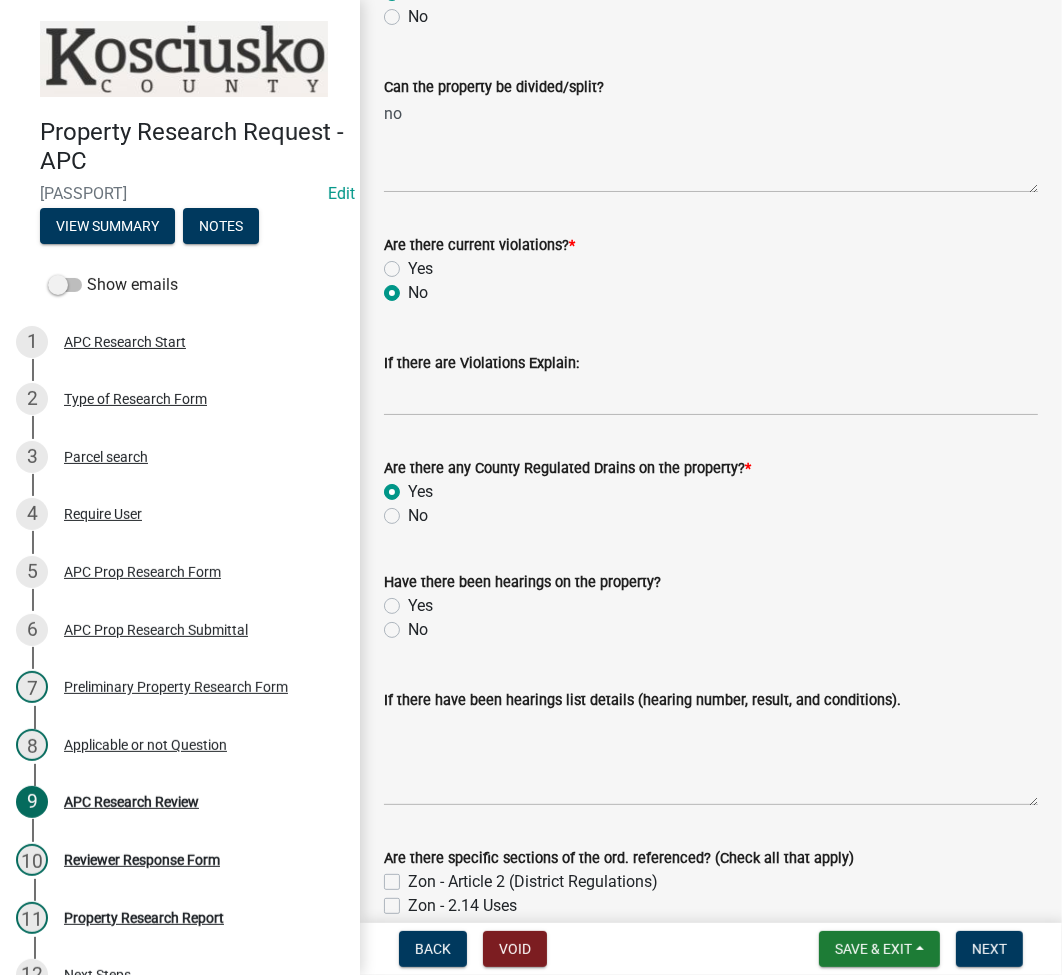 radio on "true" 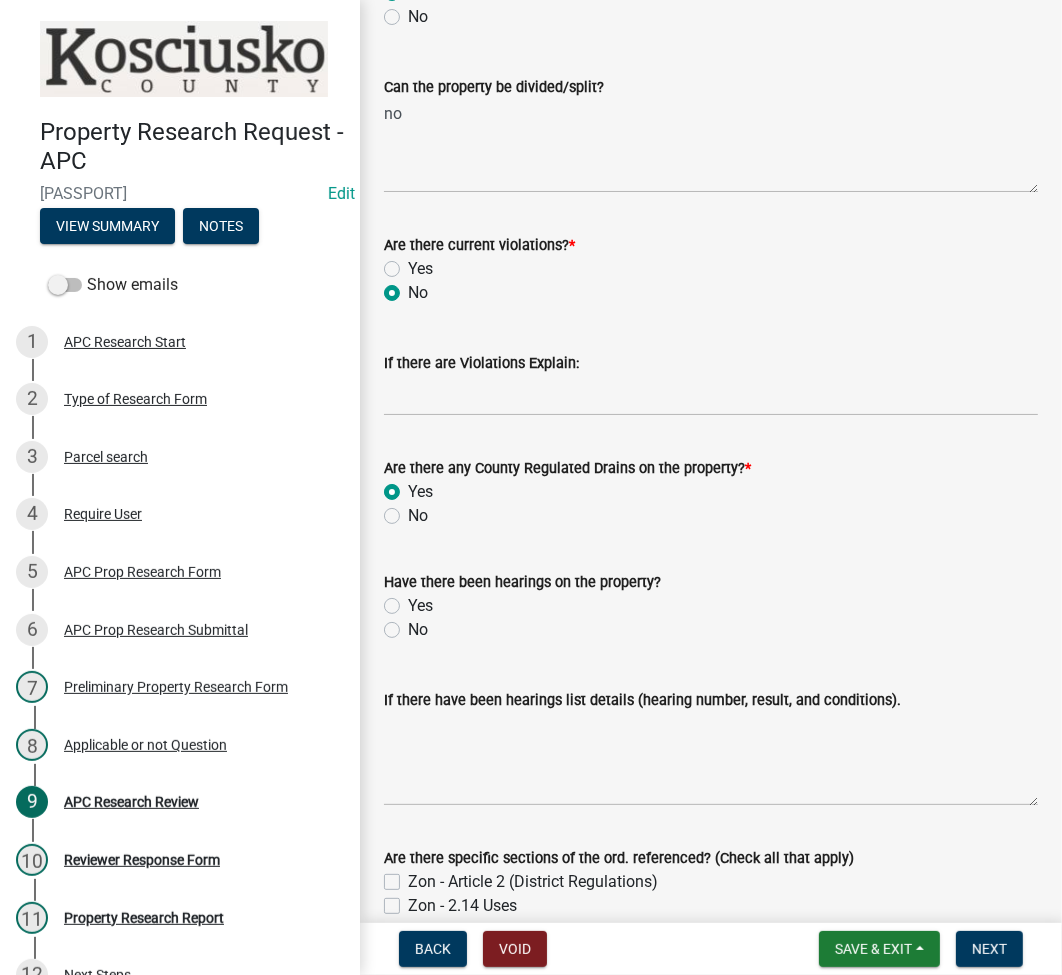 click on "No" 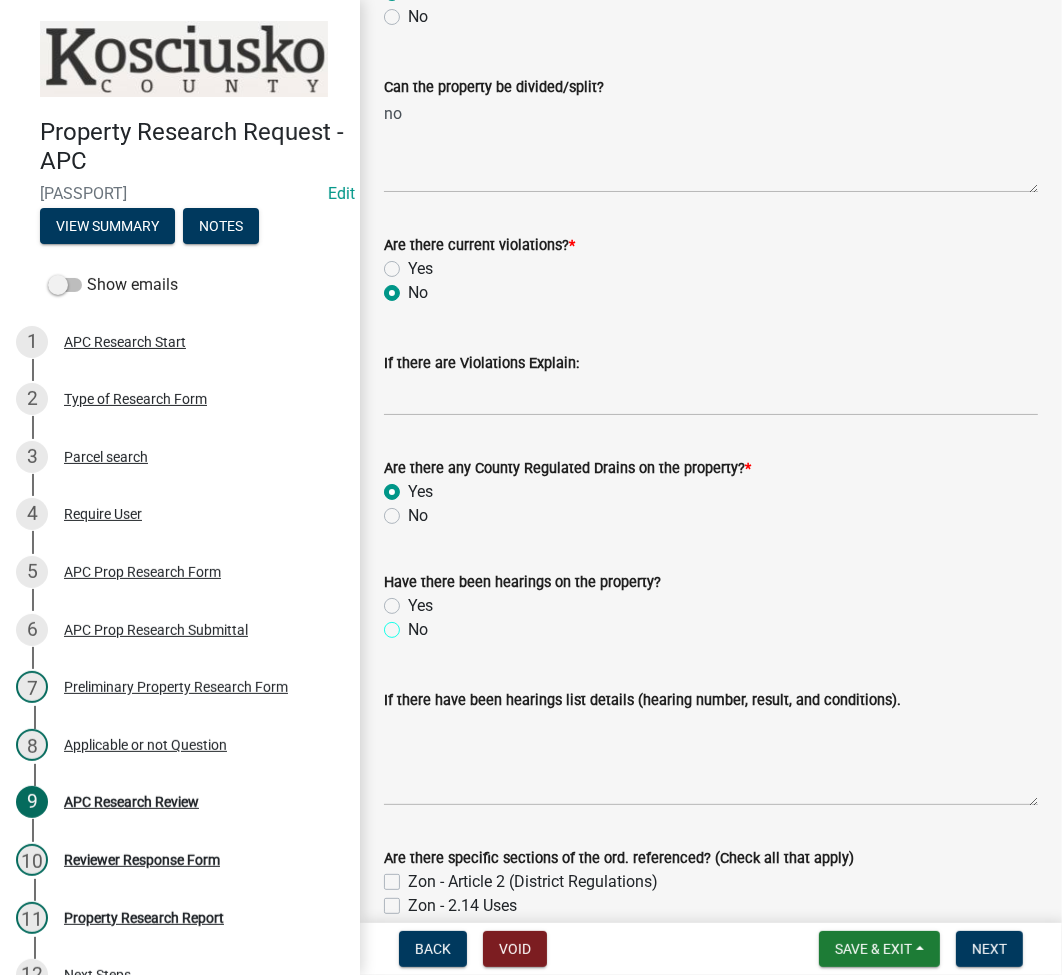 click on "No" at bounding box center (414, 624) 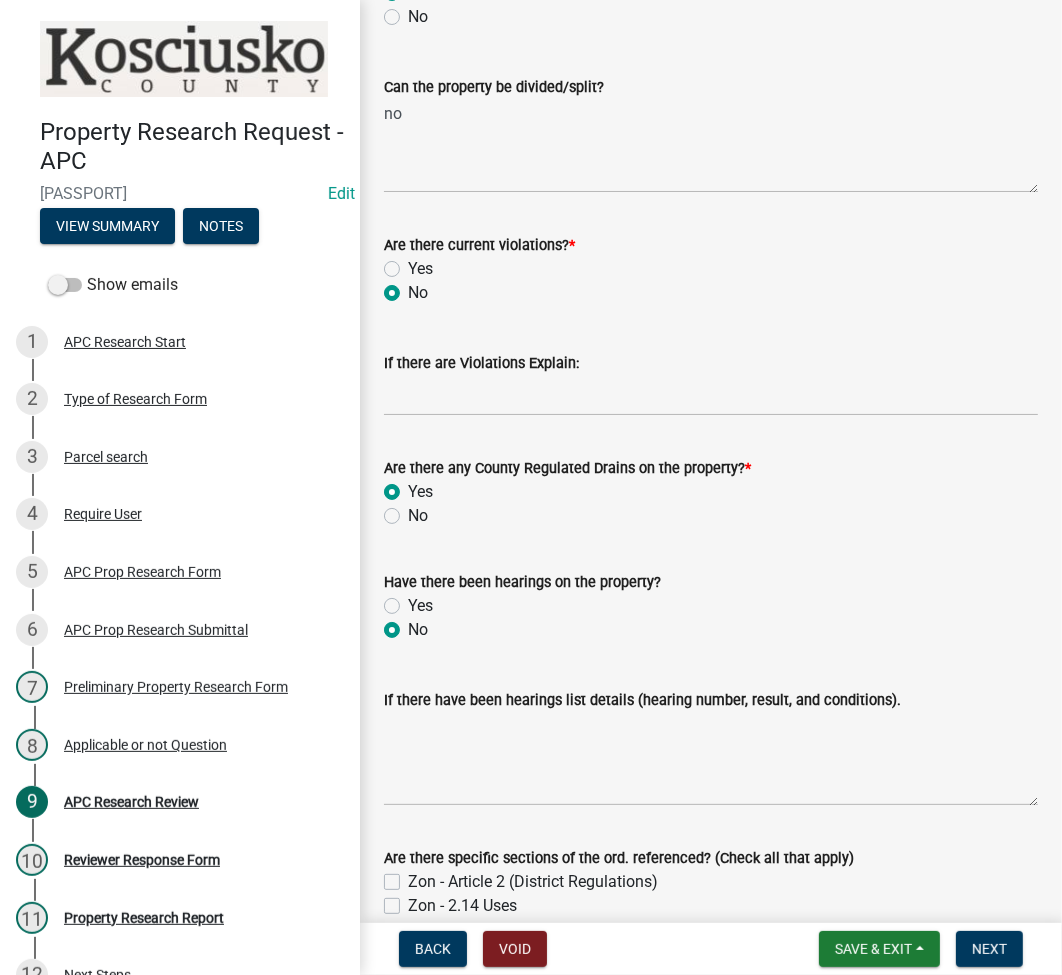 radio on "true" 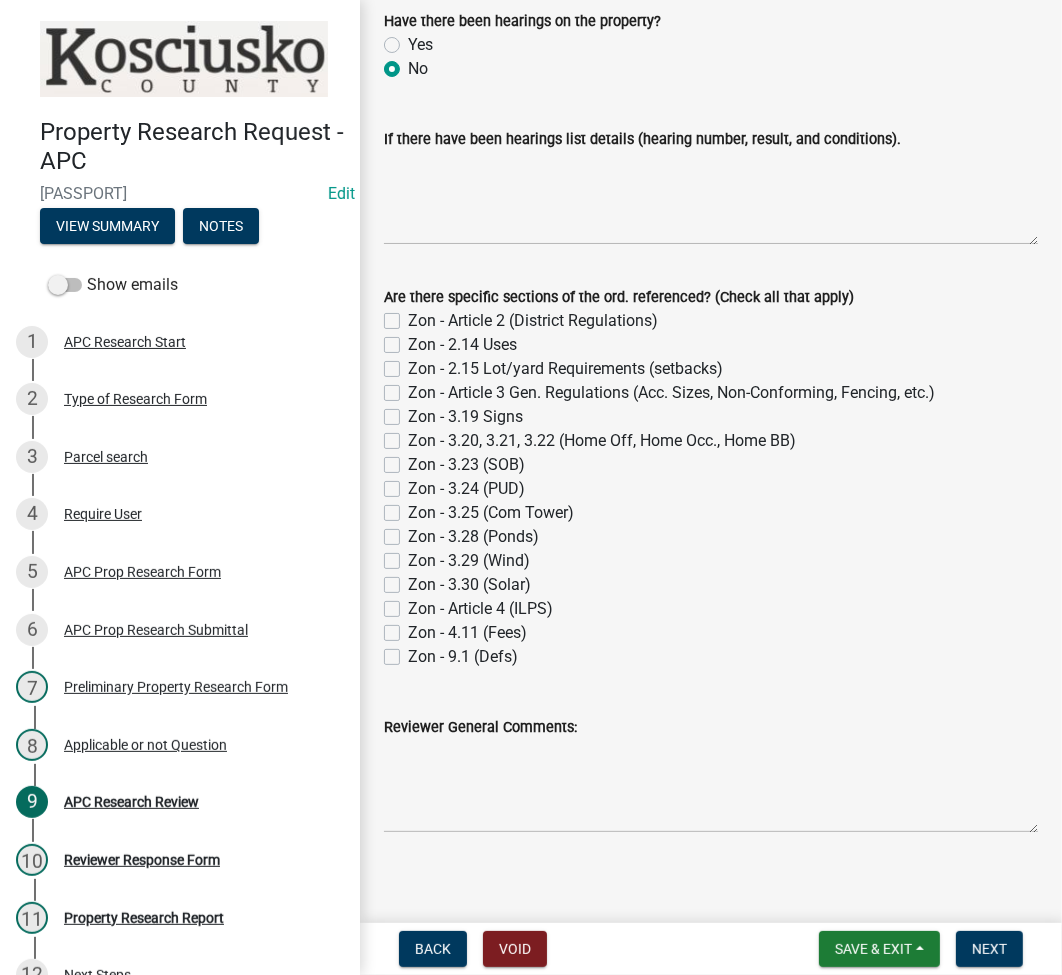 scroll, scrollTop: 1371, scrollLeft: 0, axis: vertical 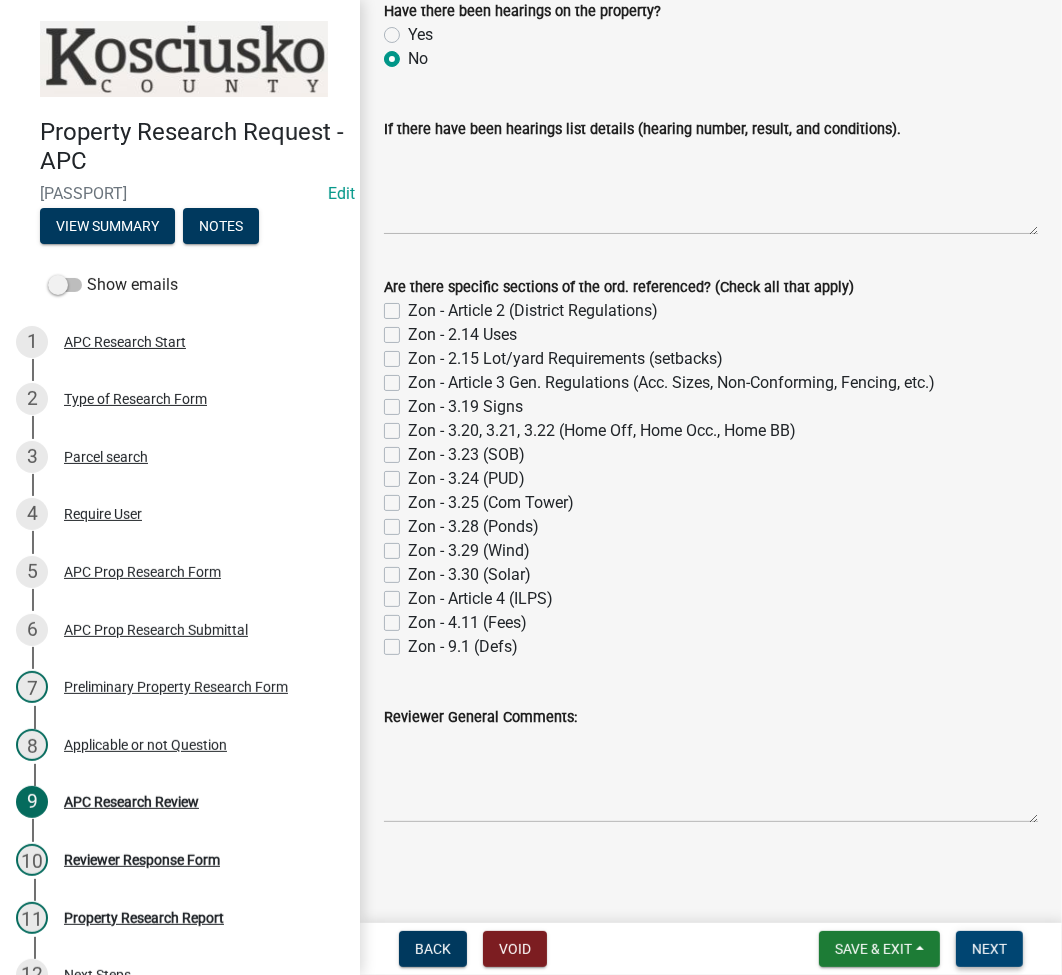 click on "Next" at bounding box center (989, 949) 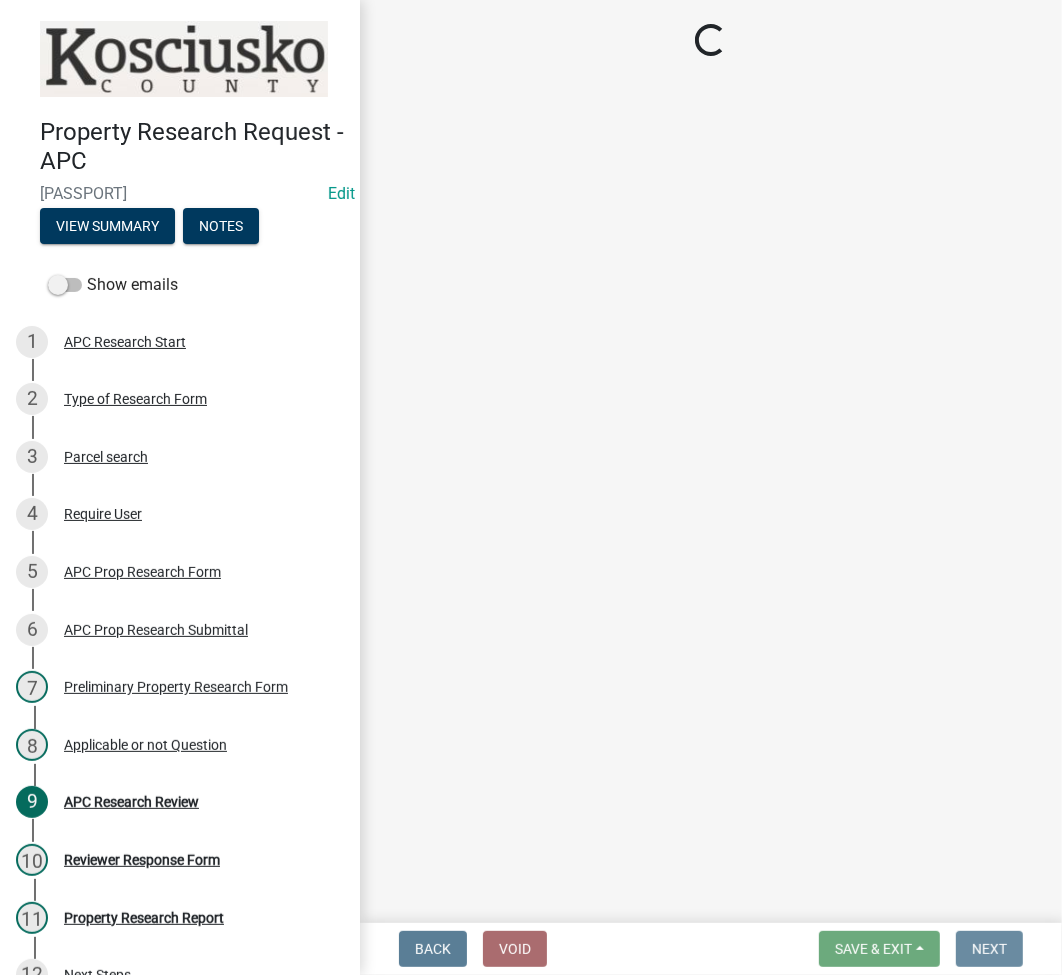scroll, scrollTop: 0, scrollLeft: 0, axis: both 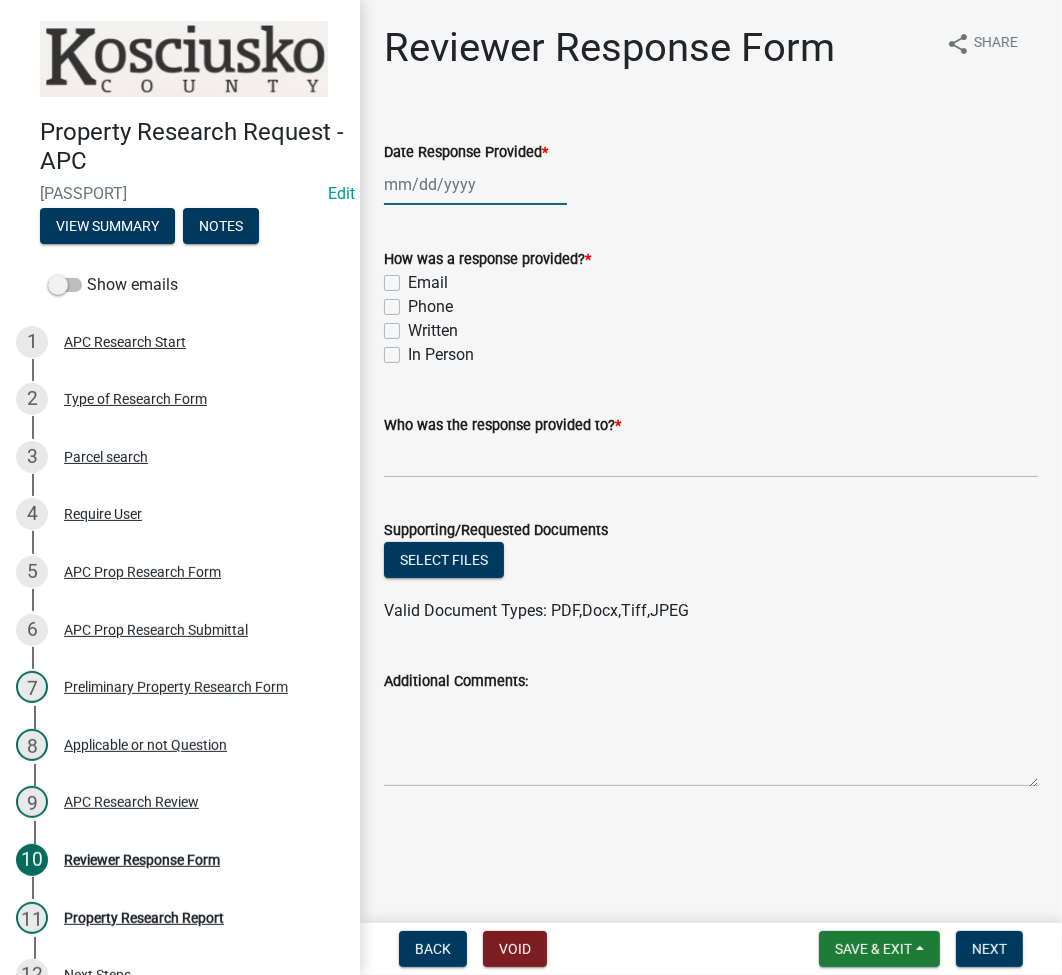 click 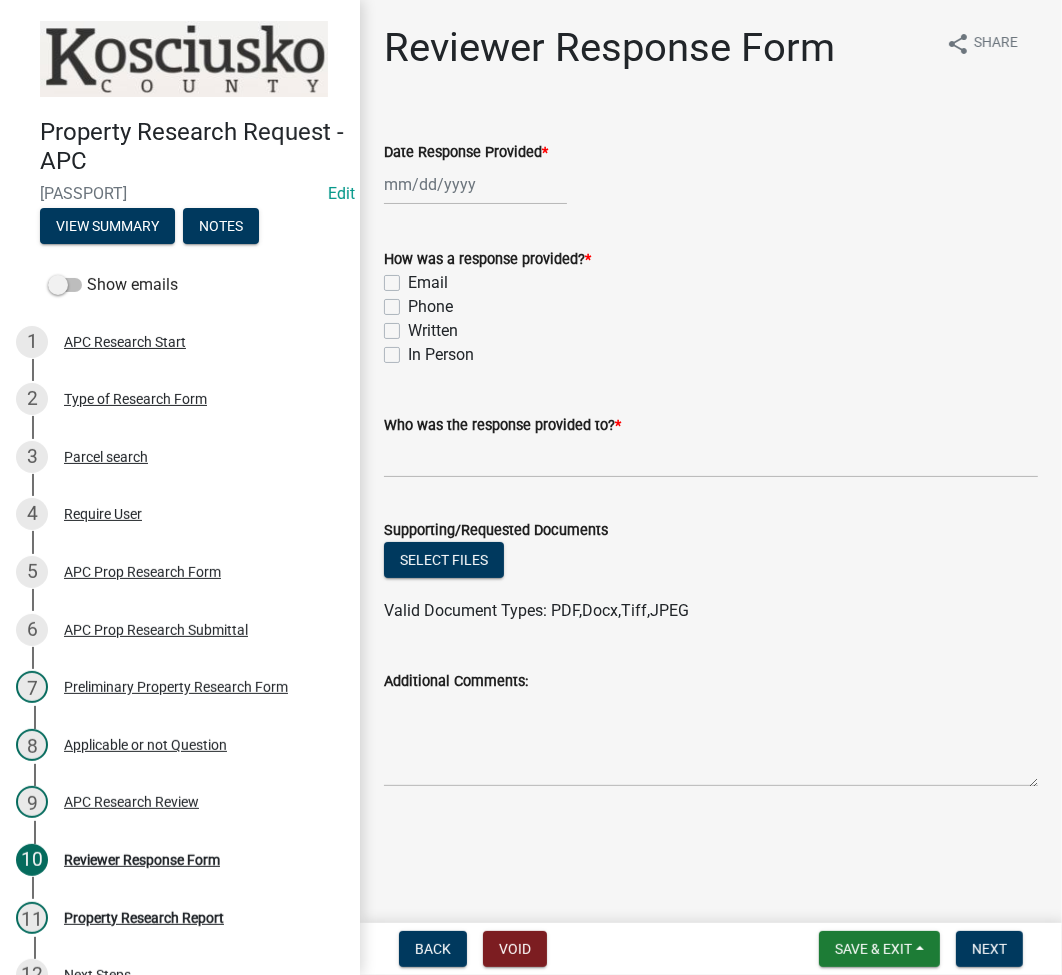 select on "8" 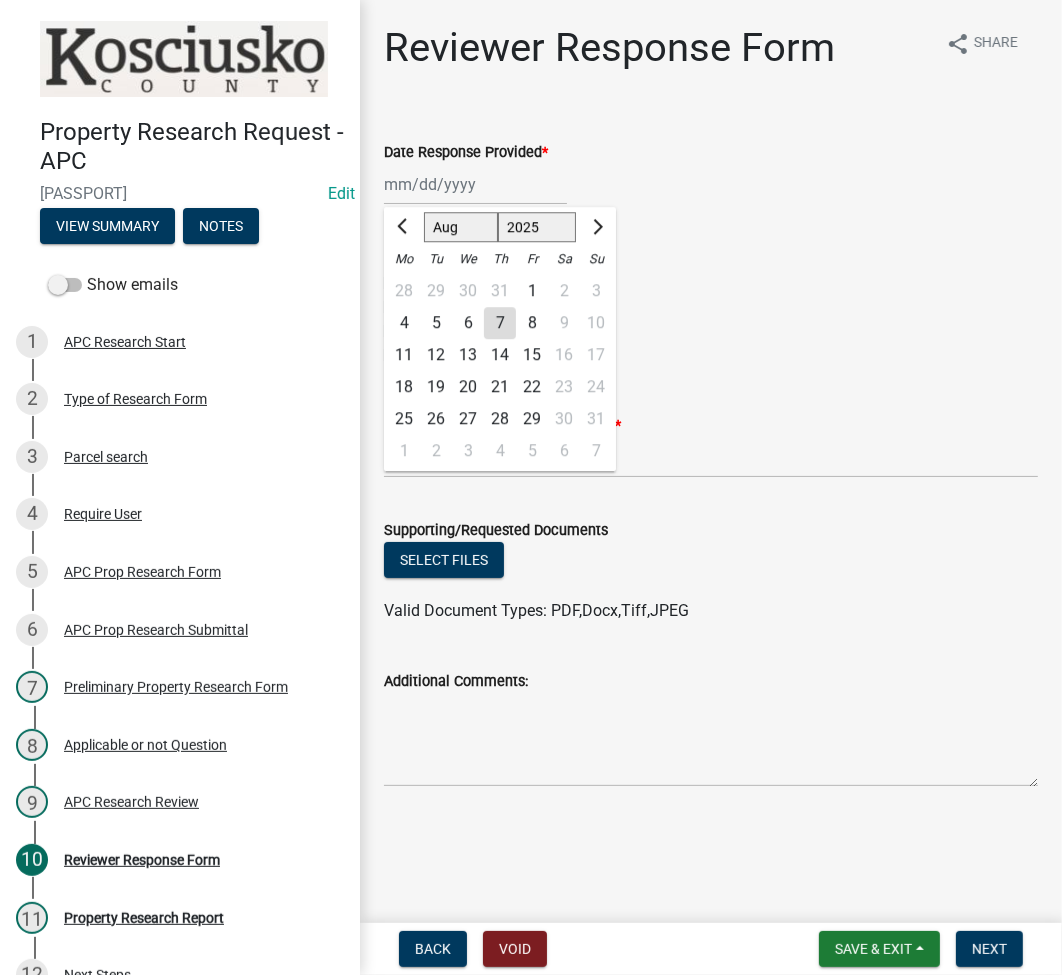 click on "7" 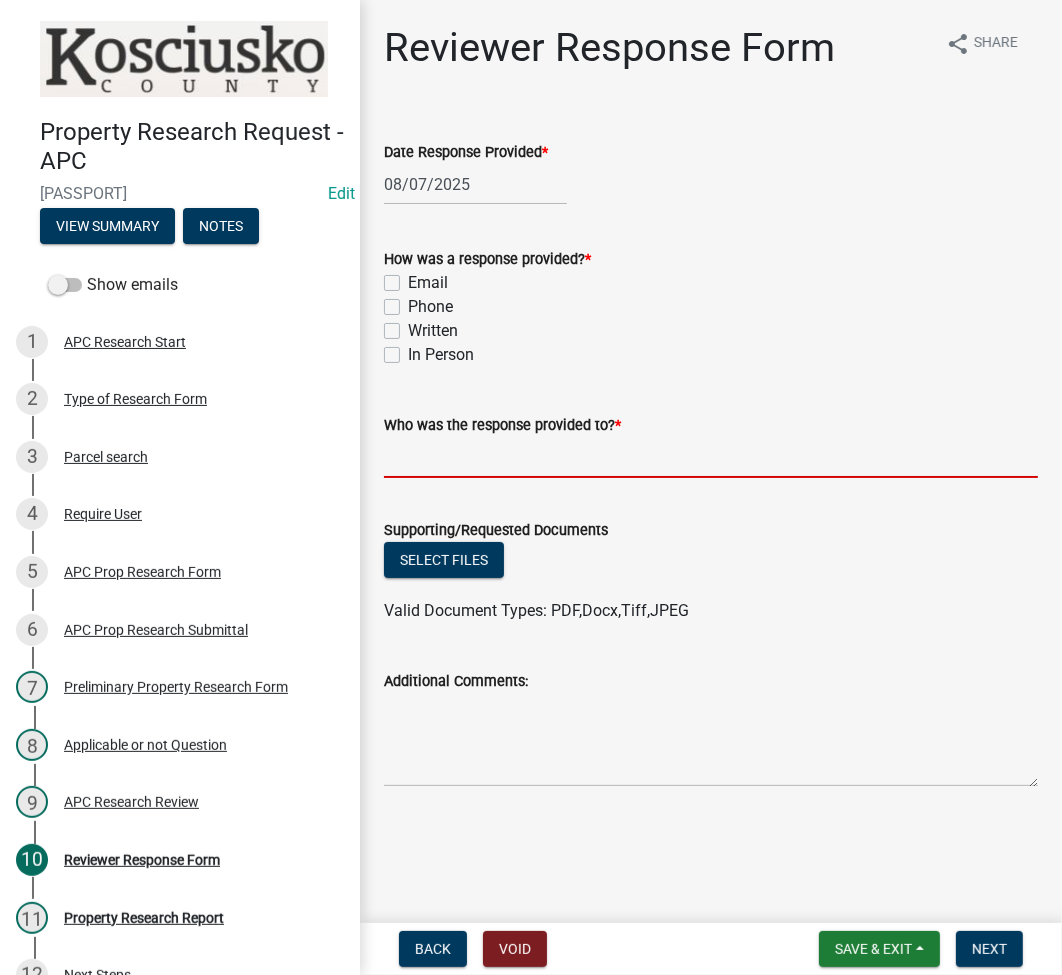 click on "Who was the response provided to?  *" at bounding box center [711, 457] 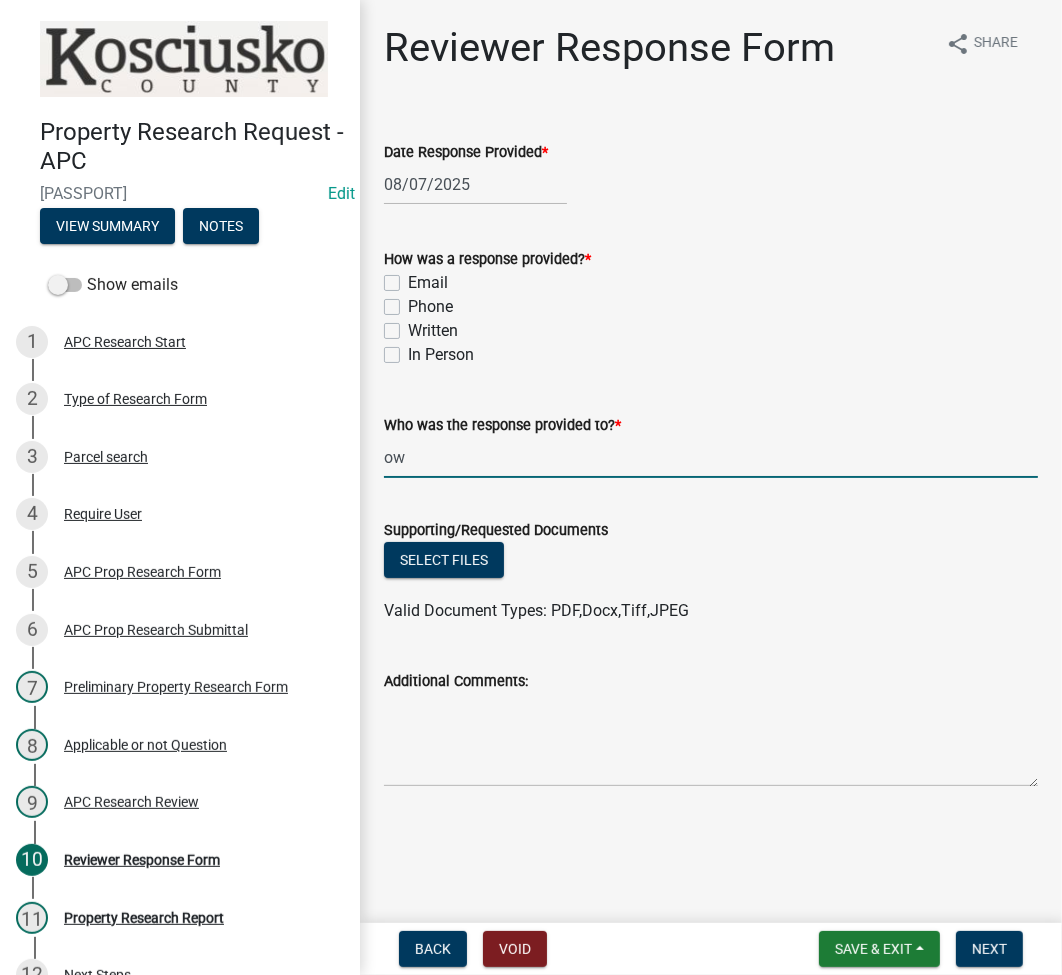 type on "o" 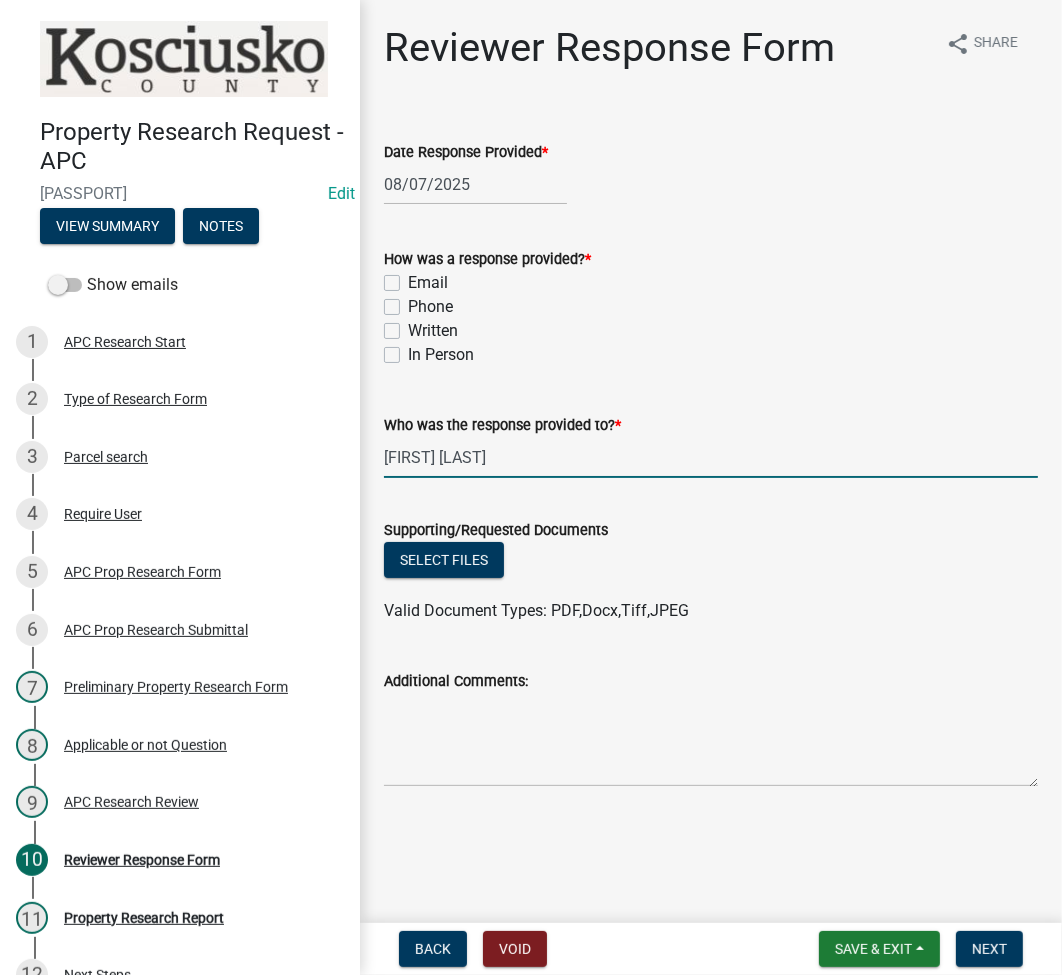 type on "Owen Brown" 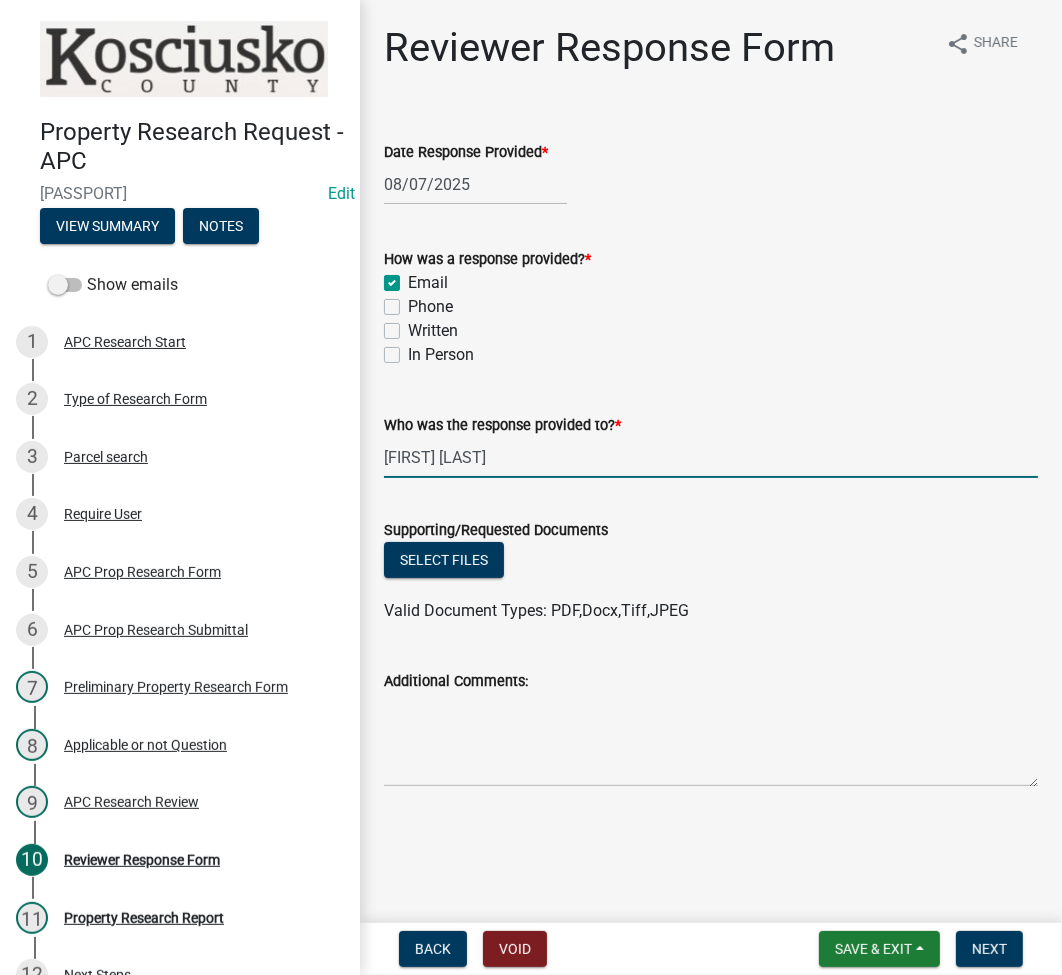 checkbox on "true" 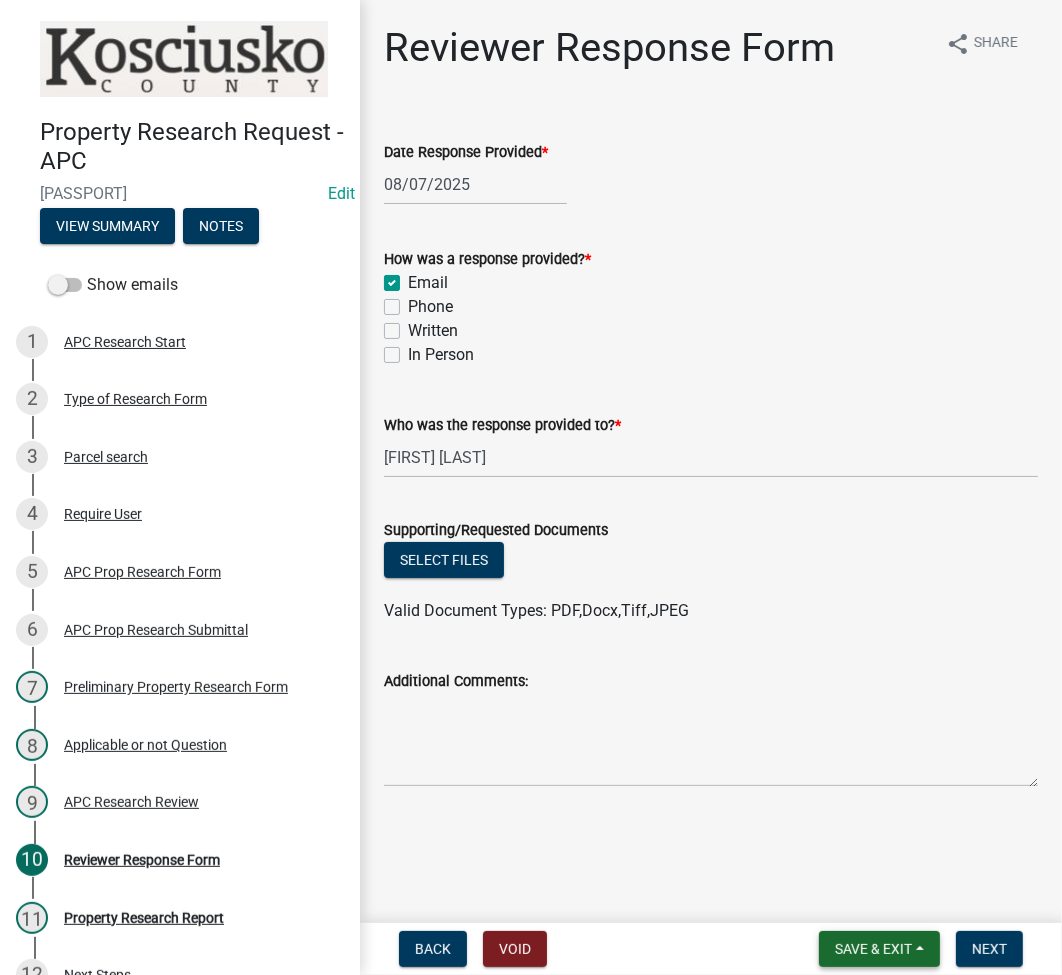 click on "Save & Exit" at bounding box center [873, 949] 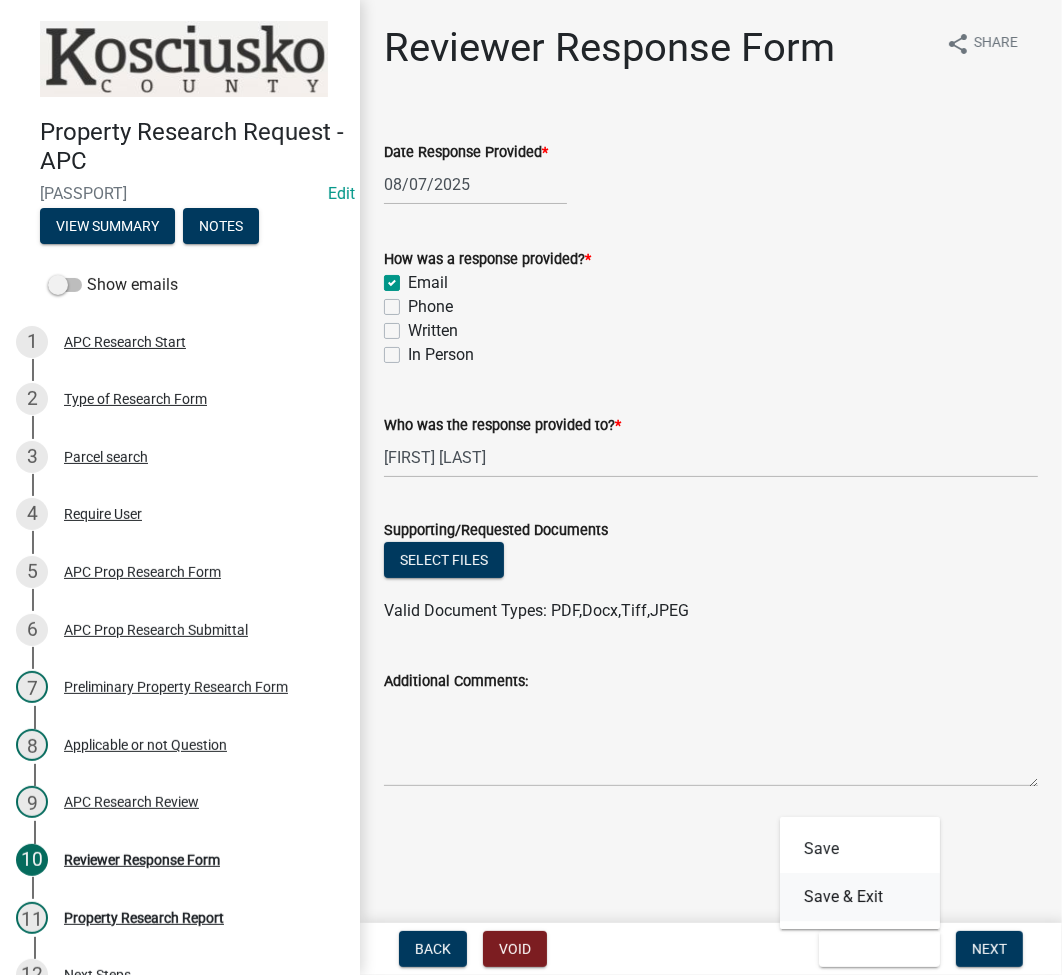 click on "Save & Exit" at bounding box center (860, 897) 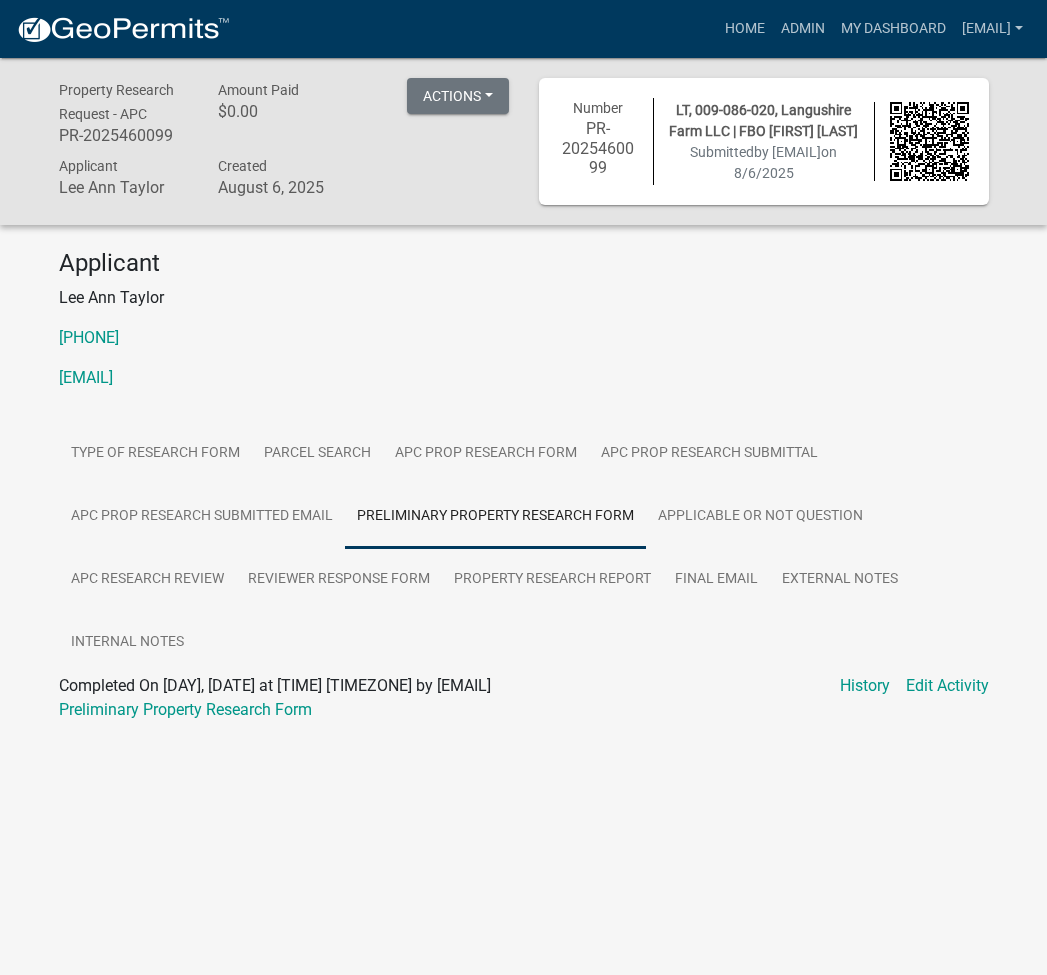 scroll, scrollTop: 58, scrollLeft: 0, axis: vertical 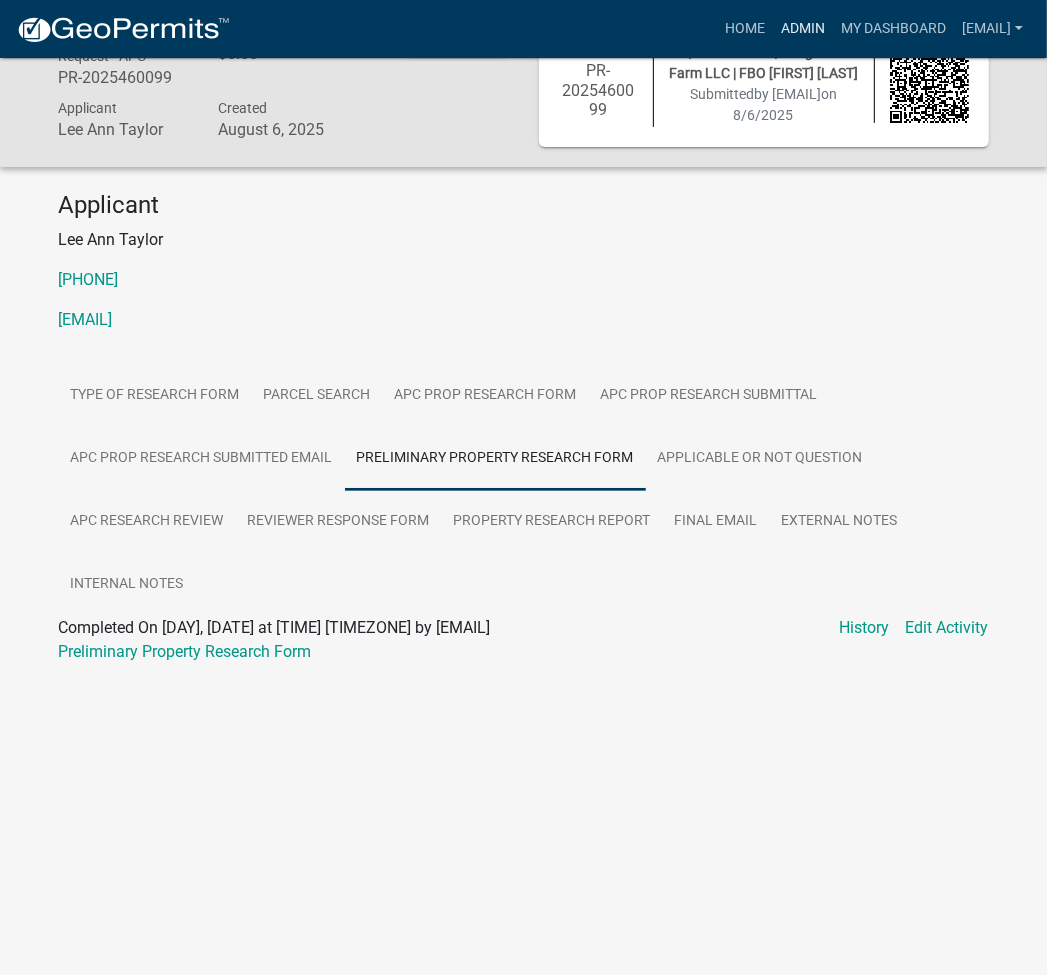click on "Admin" at bounding box center [803, 29] 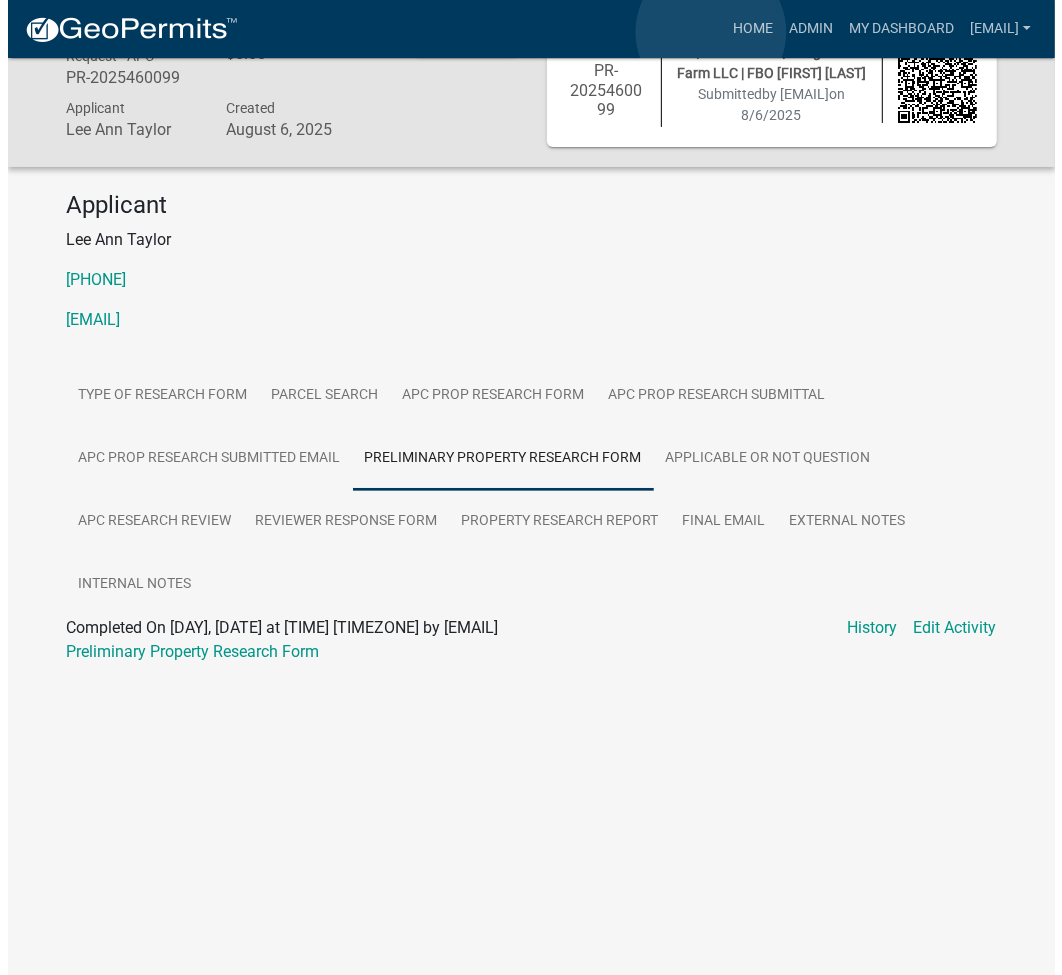 scroll, scrollTop: 0, scrollLeft: 0, axis: both 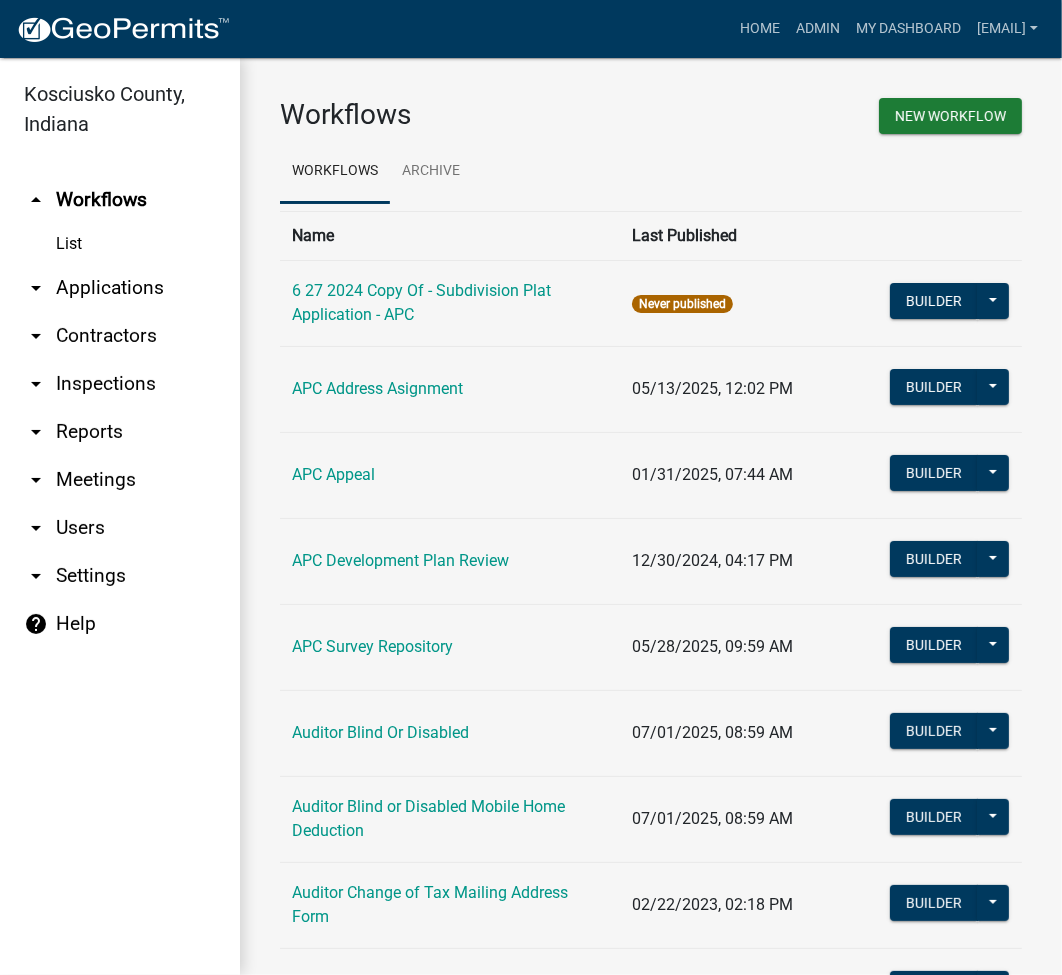 click on "arrow_drop_down   Applications" at bounding box center [120, 288] 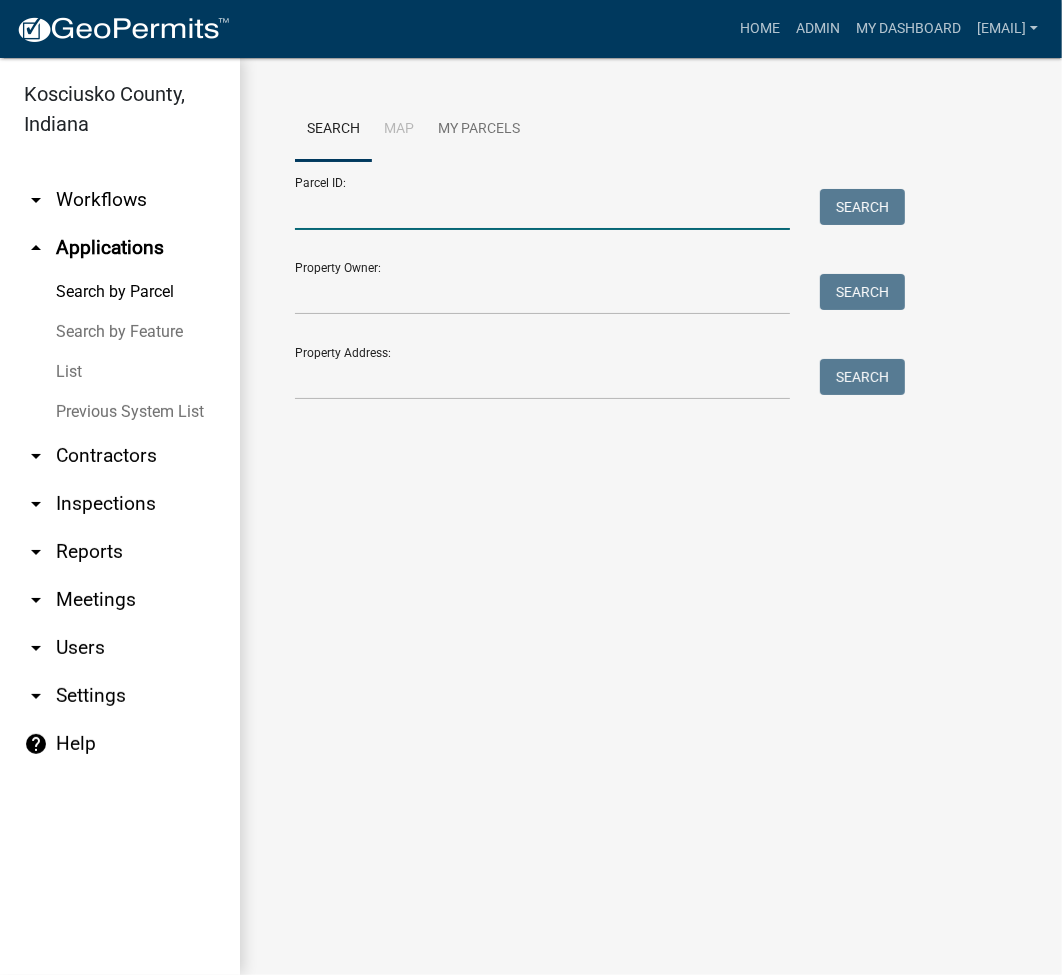 click on "Parcel ID:" at bounding box center [542, 209] 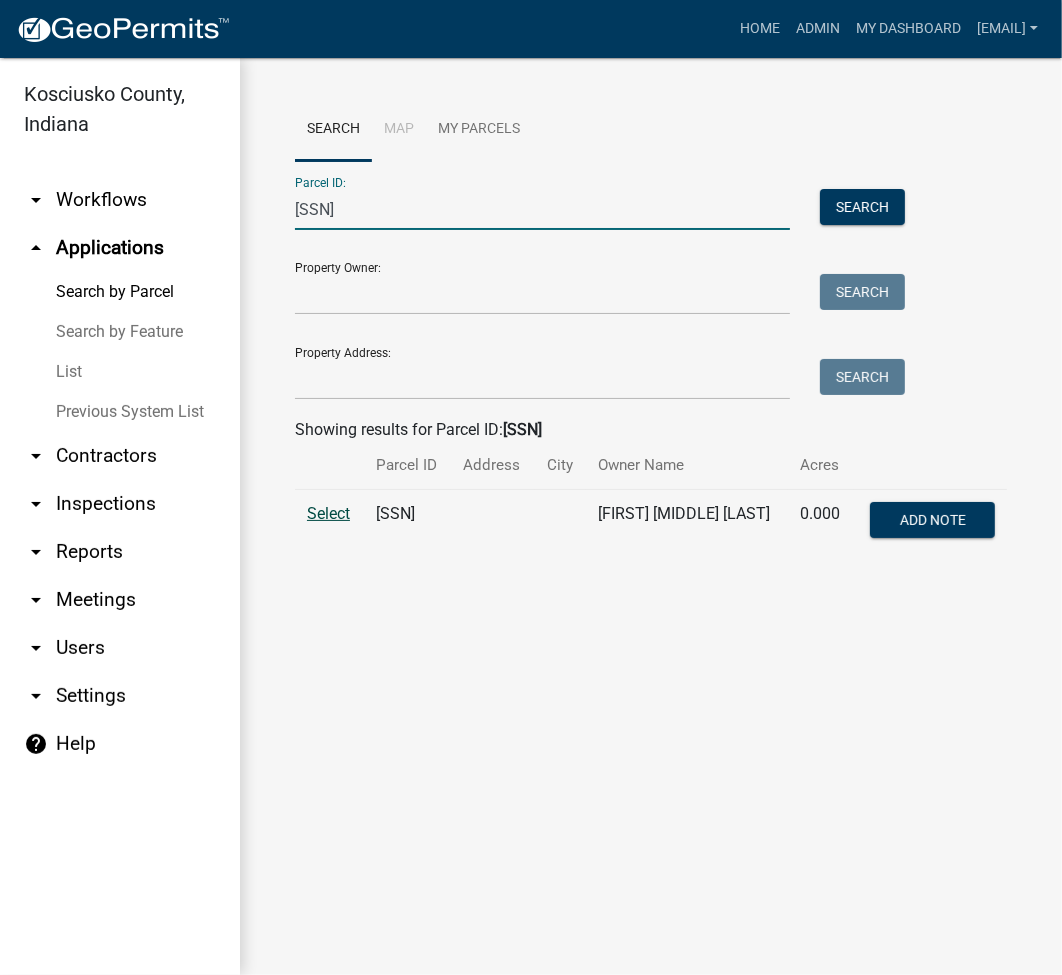 type on "[SSN]" 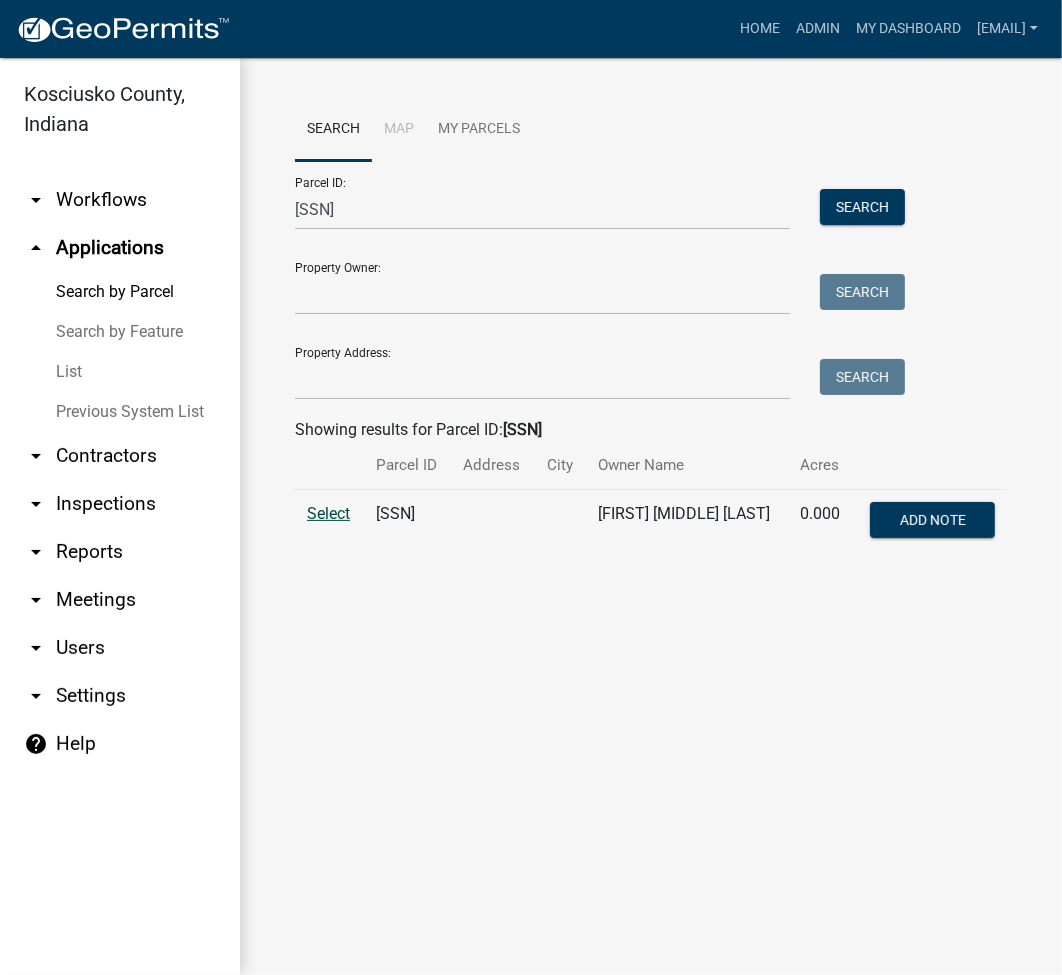 click on "Select" at bounding box center [328, 513] 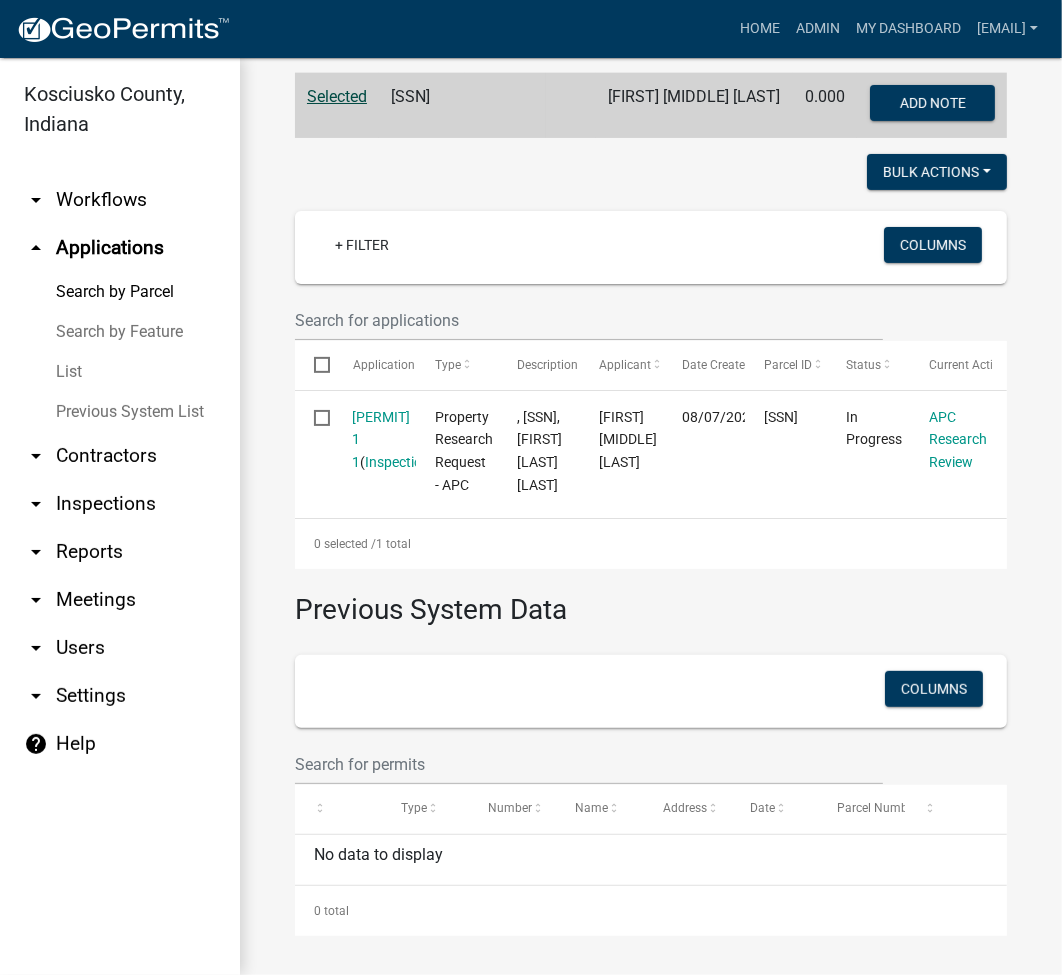 scroll, scrollTop: 468, scrollLeft: 0, axis: vertical 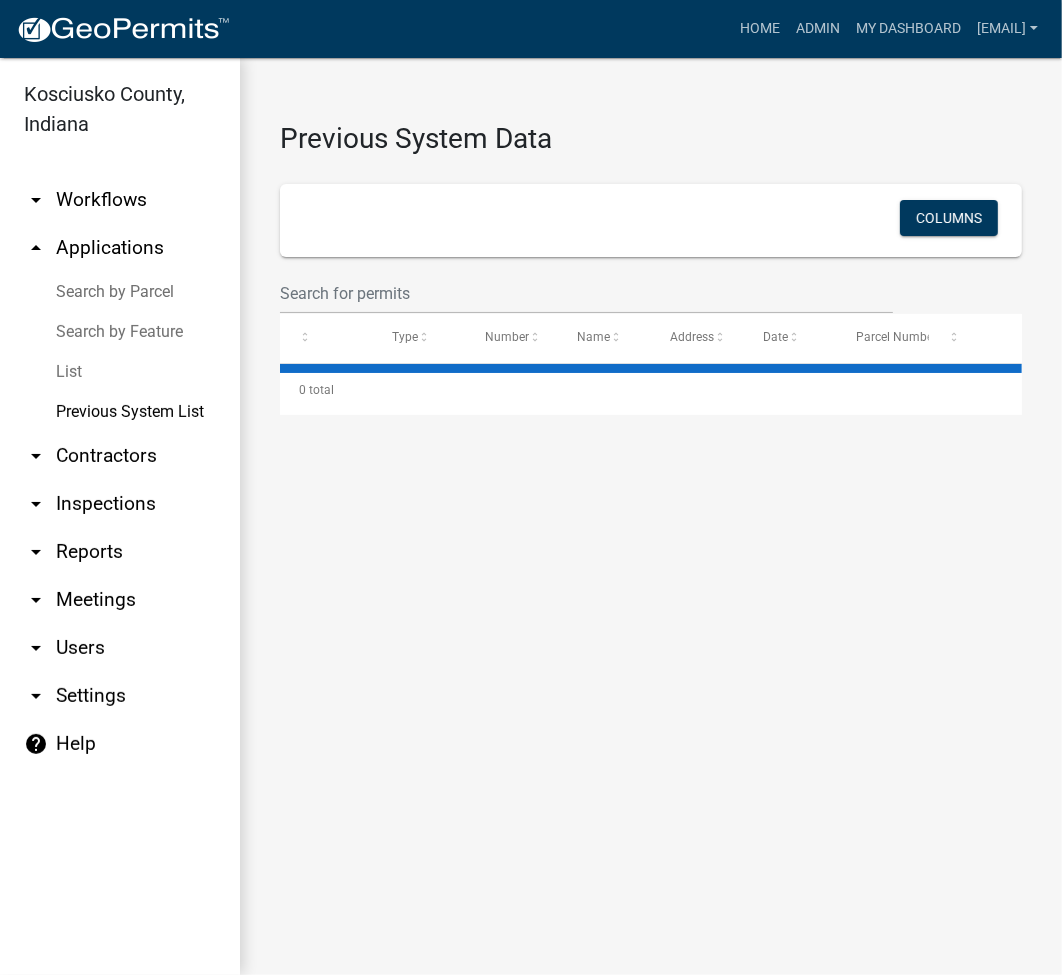 select on "3: 100" 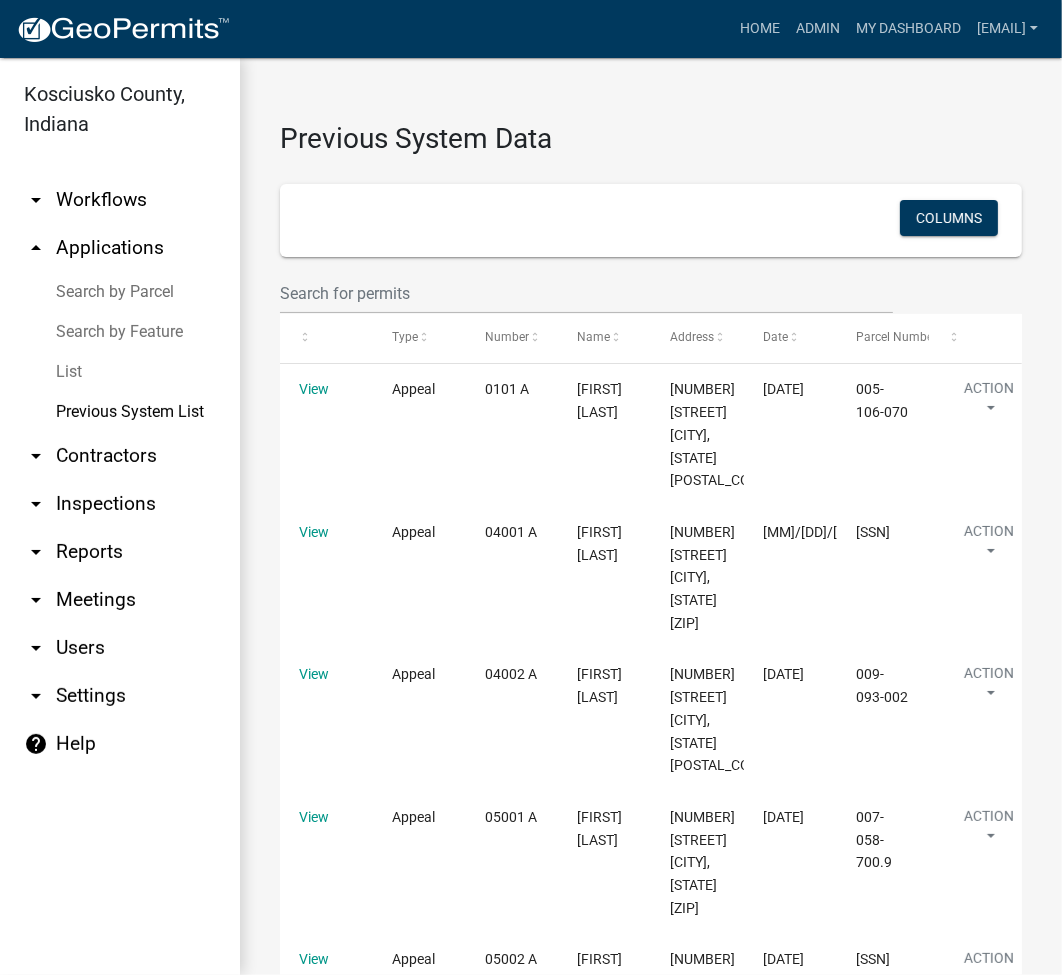 click on "Search by Parcel" at bounding box center [120, 292] 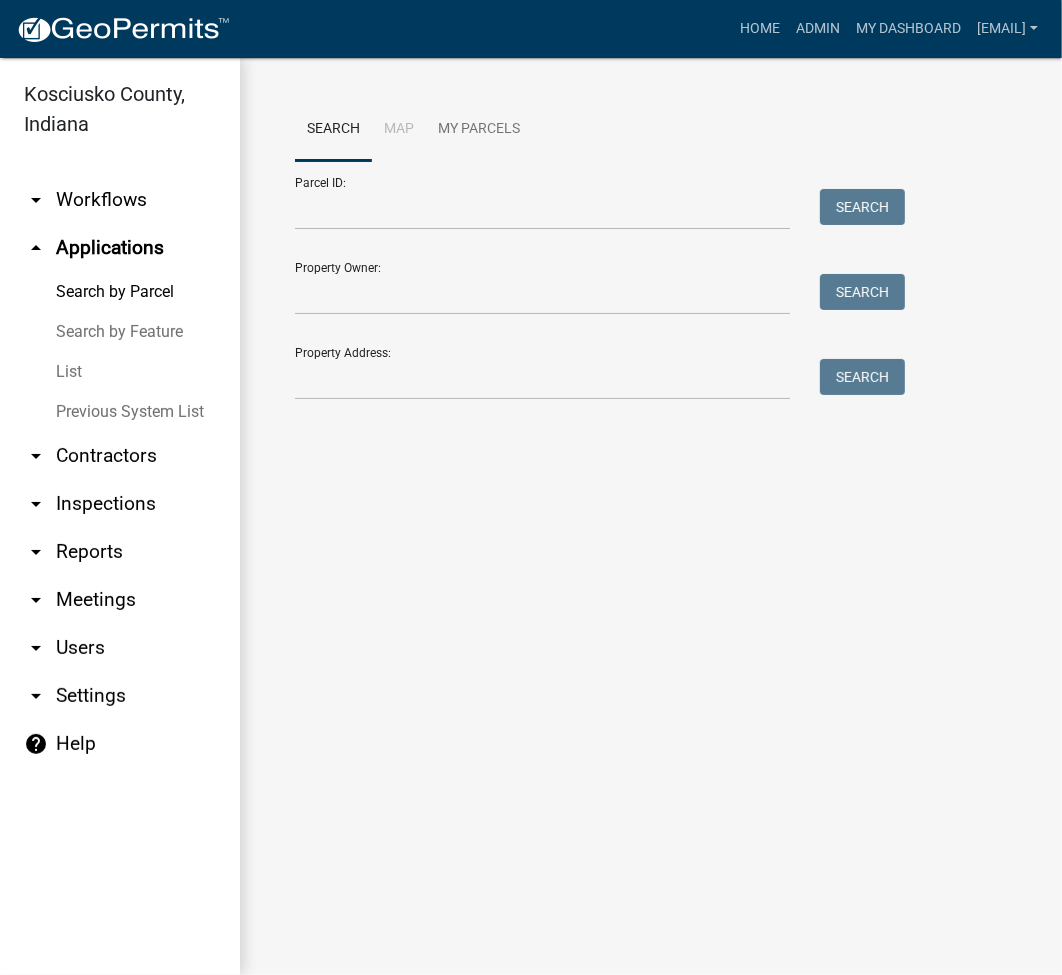 click on "List" at bounding box center (120, 372) 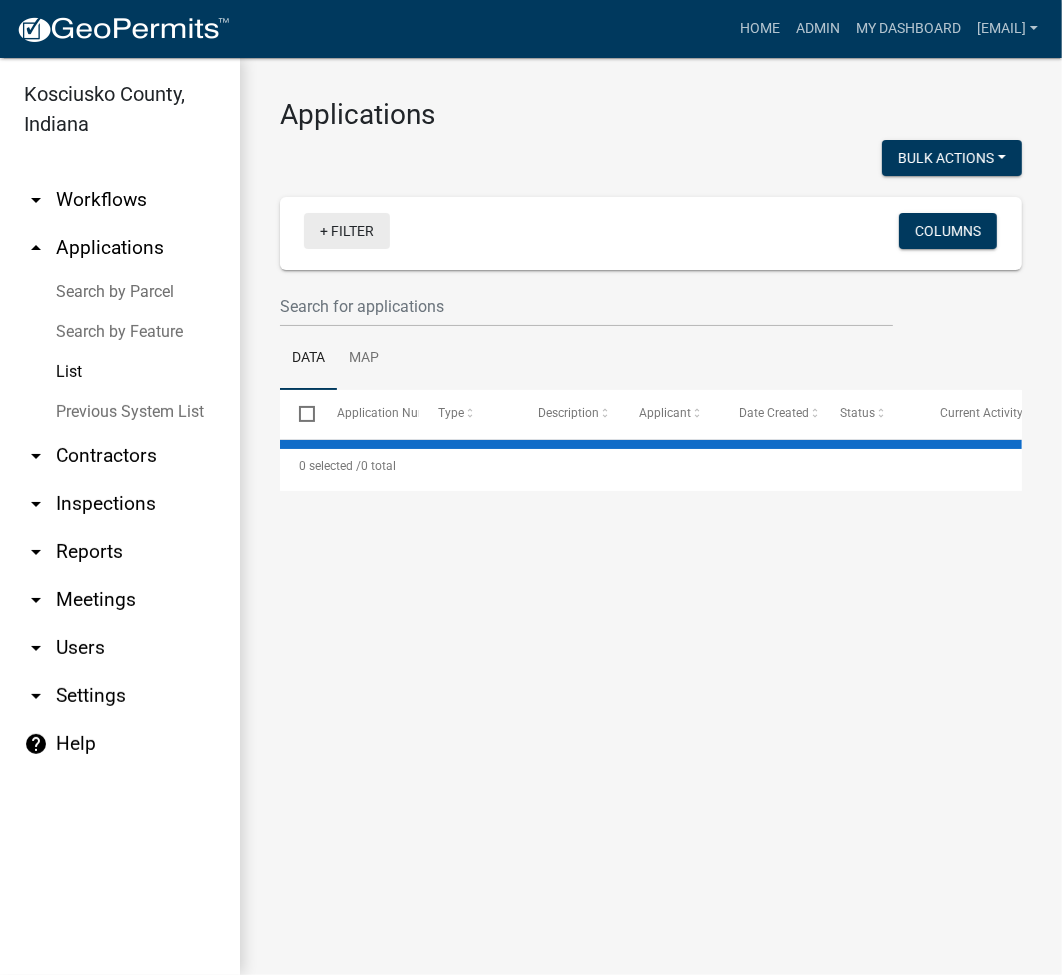 select on "3: 100" 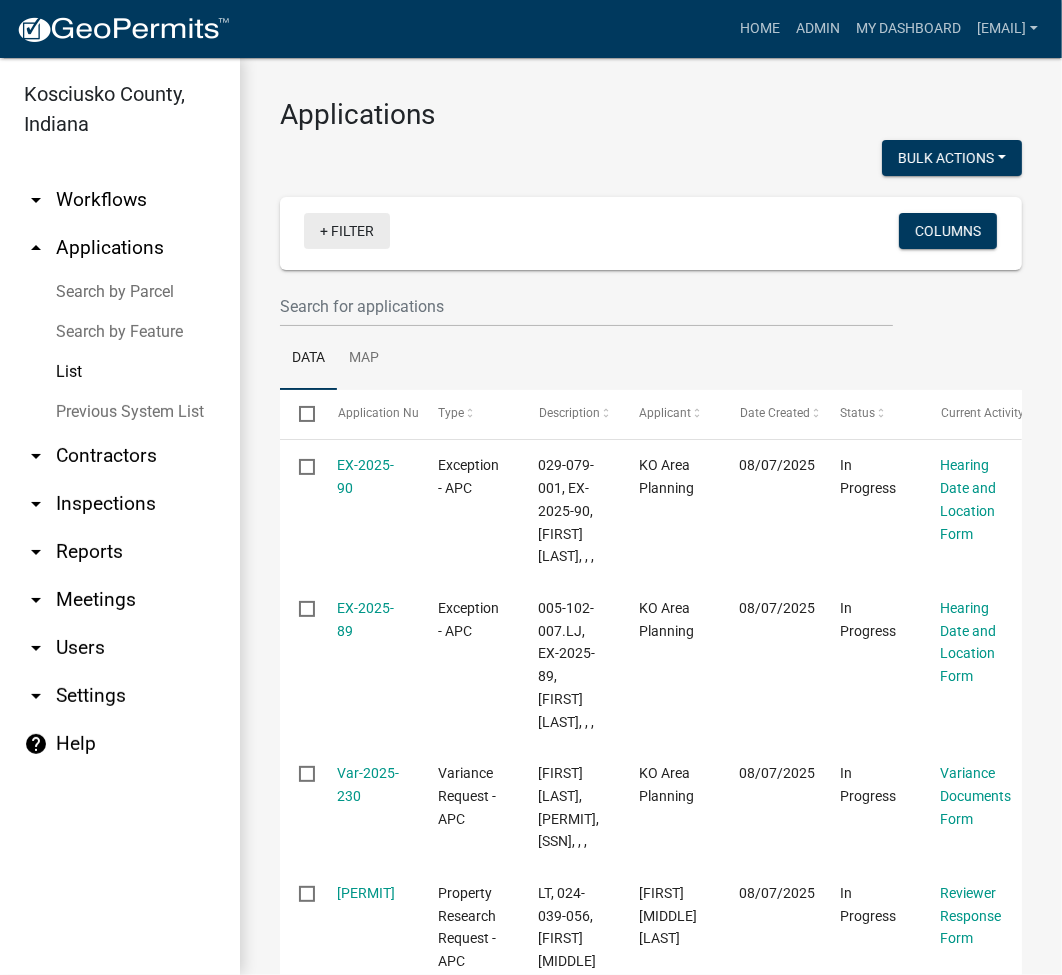 click on "+ Filter" at bounding box center [347, 231] 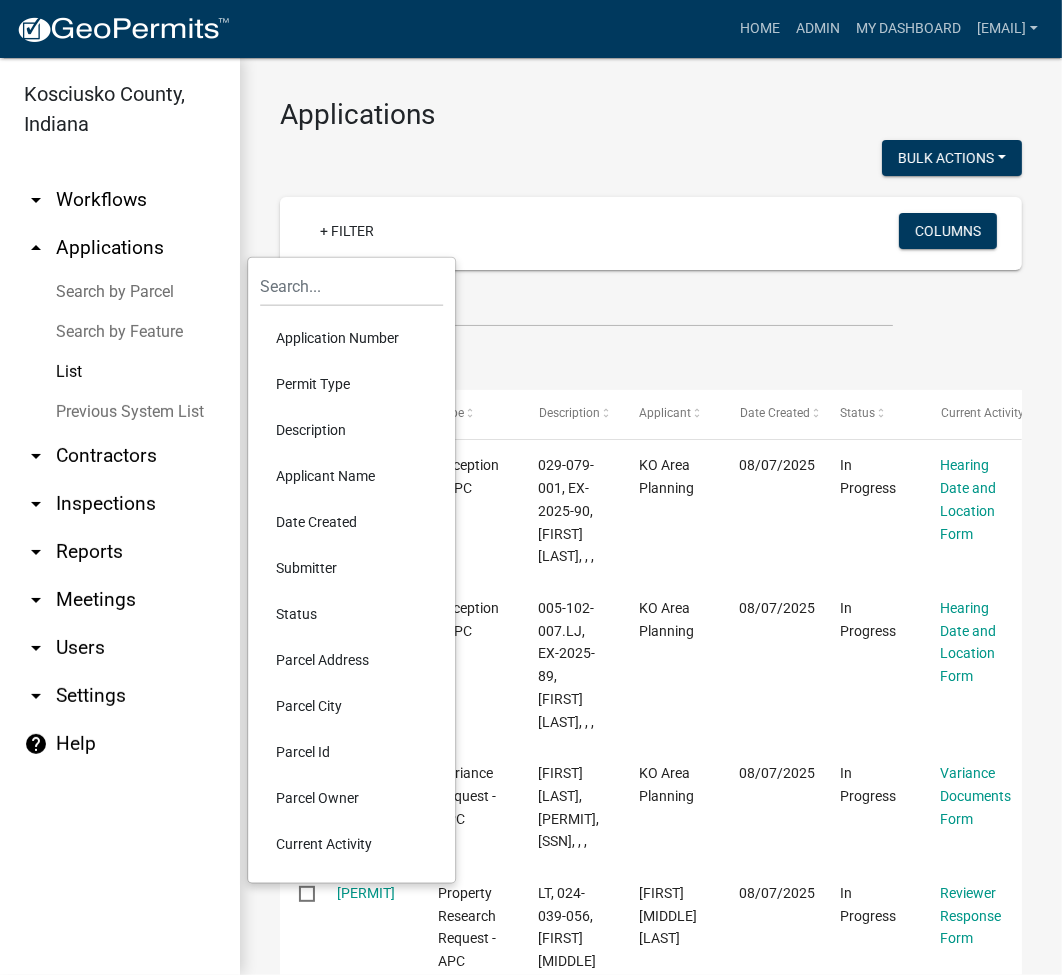 click on "Permit Type" at bounding box center [351, 384] 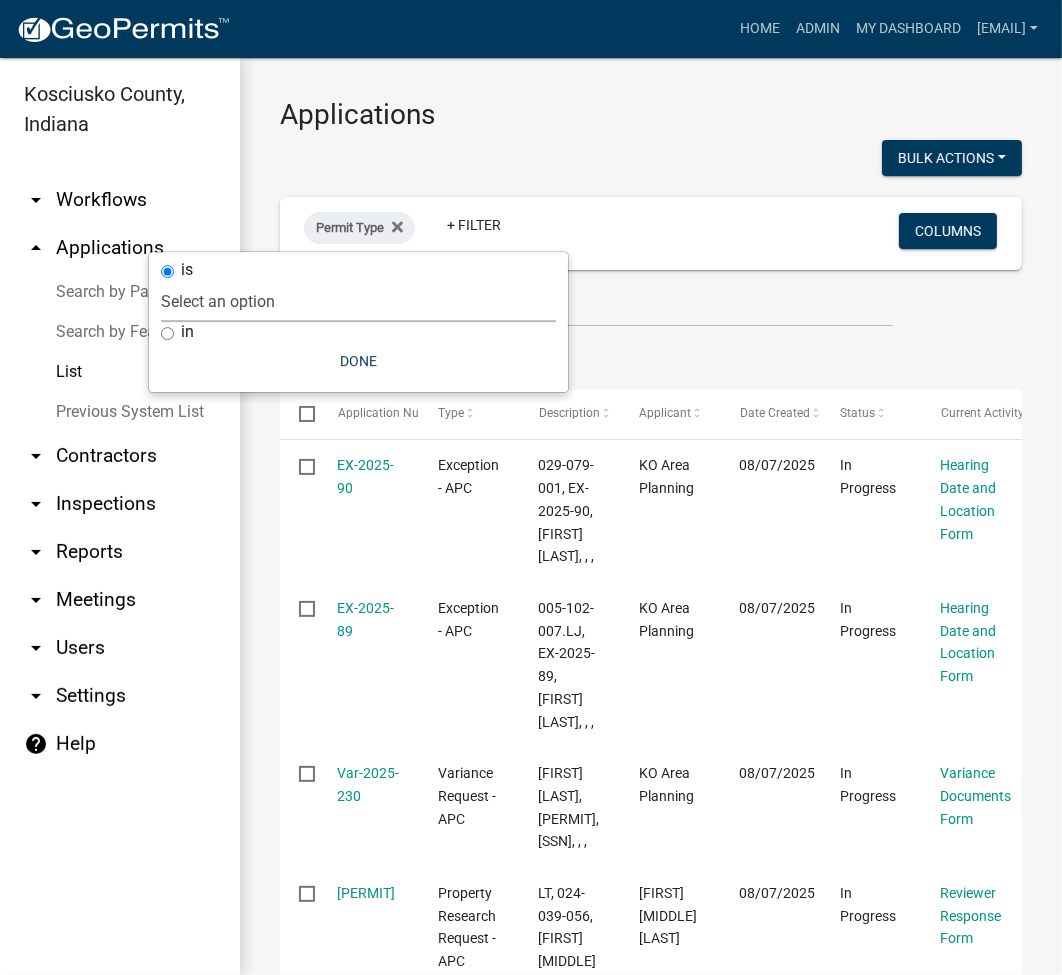 click on "Select an option   6 27 2024 Copy Of - Subdivision Plat Application - APC   APC Address Asignment   APC Appeal   APC Development Plan Review   APC Survey Repository   Auditor Blind Or Disabled   Auditor Blind or Disabled Mobile Home Deduction   Auditor Change of Tax Mailing Address Form   Auditor Energy Systems Deduction   Auditor Heritage Barn   Auditor Homestead Deduction   Auditor Mobile Home Homestead Deduction   Auditor Over 65 Deduction   Auditor Over 65 for Mobile Home Deduction   Auditor Vacation Request   Auditor Veterans Deduction   Auditor Veterans Deduction for Mobile Home   Certificates of Occupancy - APC   Copy Of - FARAs   Copy Of - Improvement Location Permit - APC 1 22 2024   Driveway and Right of Way Work Permit   Exception - APC   FARAs   Flood Development Permit - APC   Flood Zone Inquiry   Flood Zone Inquiry (PRR Copy)   Food Permit   General Contractor (Registration)   General Contractor (Renewal)   HD Sign Off On Sewage & Water   Hoover - Driveway and Right of Way Work Permit" at bounding box center (358, 301) 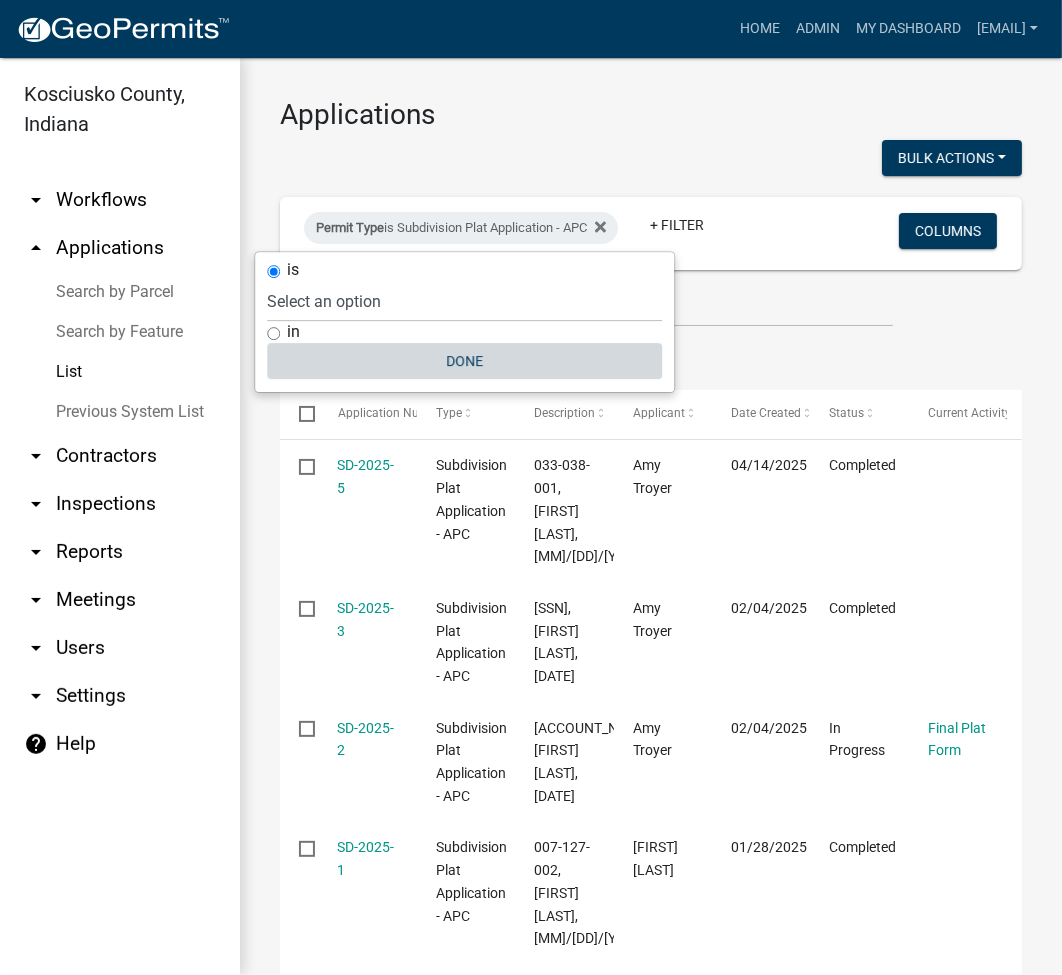 click on "Done" at bounding box center [464, 361] 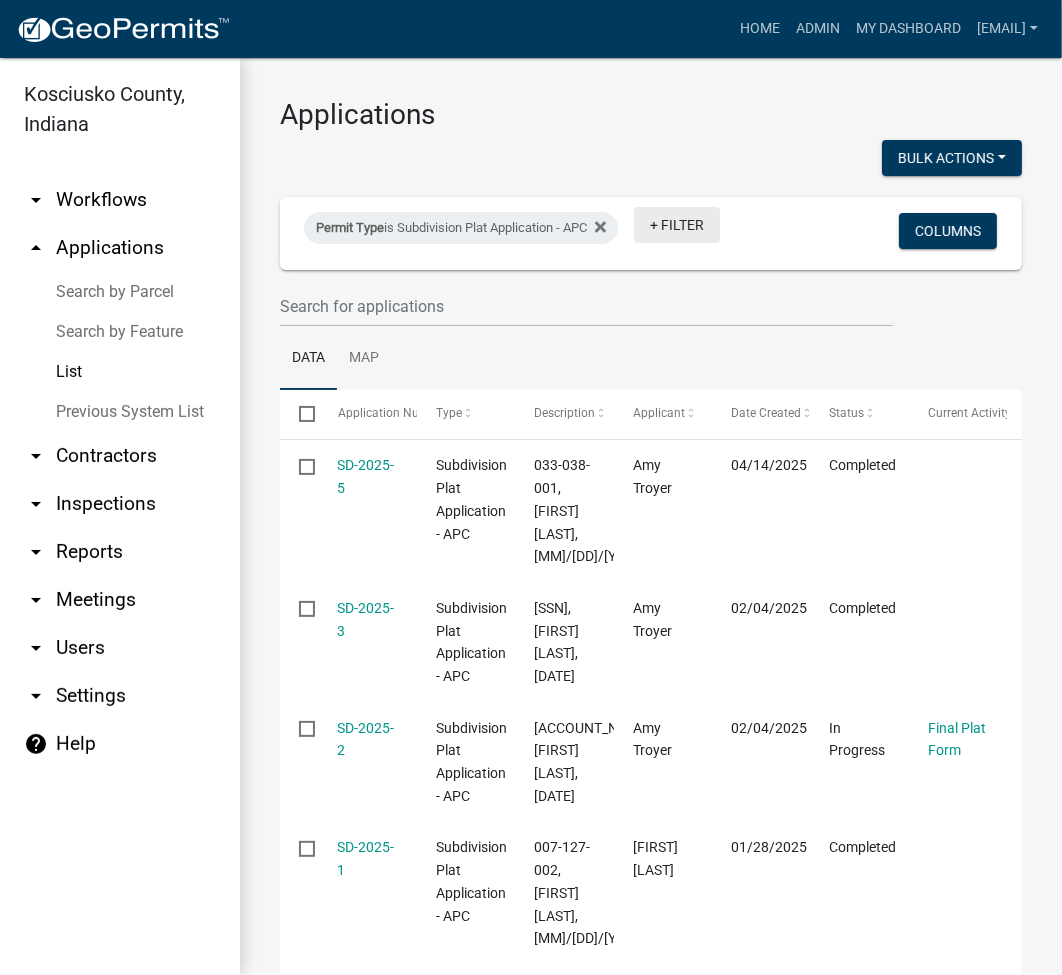 click on "+ Filter" at bounding box center [677, 225] 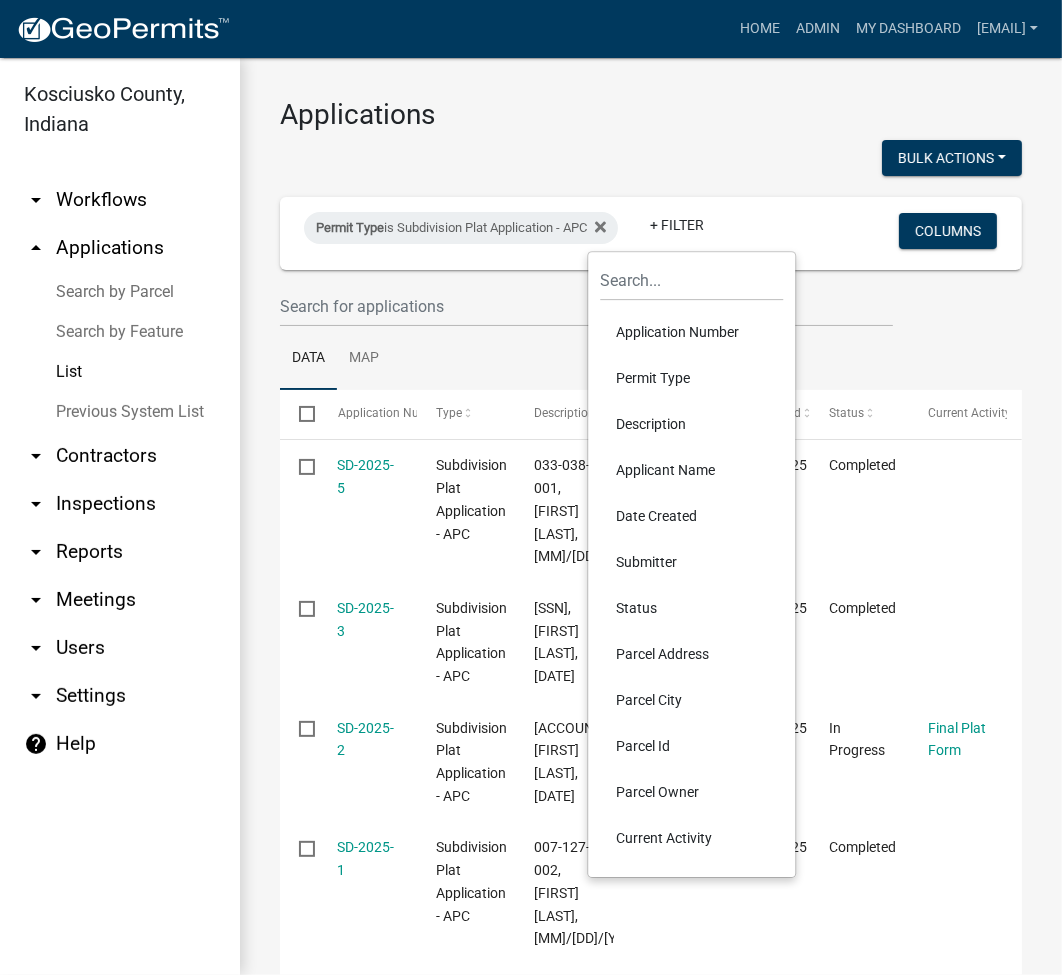 click on "Description" at bounding box center (691, 424) 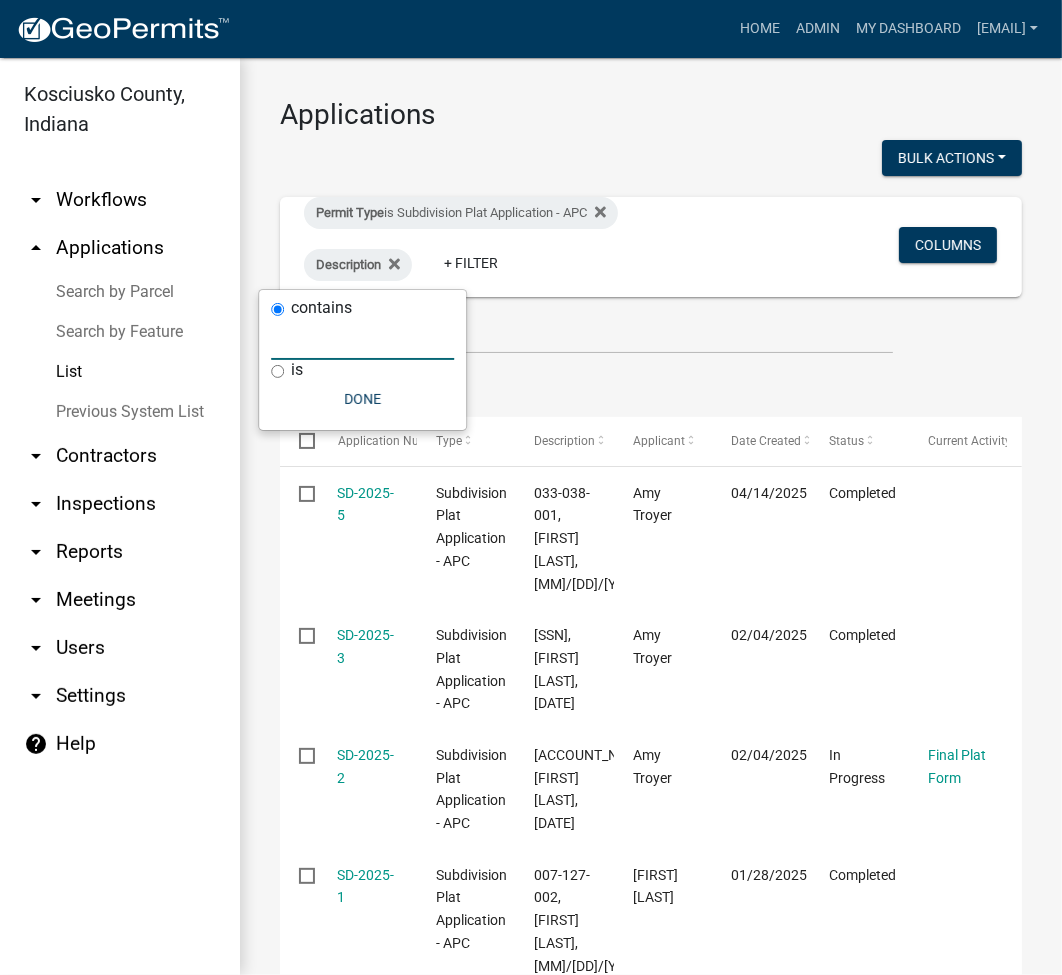 click at bounding box center [362, 339] 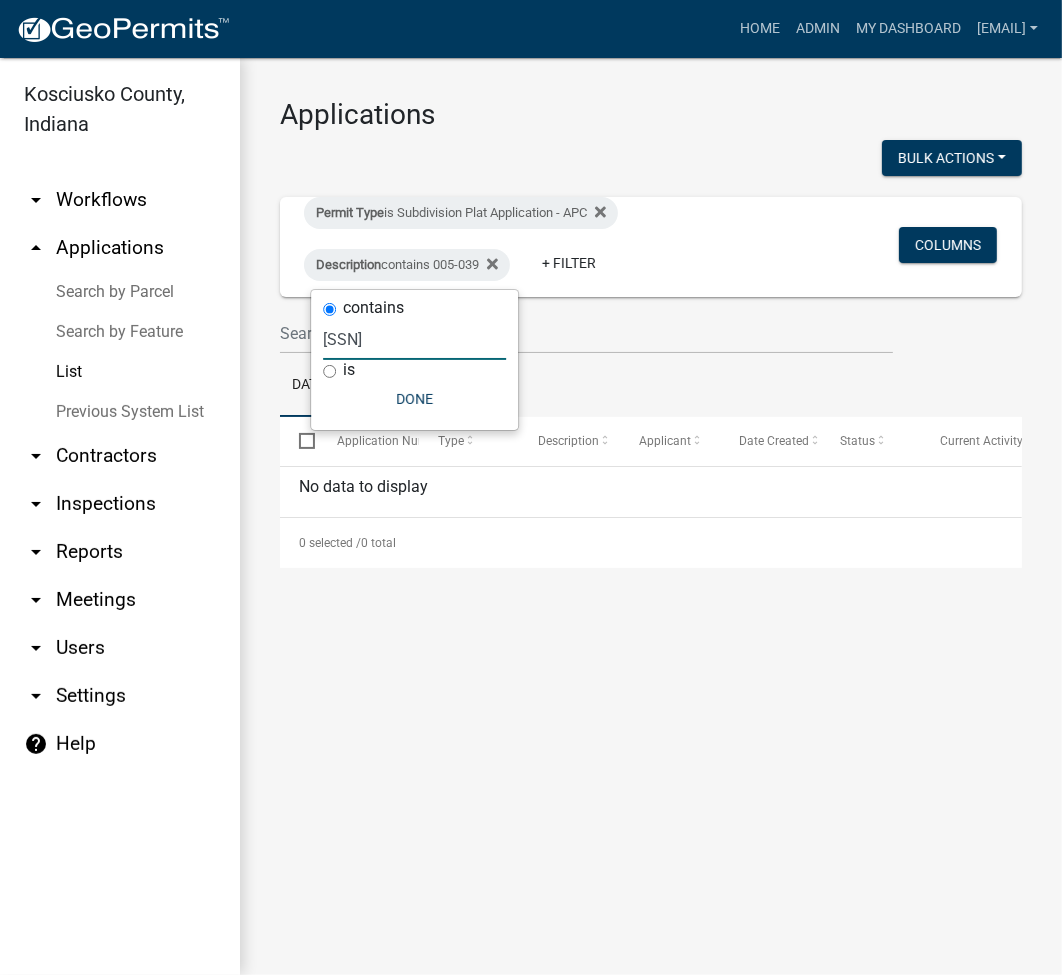 type on "[SSN]" 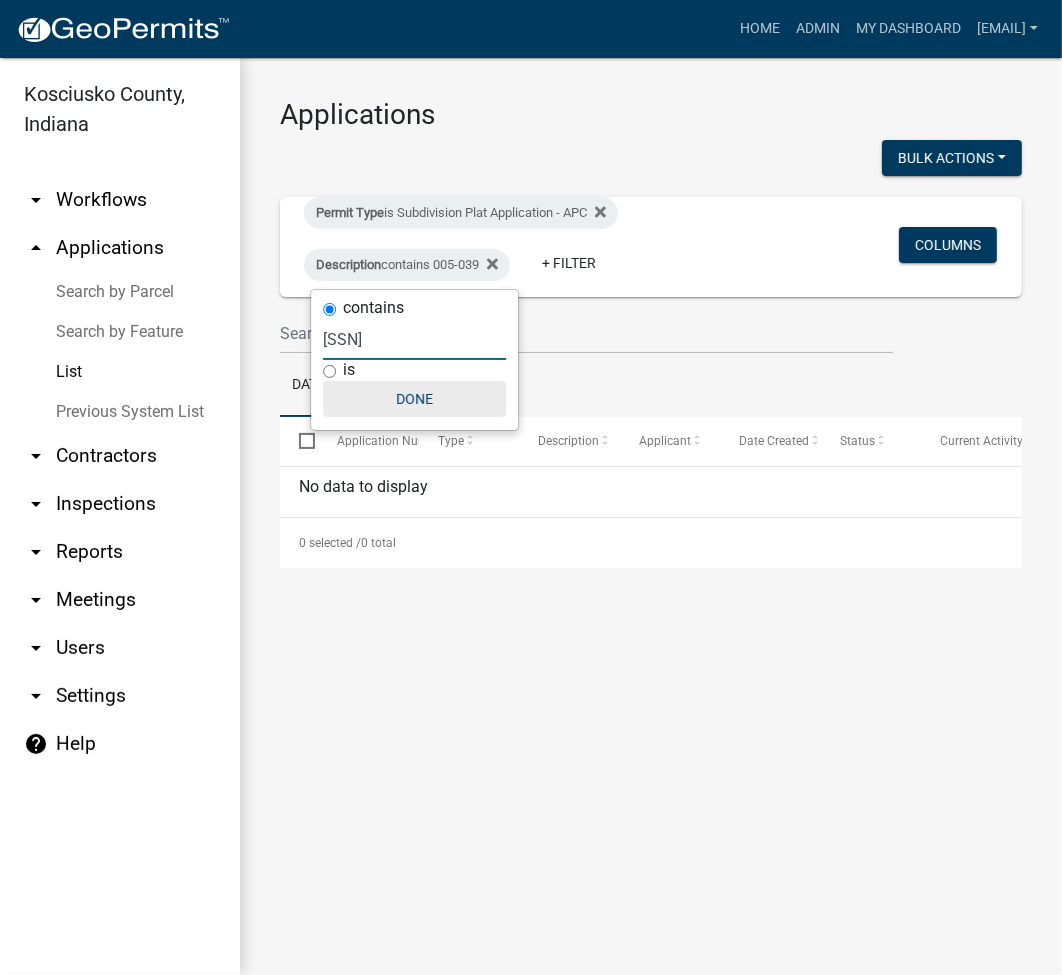 click on "Done" at bounding box center [414, 399] 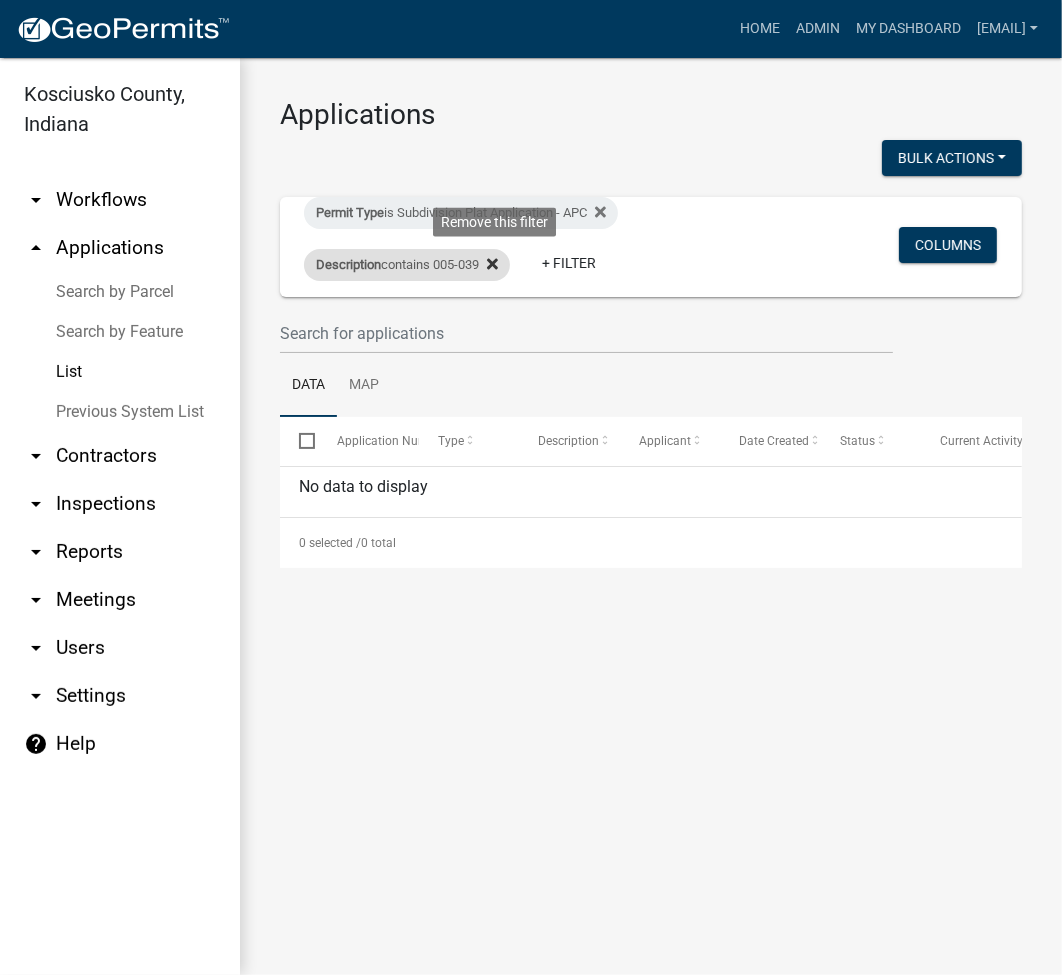 click 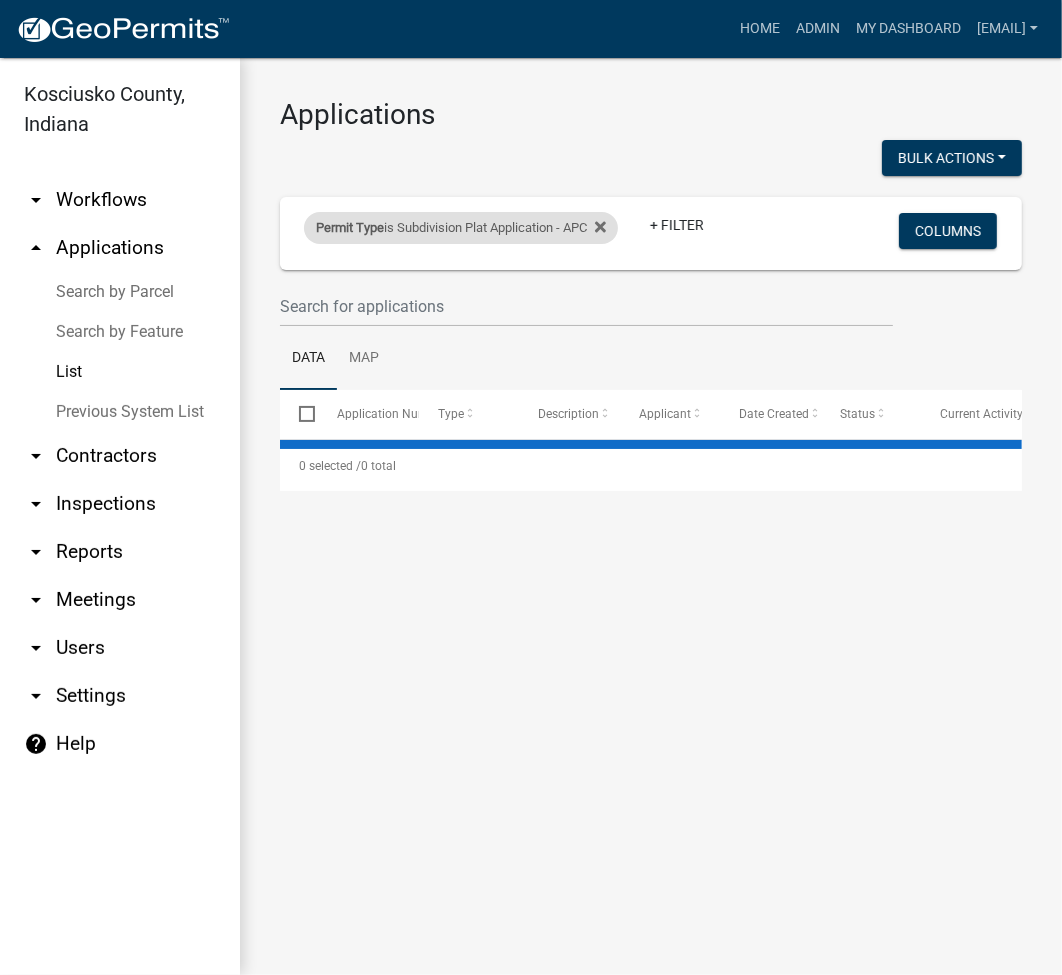 select on "3: 100" 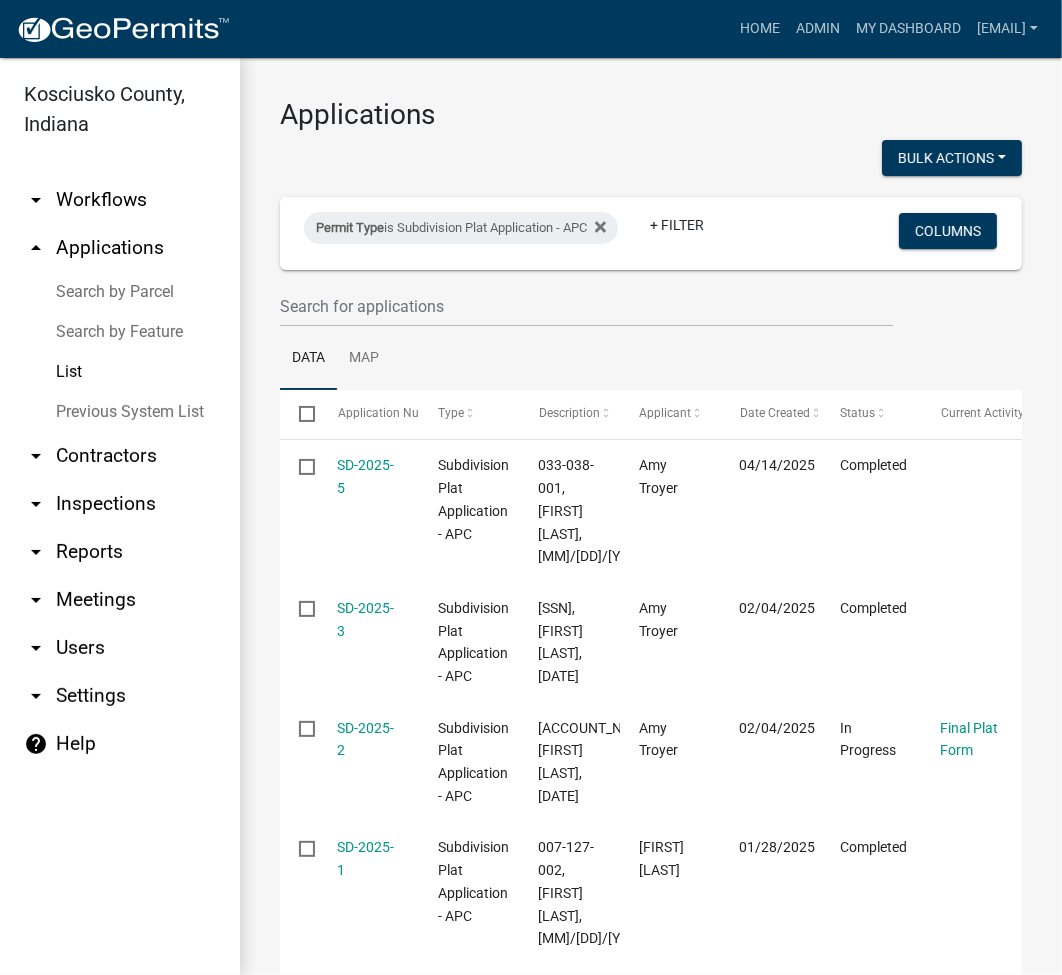 click on "Previous System List" at bounding box center [120, 412] 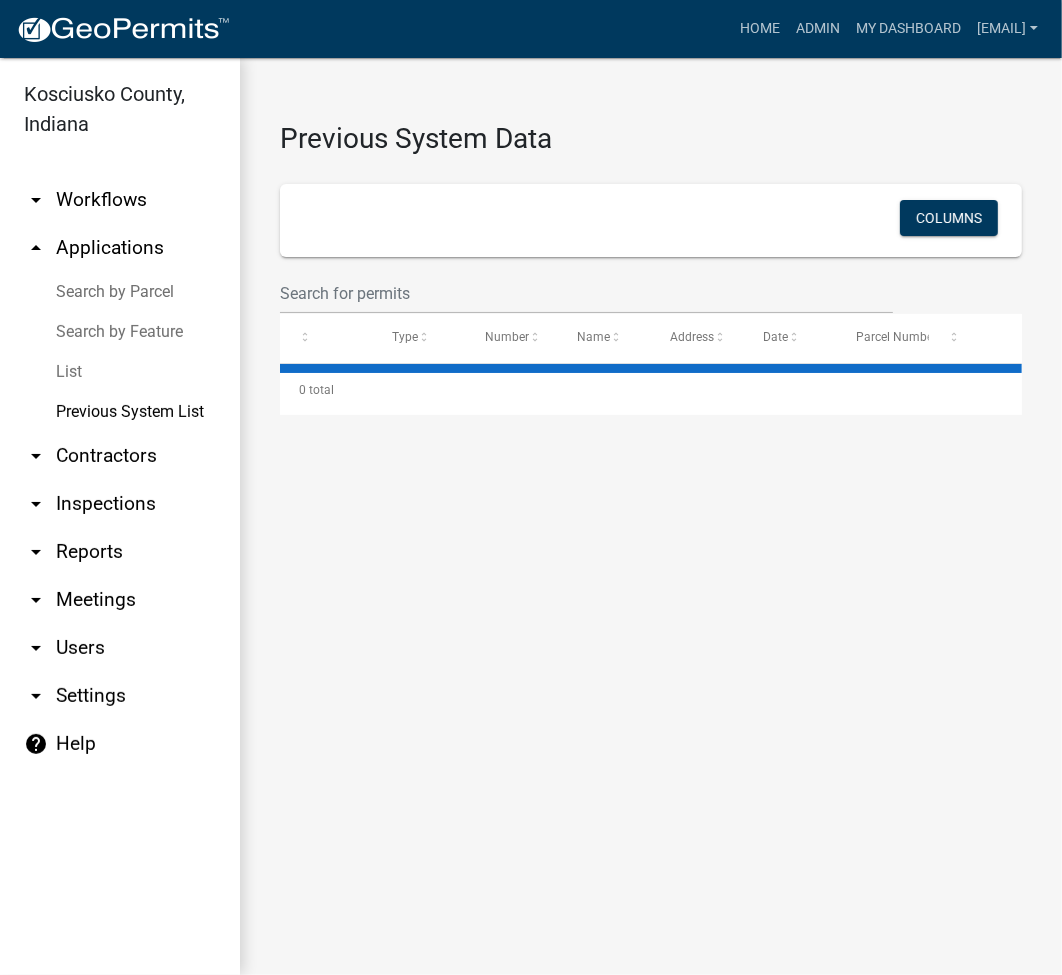 select on "3: 100" 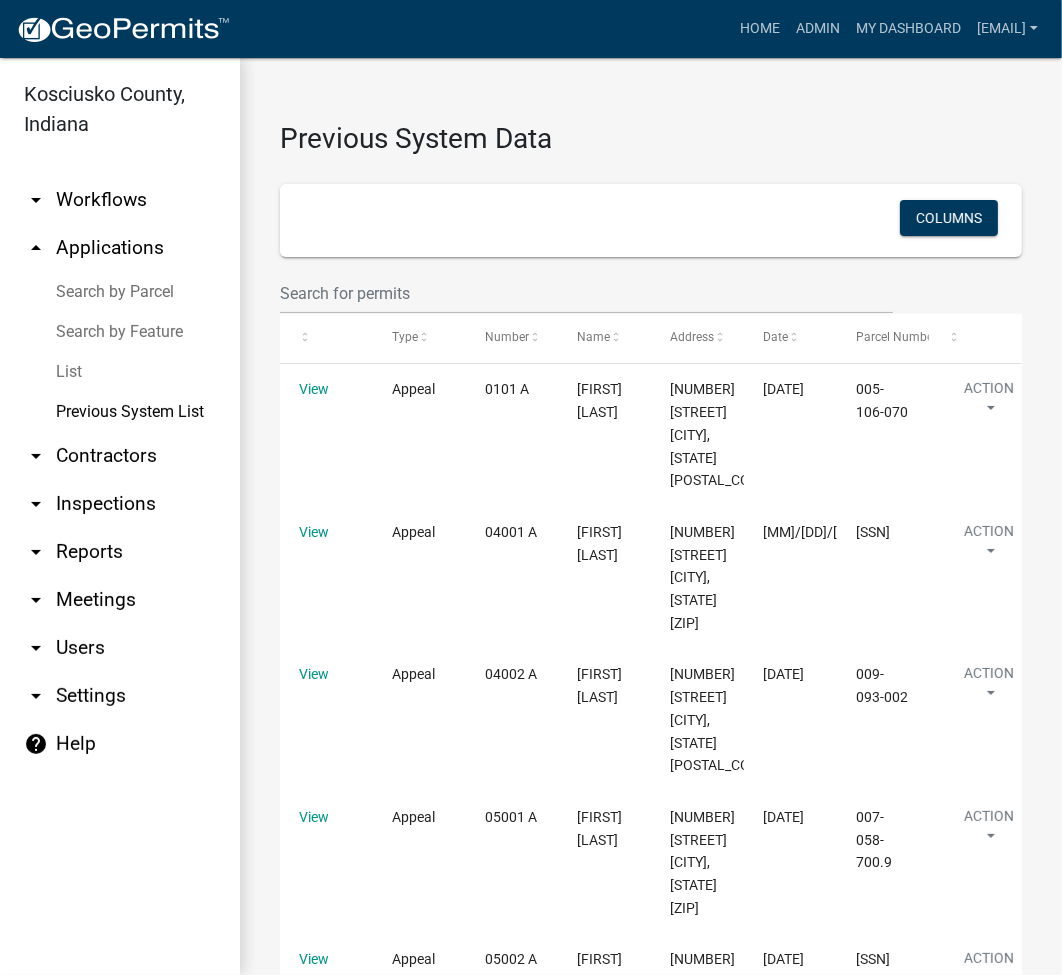 click on "Search by Parcel" at bounding box center (120, 292) 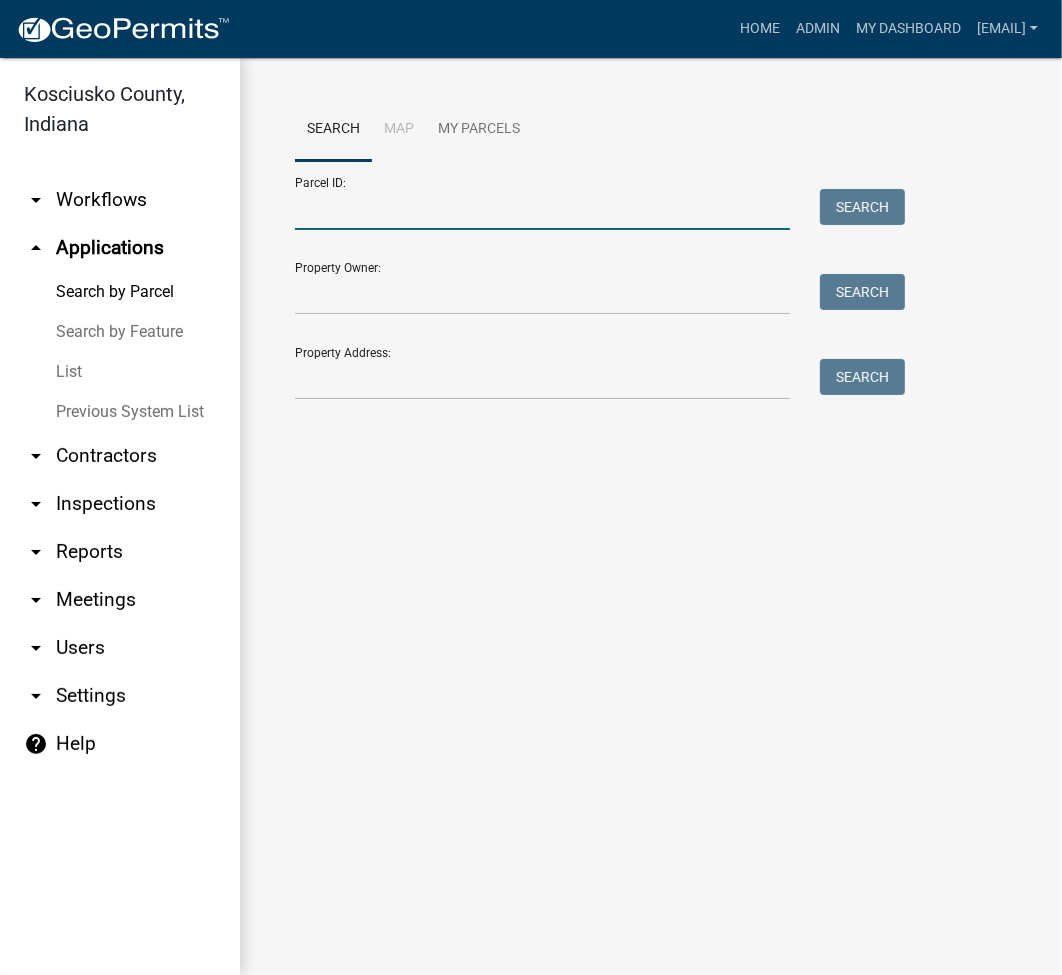click on "Parcel ID:" at bounding box center [542, 209] 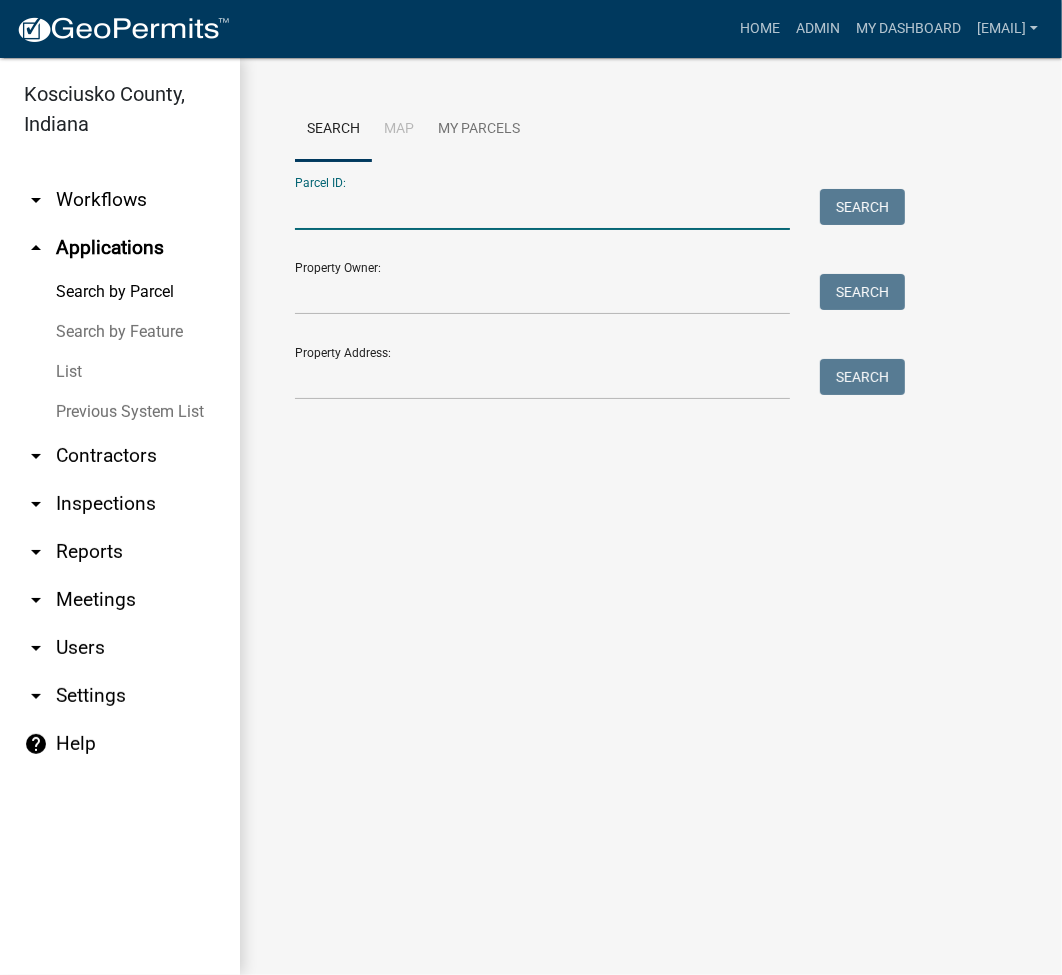 paste on "009-103-005.B" 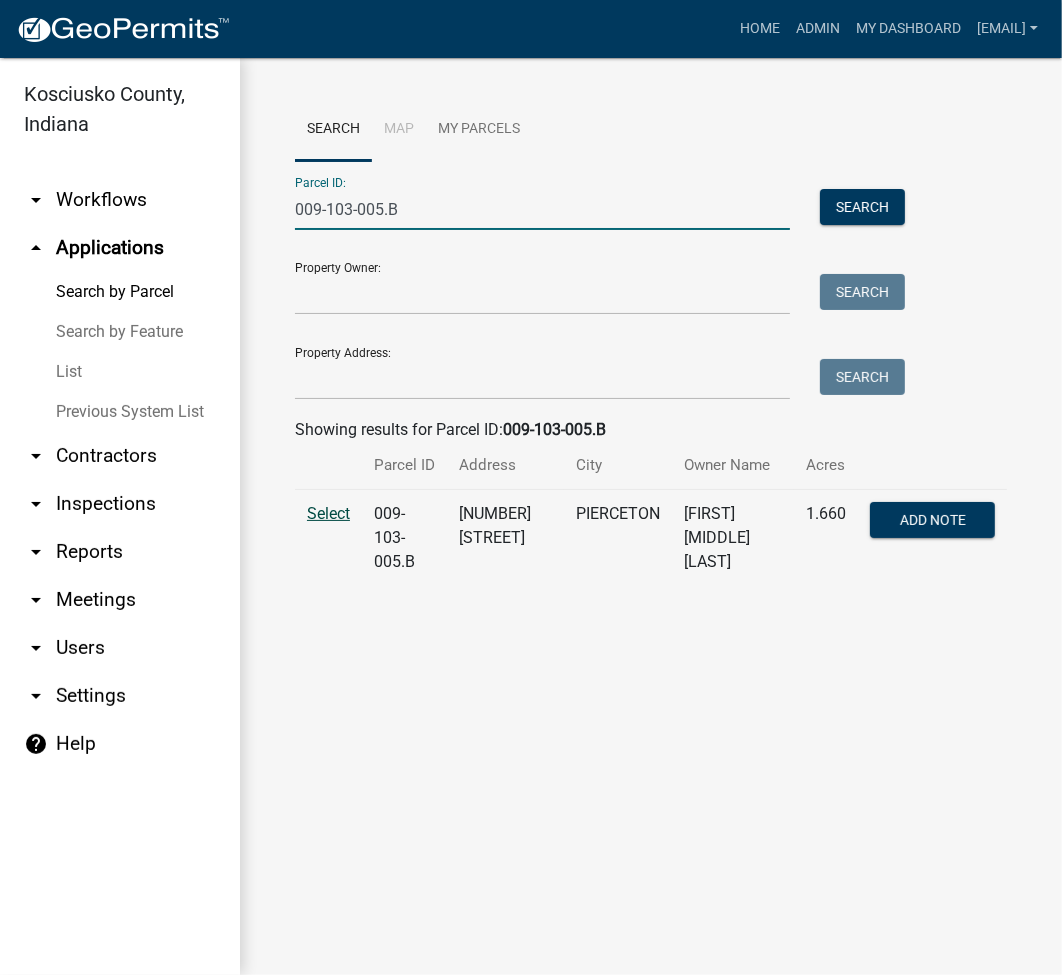 type on "009-103-005.B" 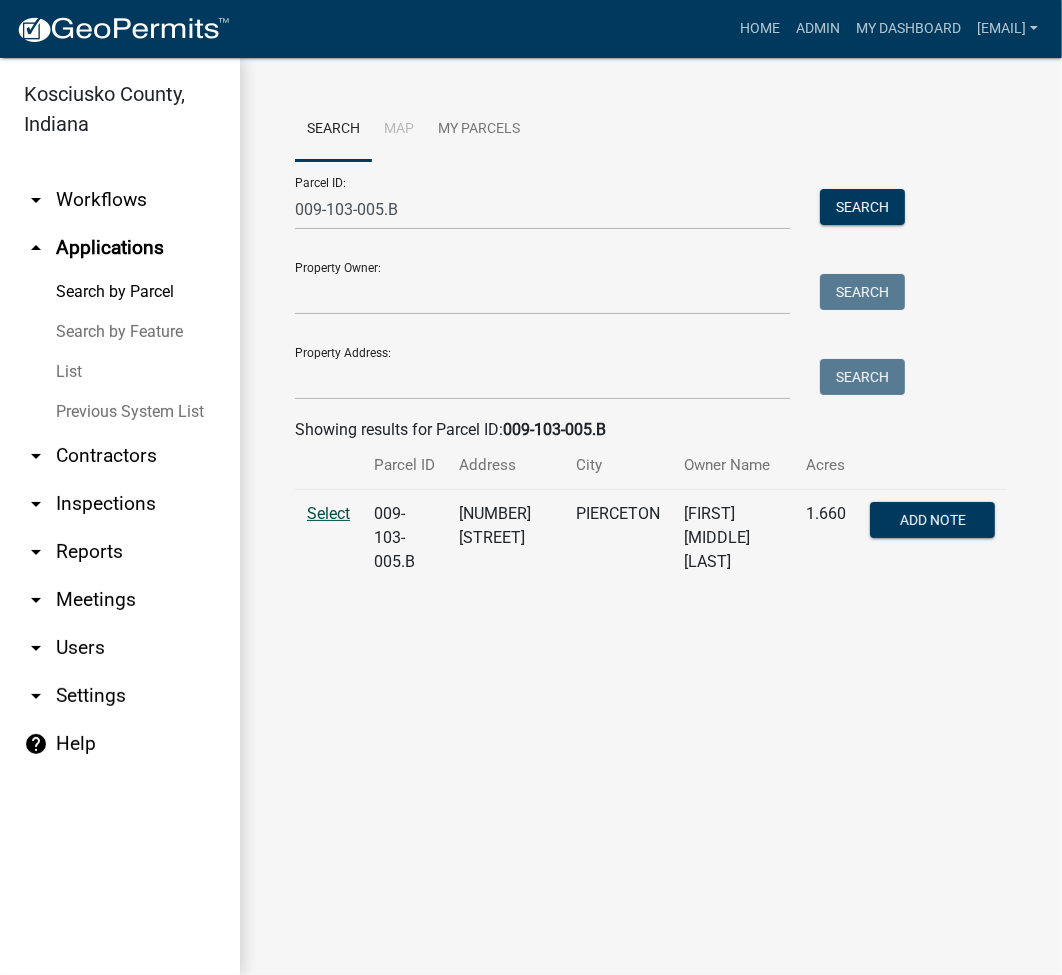 click on "Select" at bounding box center (328, 513) 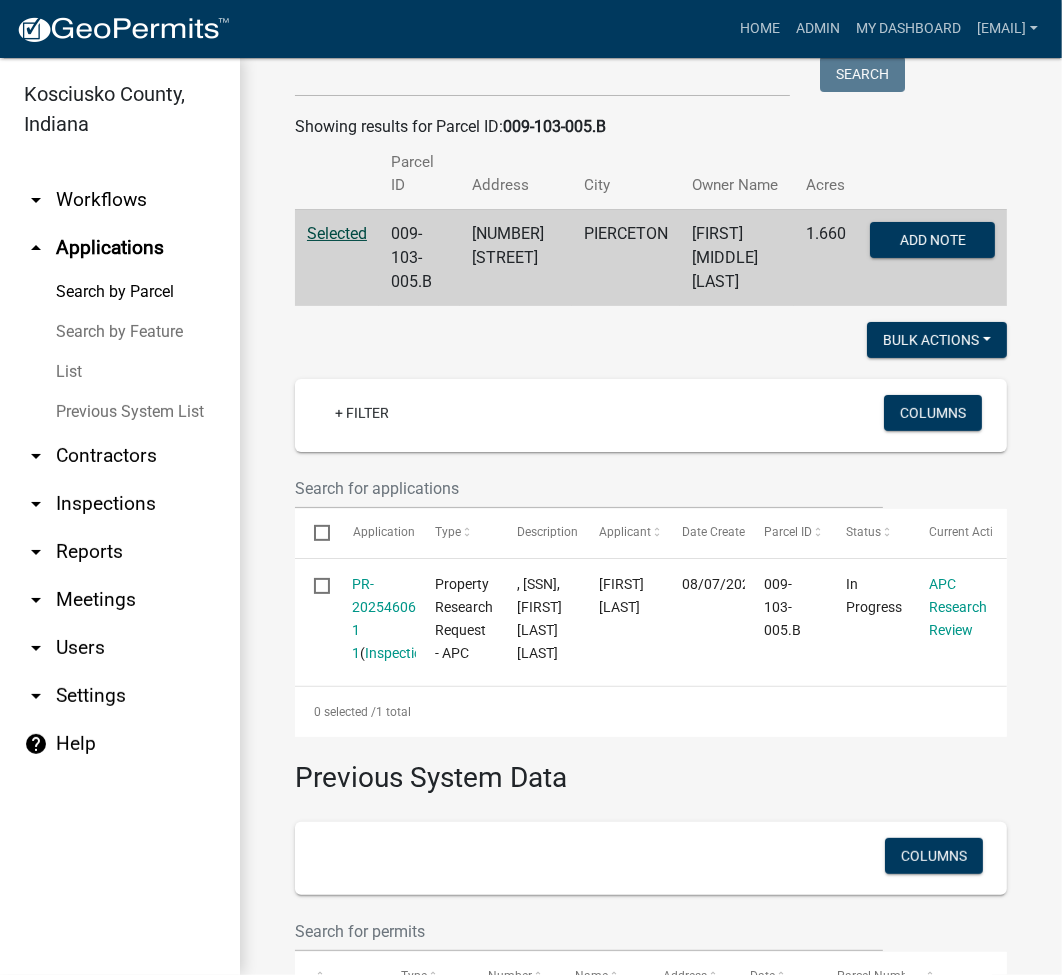 scroll, scrollTop: 836, scrollLeft: 0, axis: vertical 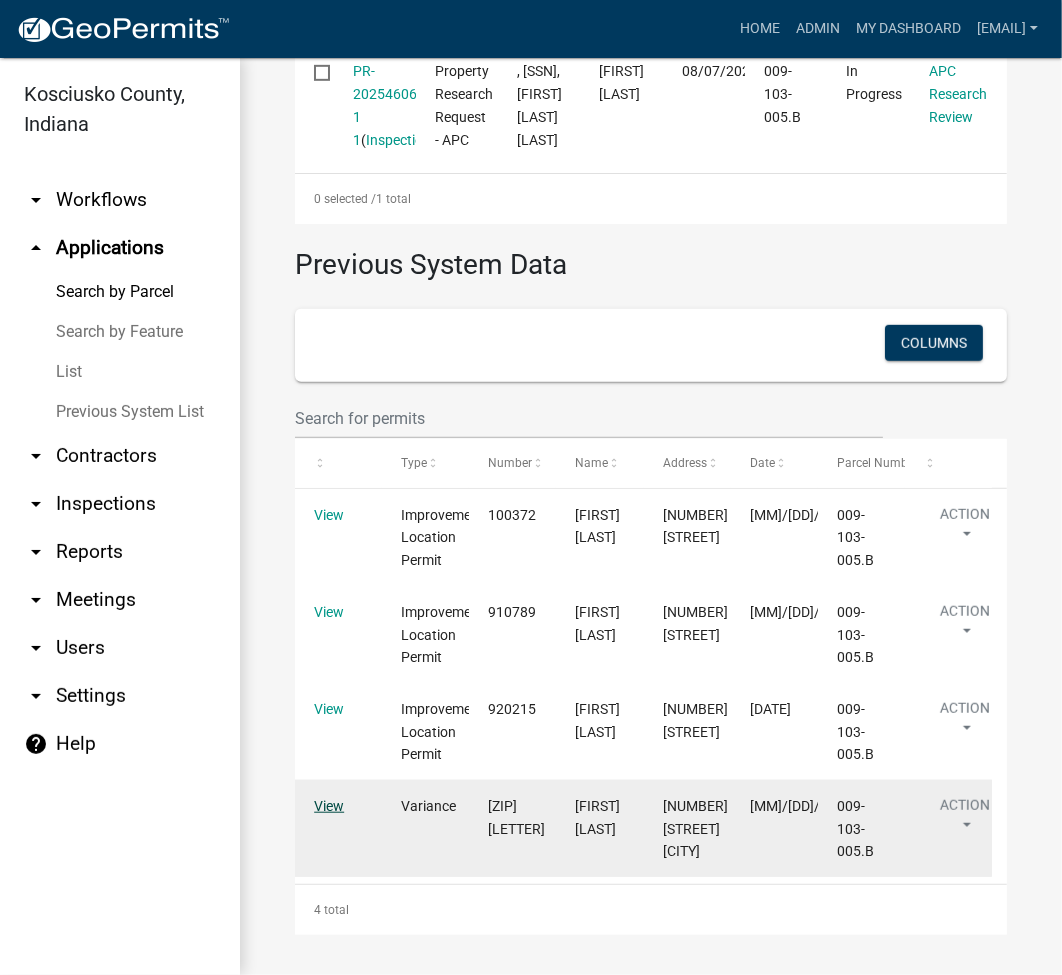 click on "View" at bounding box center (329, 806) 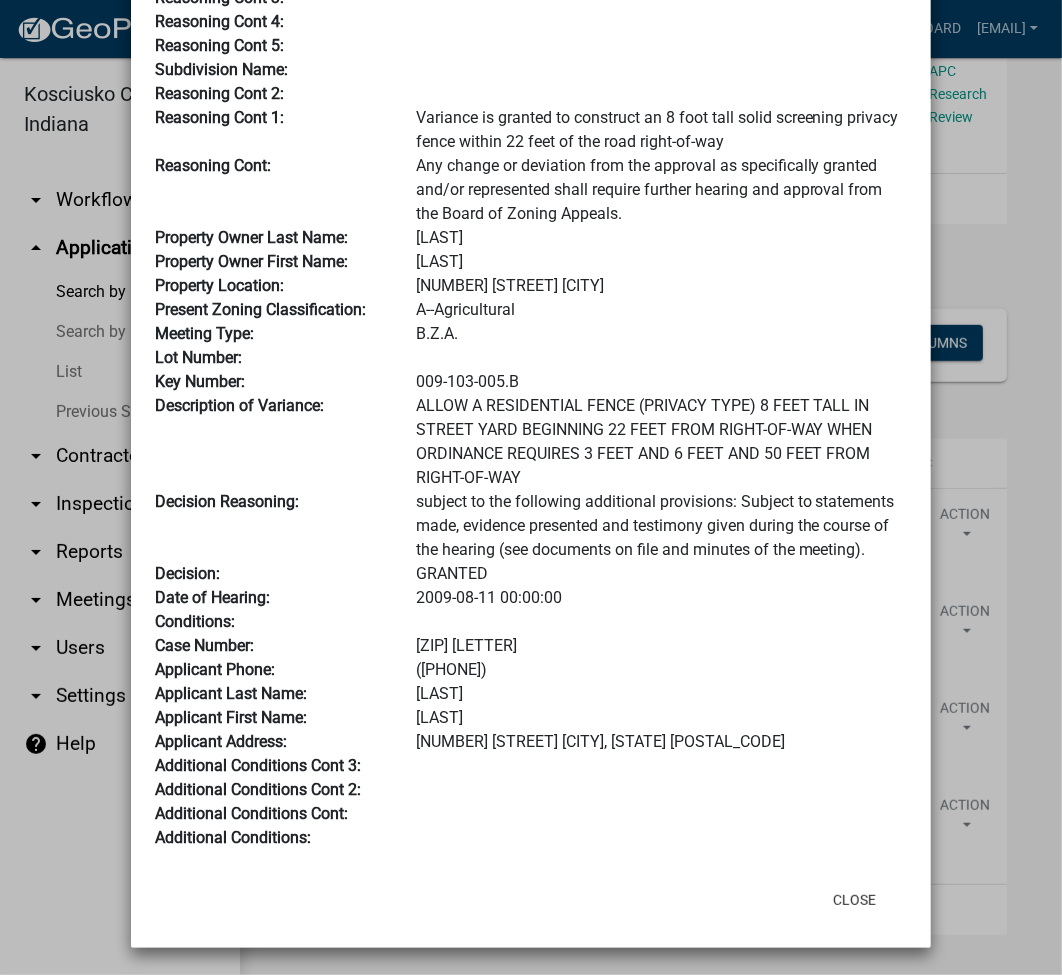 scroll, scrollTop: 0, scrollLeft: 0, axis: both 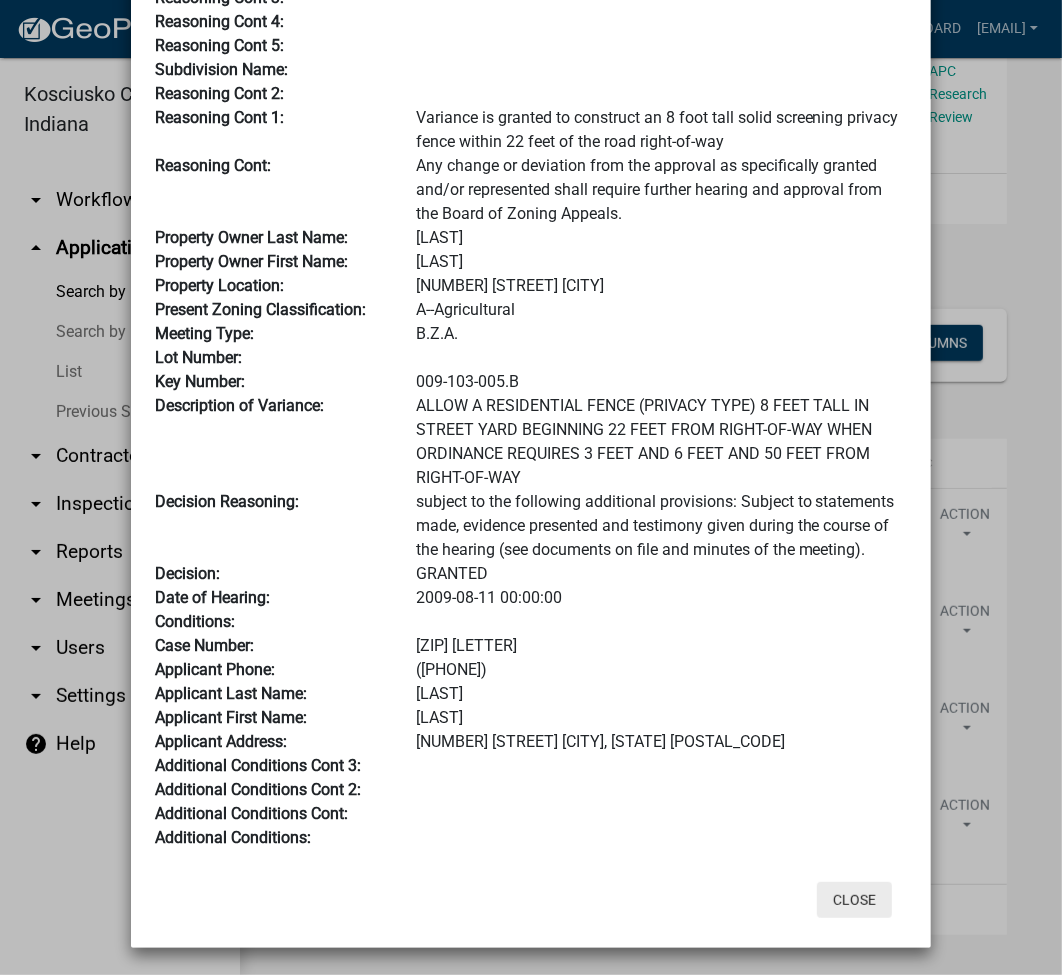 click on "Close" 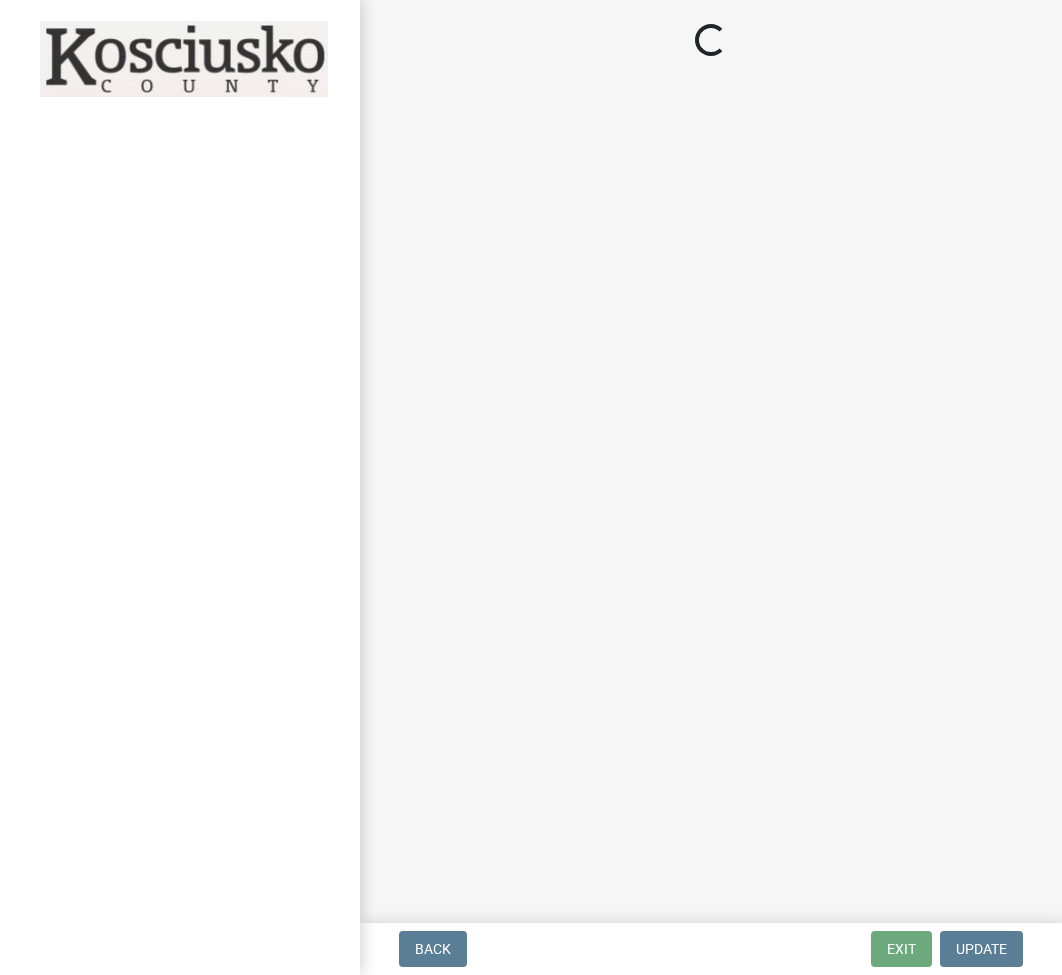 scroll, scrollTop: 0, scrollLeft: 0, axis: both 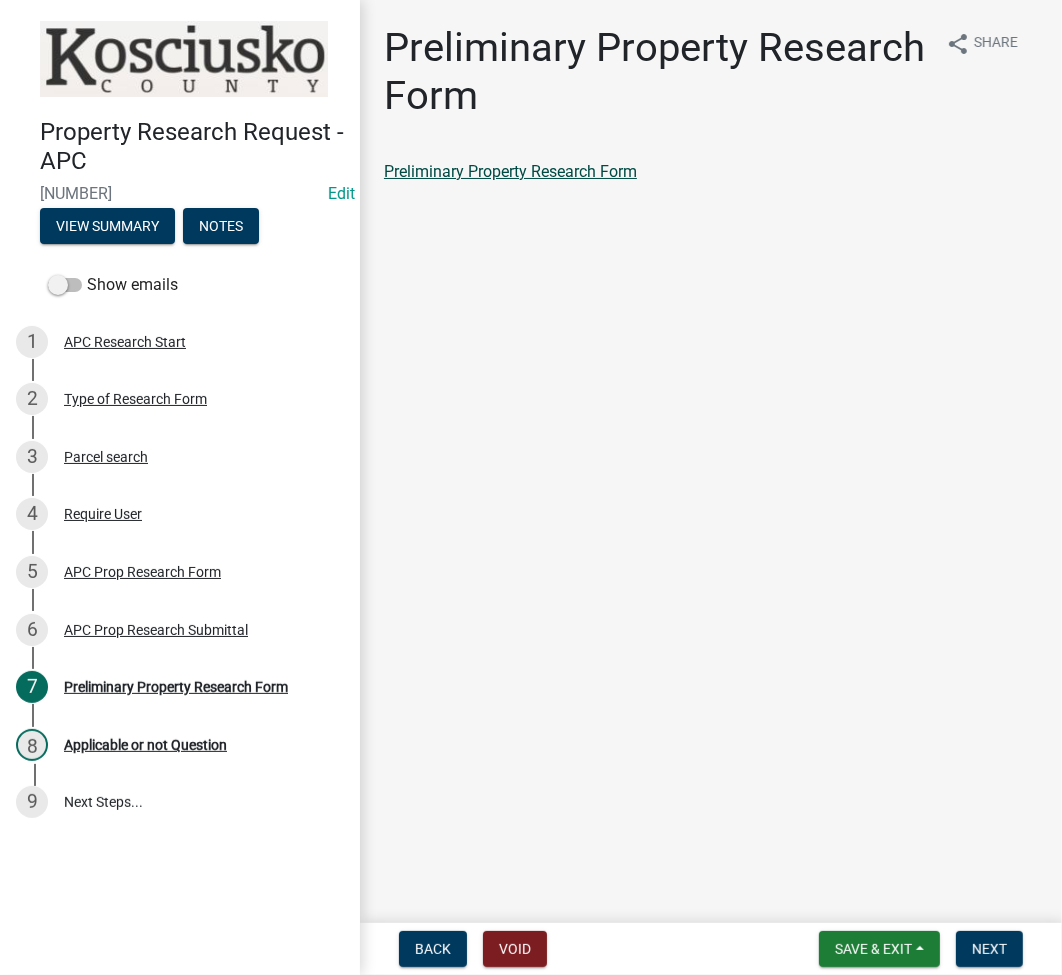 click on "Preliminary Property Research Form" 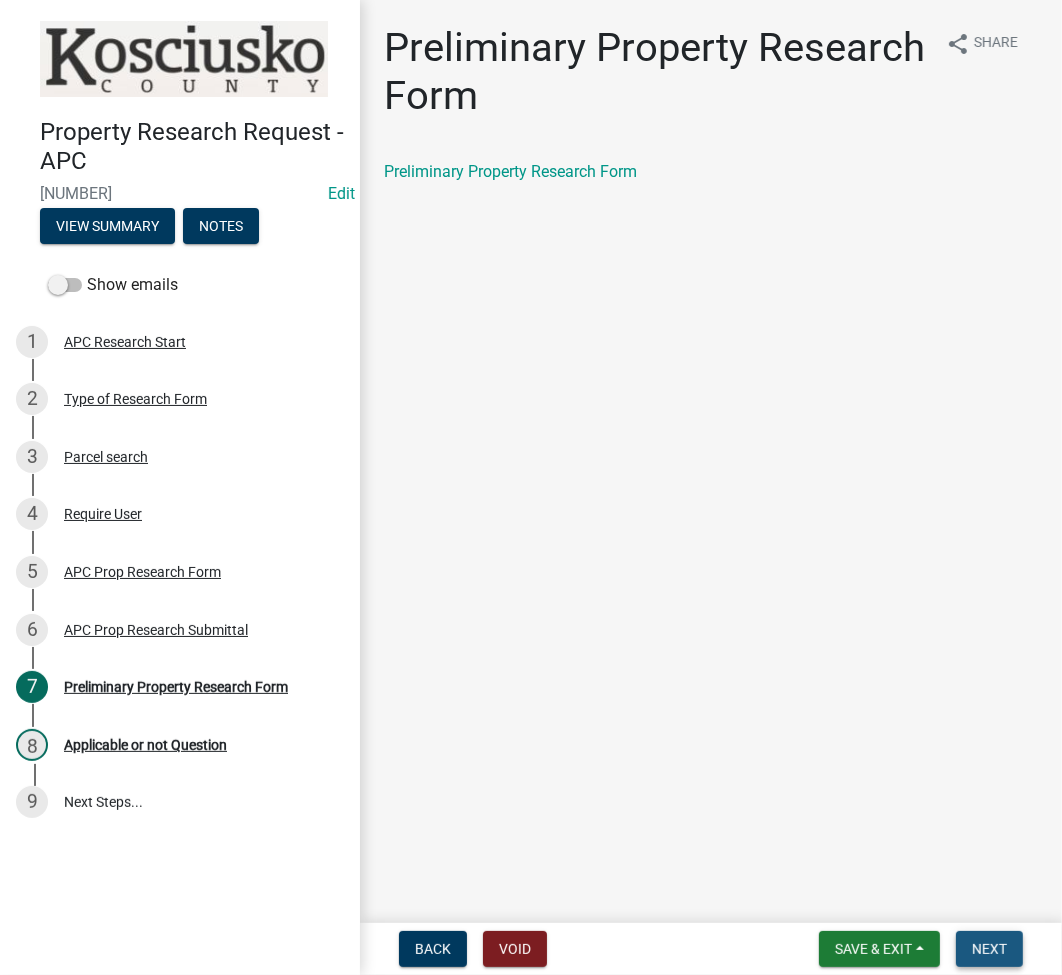 click on "Next" at bounding box center (989, 949) 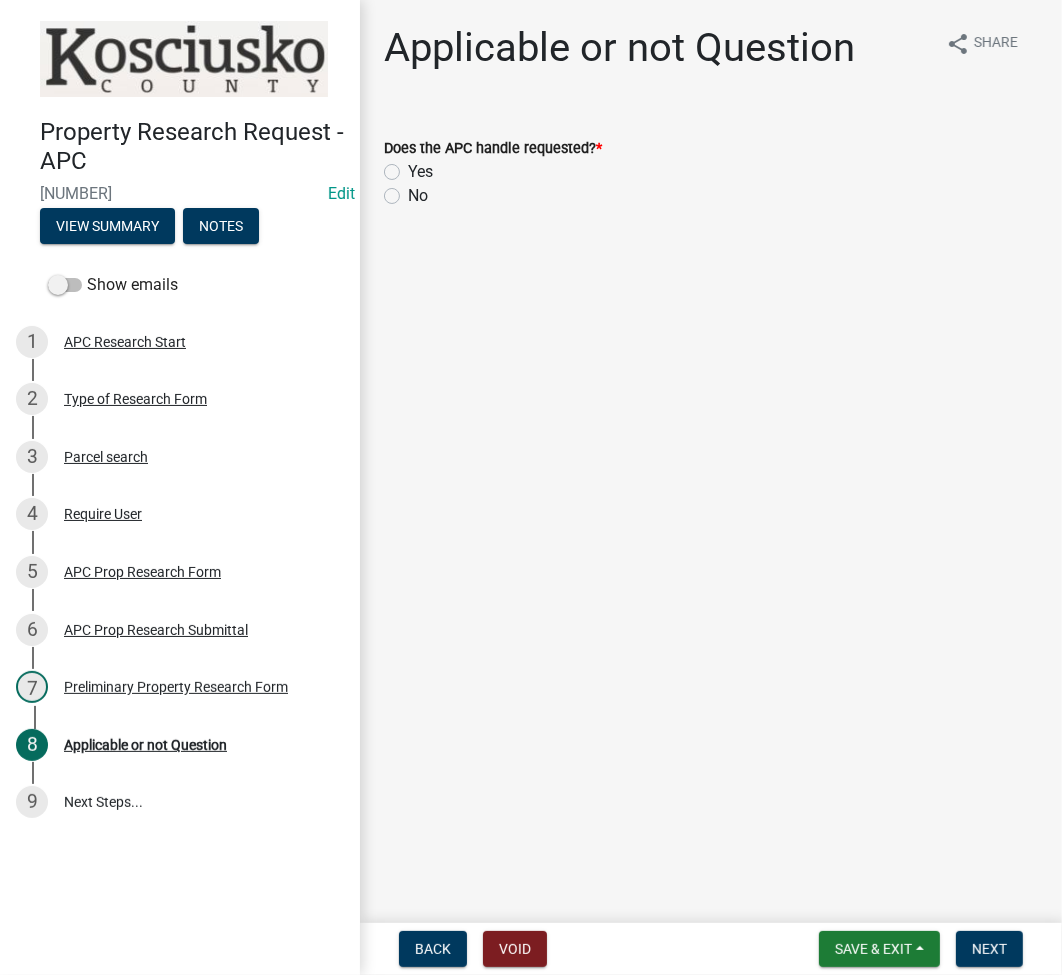 click on "Yes" 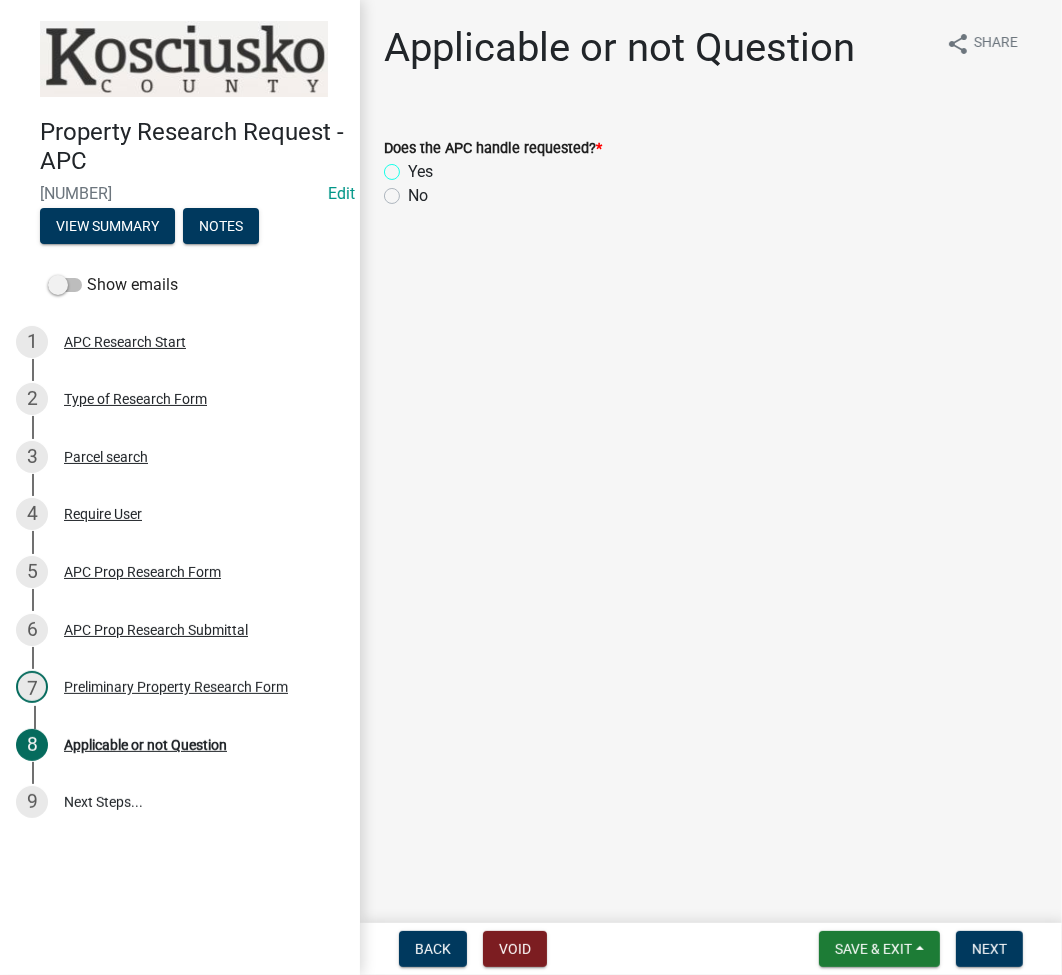 click on "Yes" at bounding box center (414, 166) 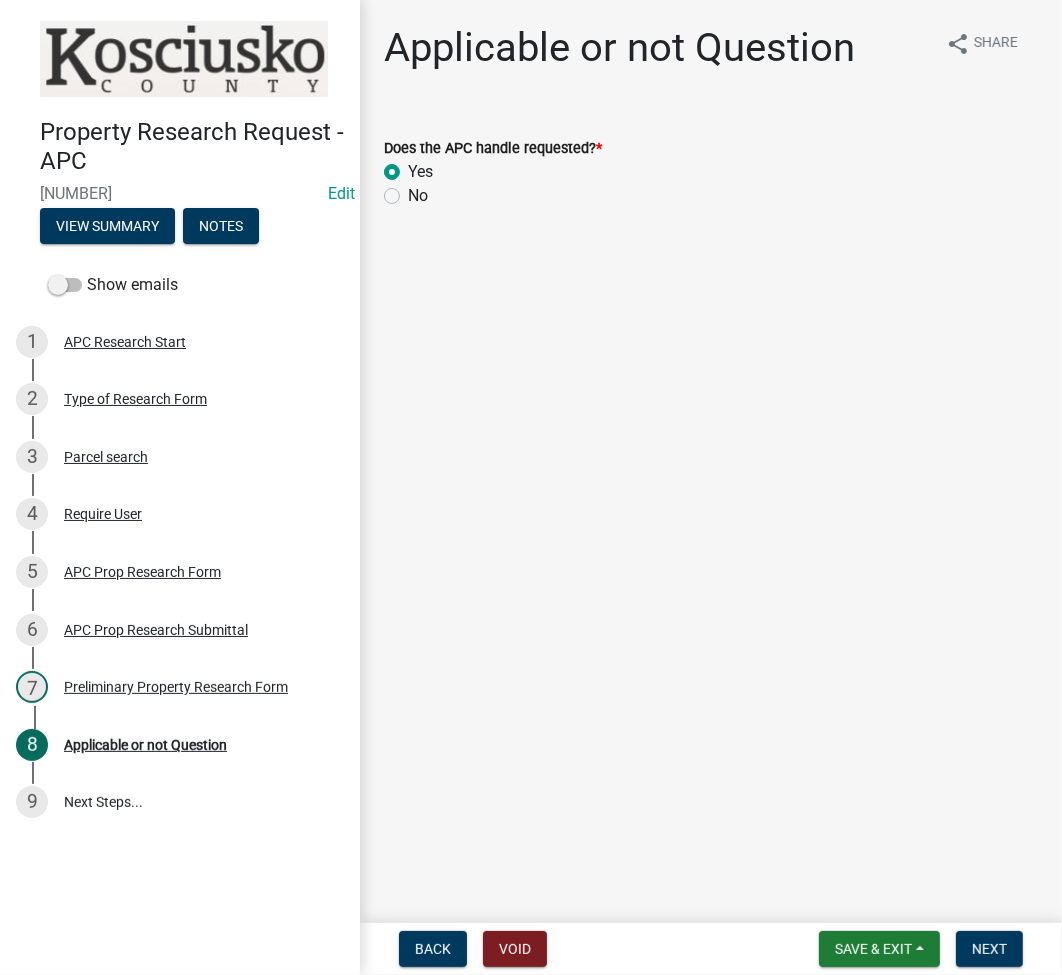 radio on "true" 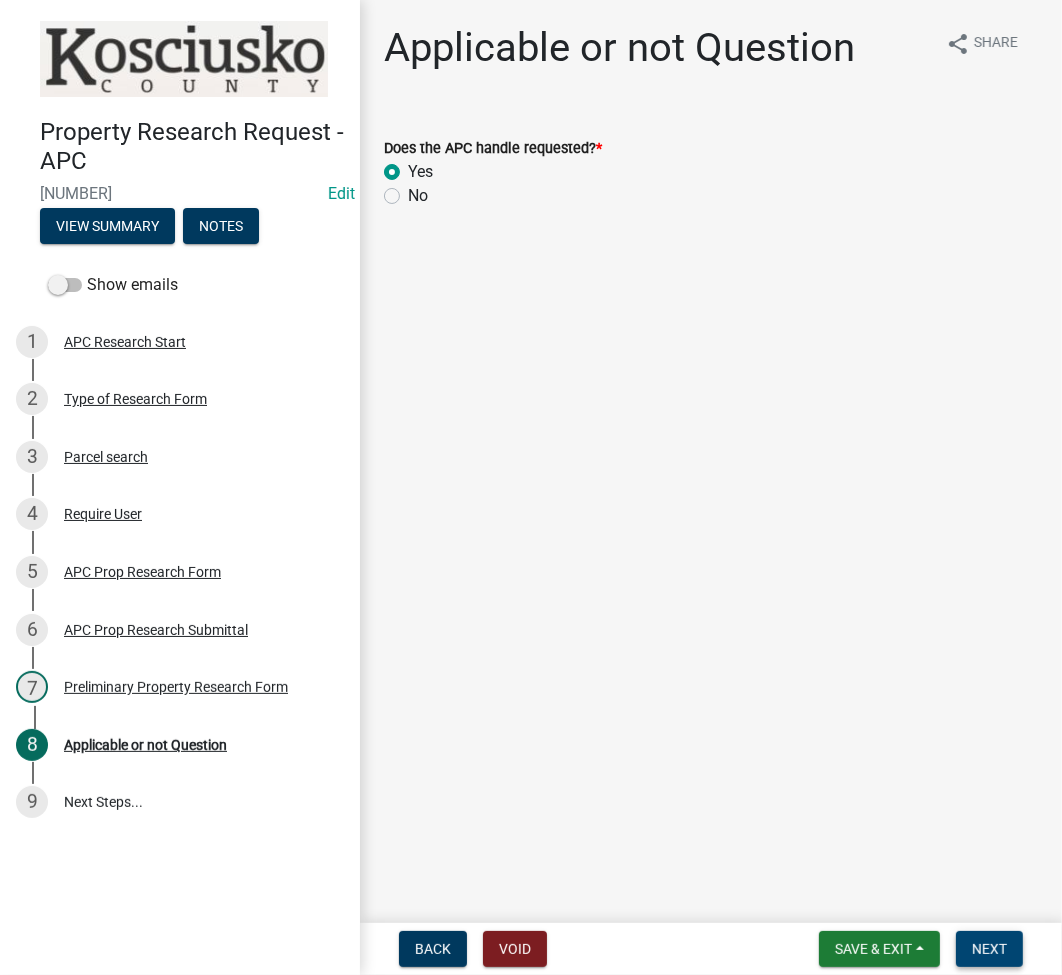 click on "Next" at bounding box center (989, 949) 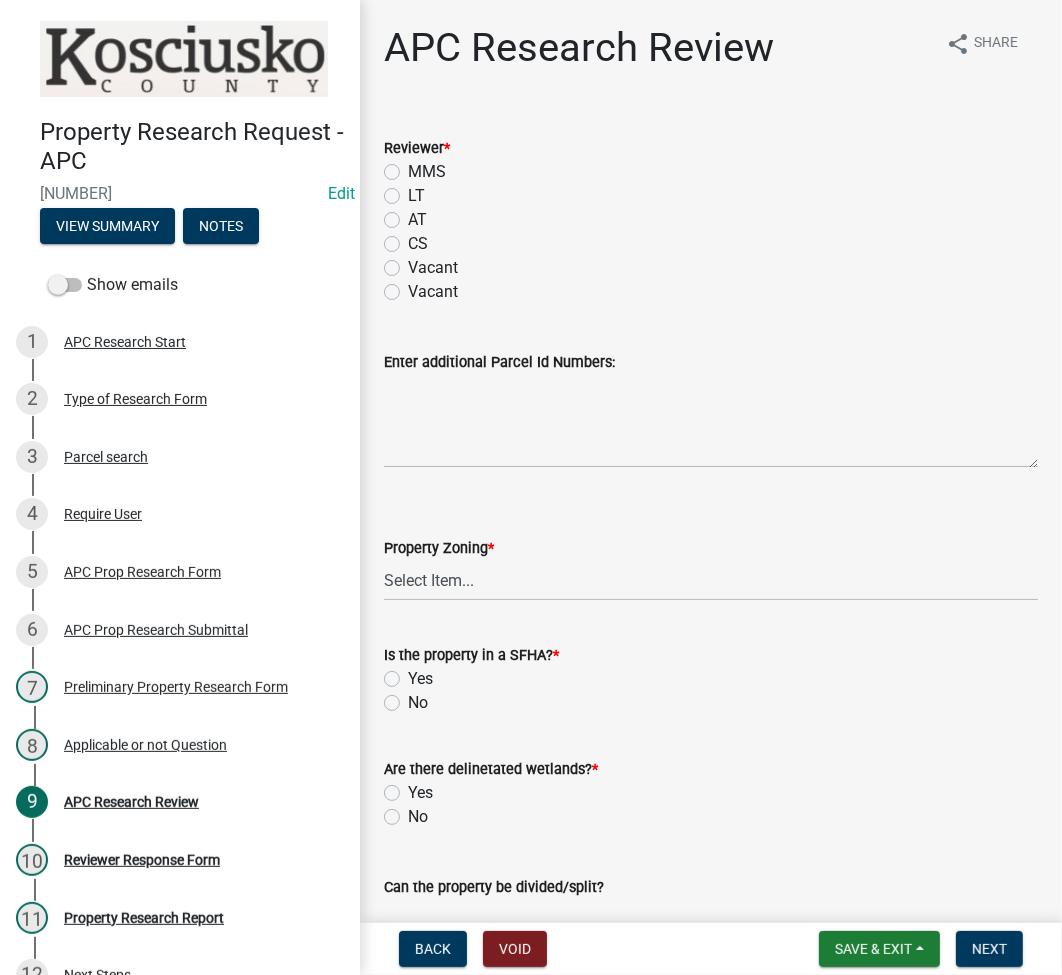 click on "LT" 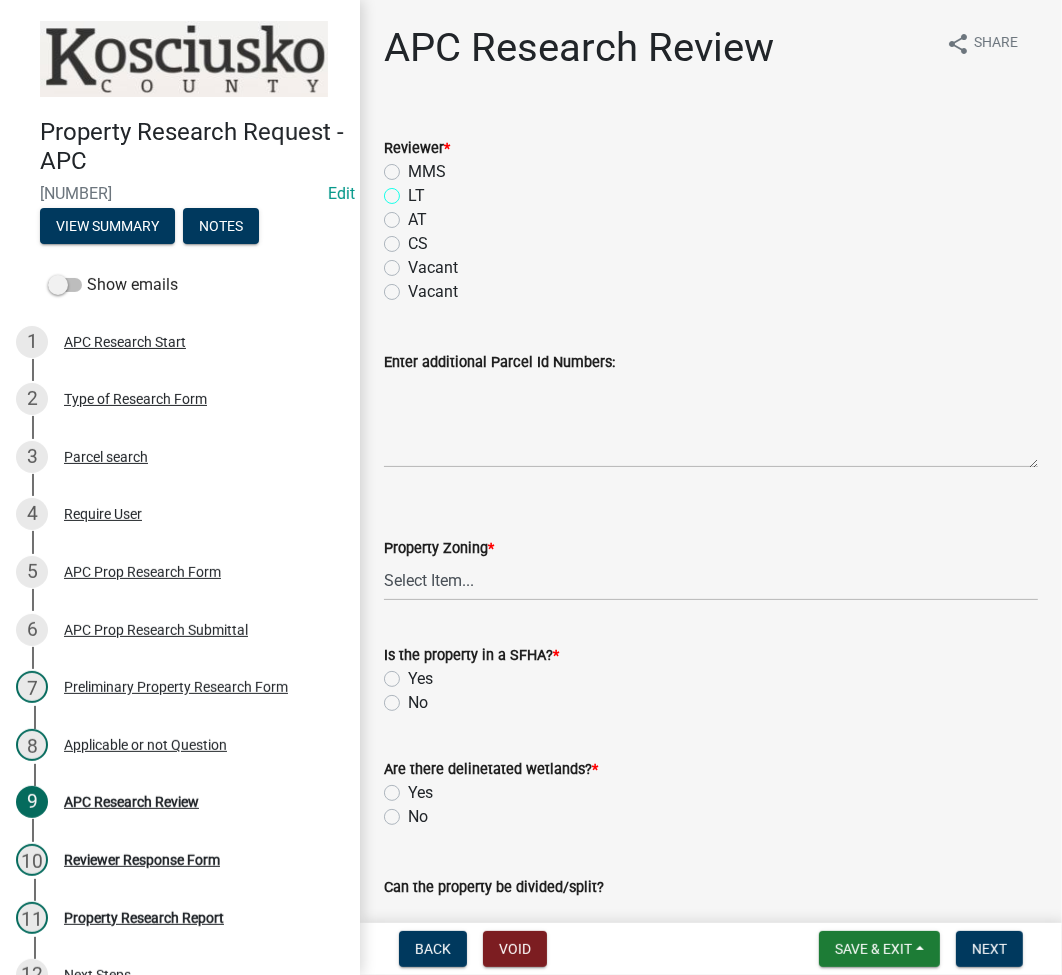 click on "LT" at bounding box center [414, 190] 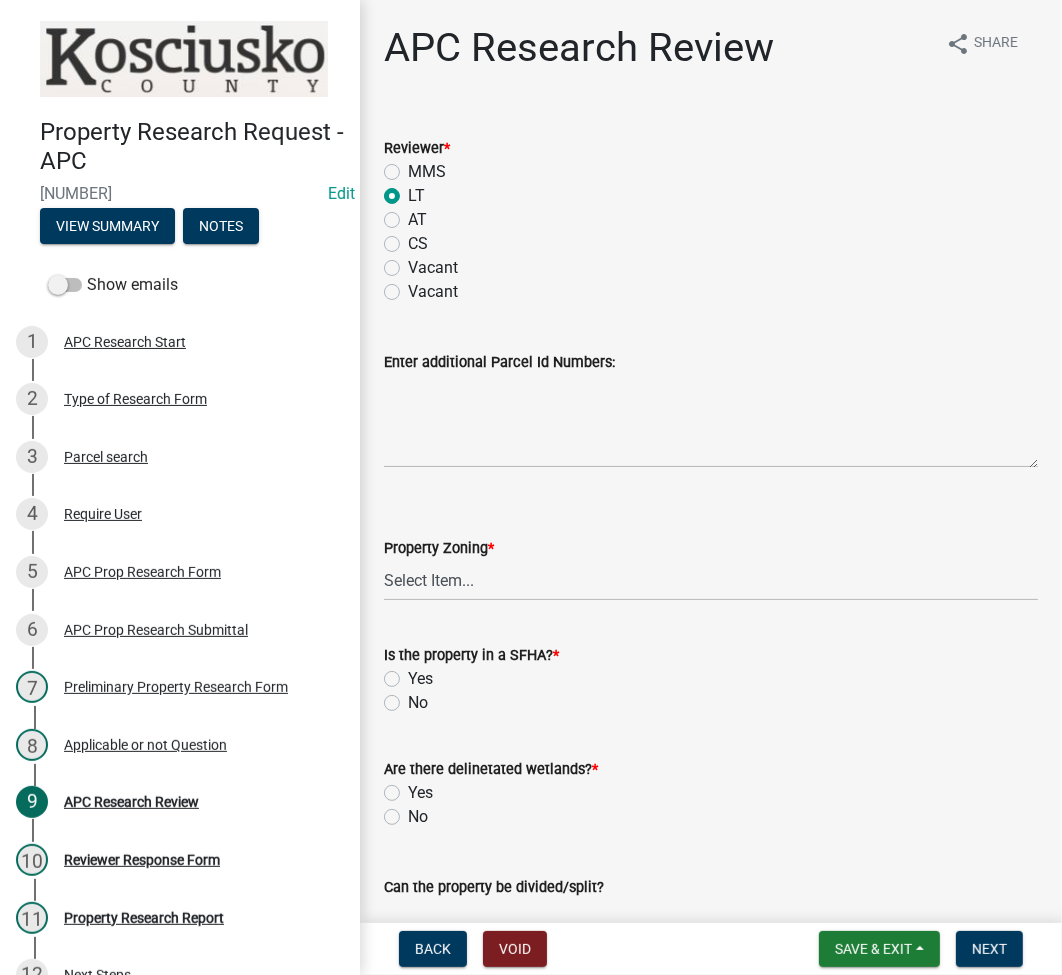 radio on "true" 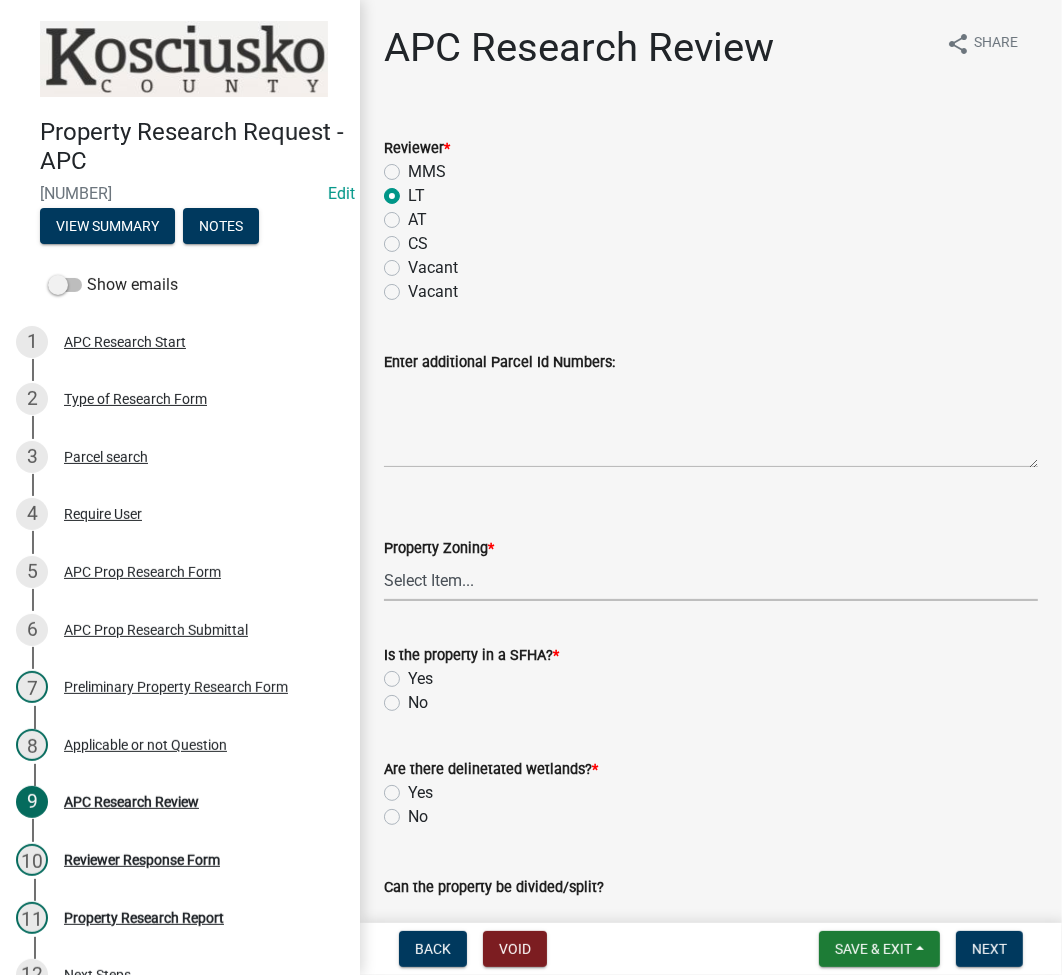 click on "Select Item...   Agricultural   Agricultural 2   Residential   Commercial   Industrial 1   Industrial 2   Industrial 3   Public Use   Environmental" at bounding box center [711, 580] 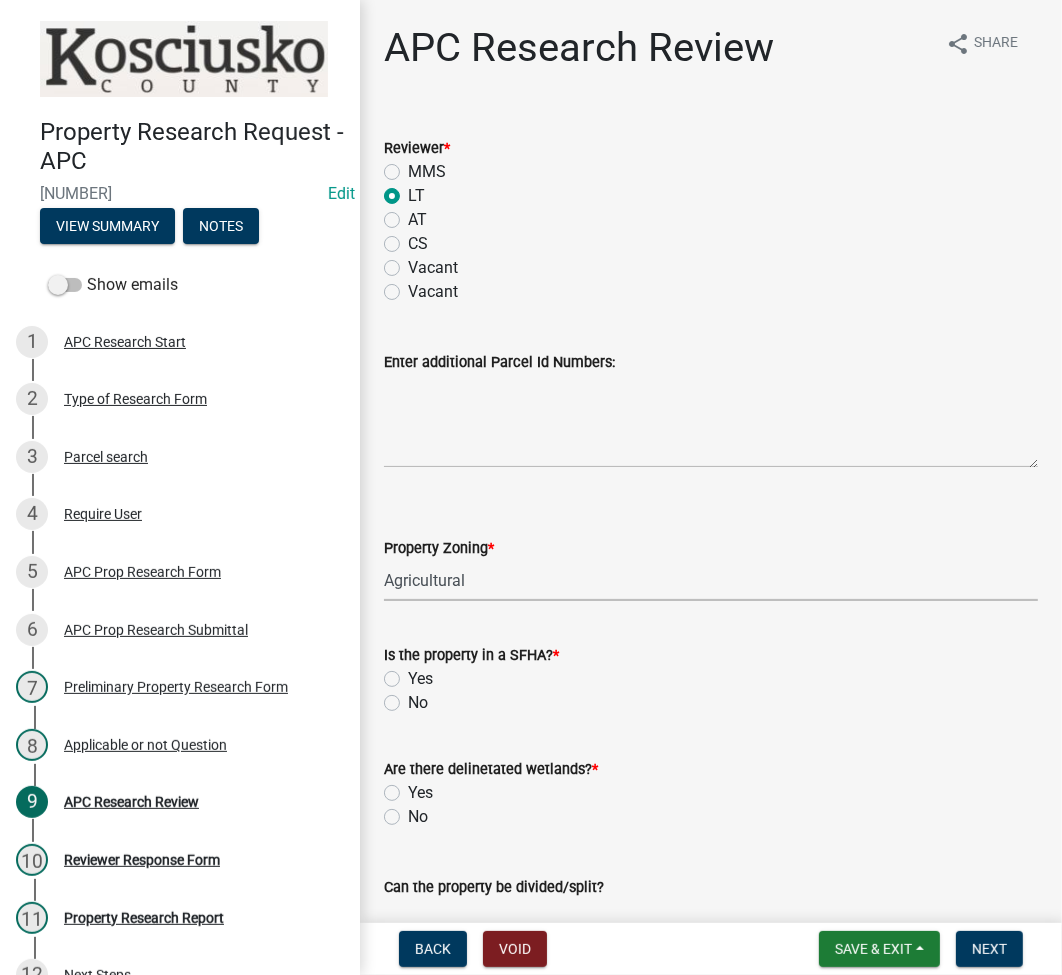 click on "Select Item...   Agricultural   Agricultural 2   Residential   Commercial   Industrial 1   Industrial 2   Industrial 3   Public Use   Environmental" at bounding box center (711, 580) 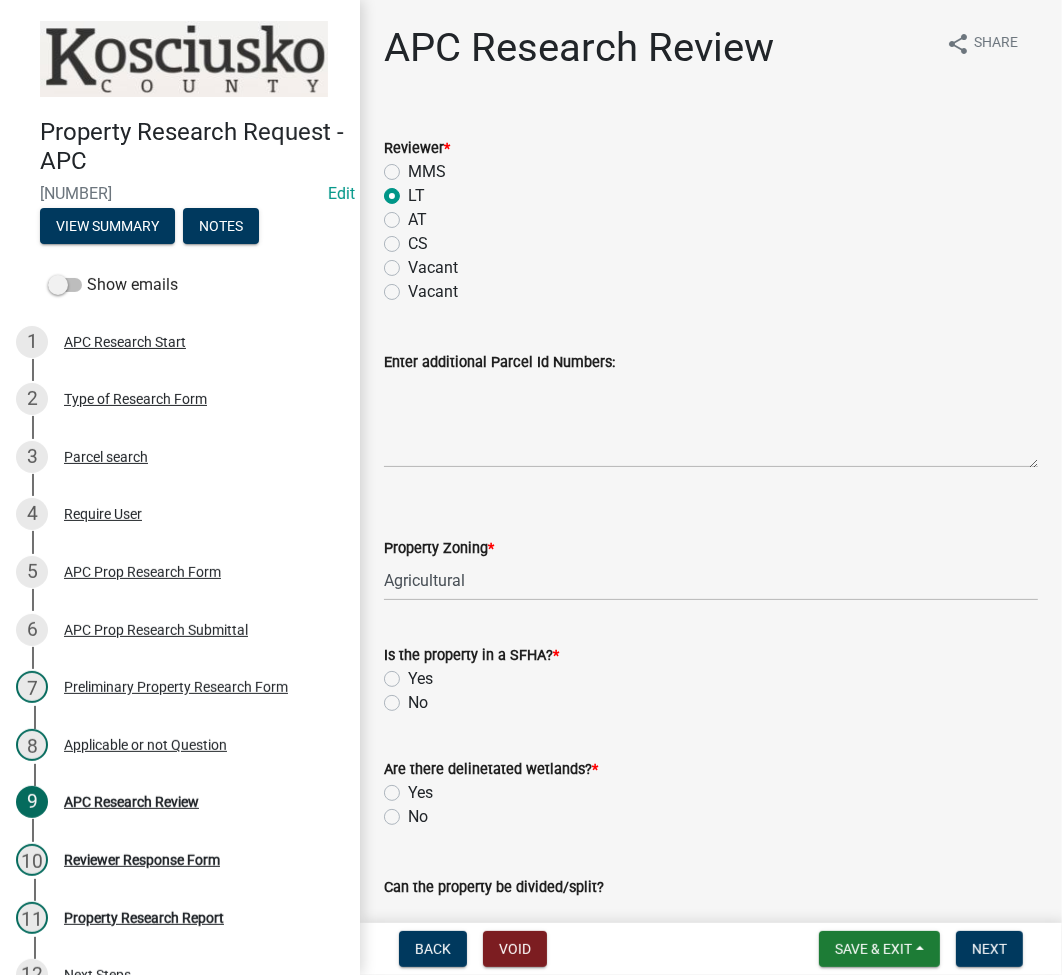 click on "No" 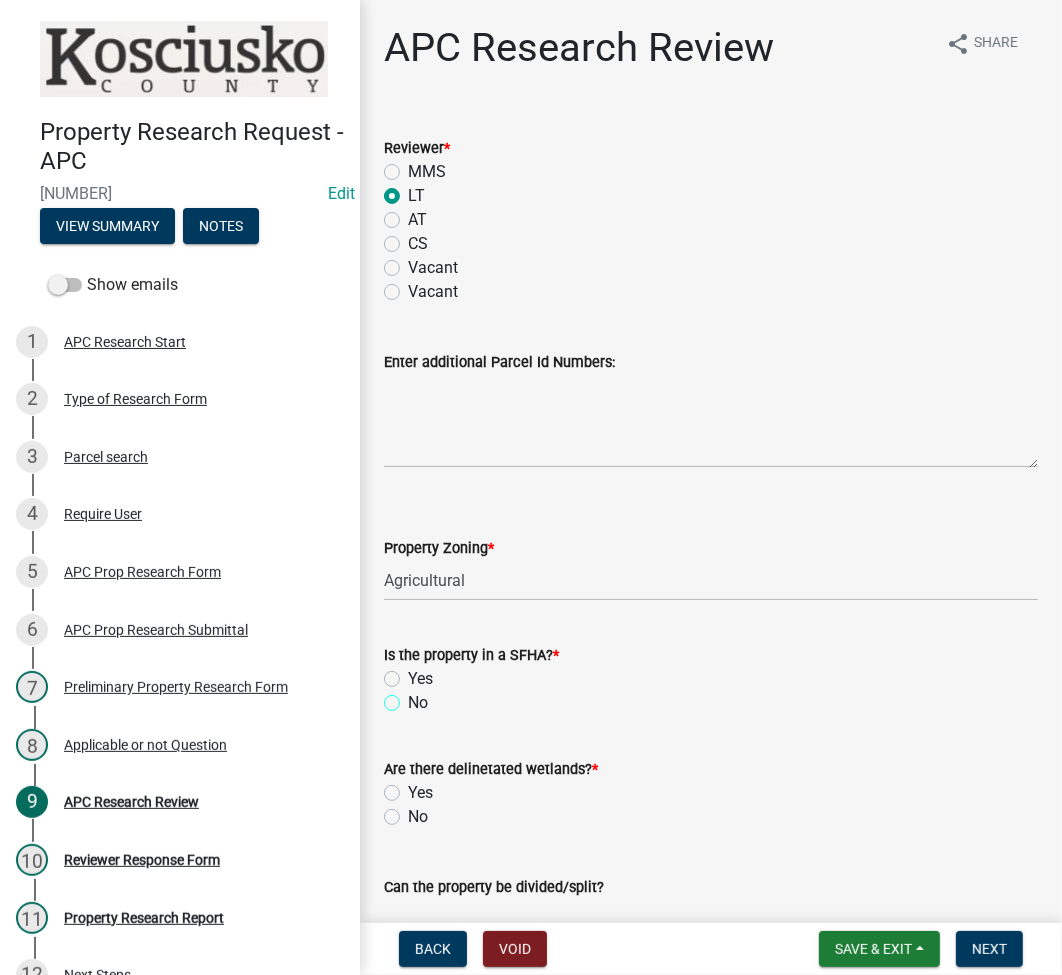 click on "No" at bounding box center (414, 697) 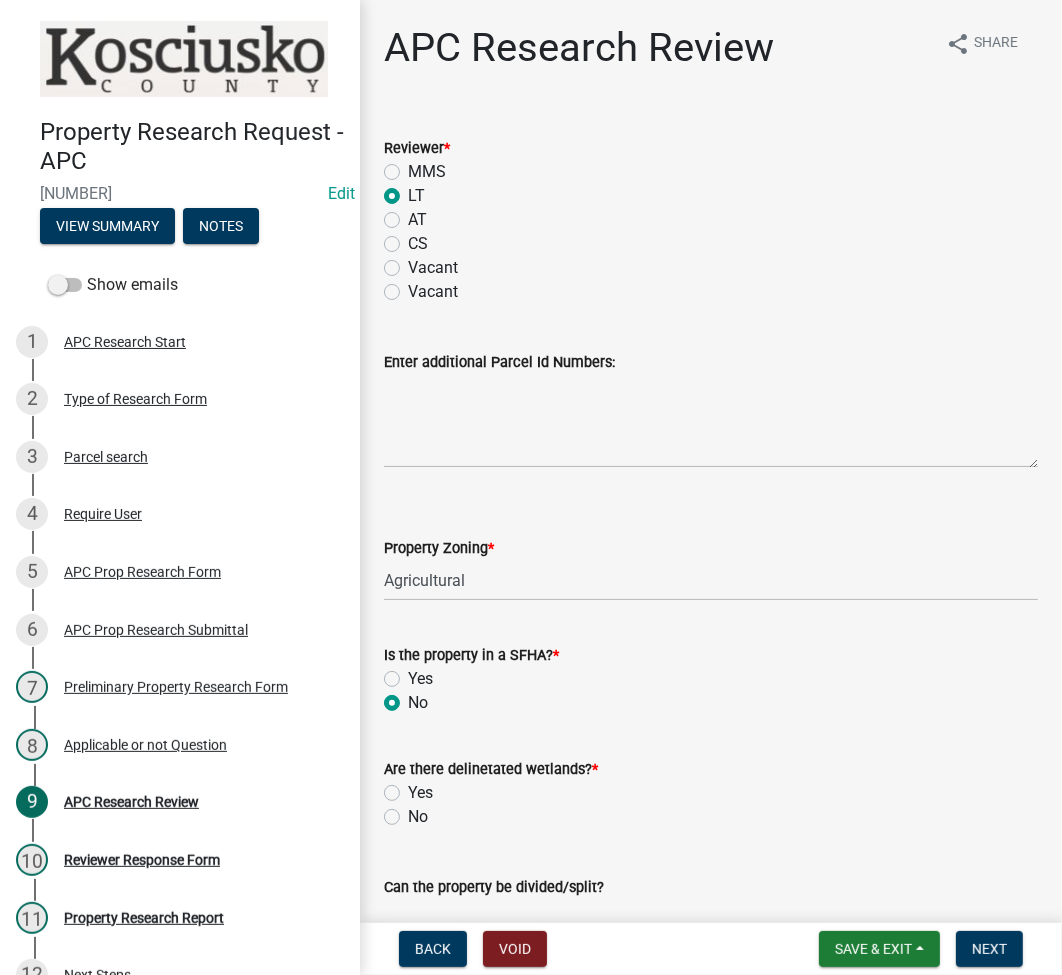 radio on "true" 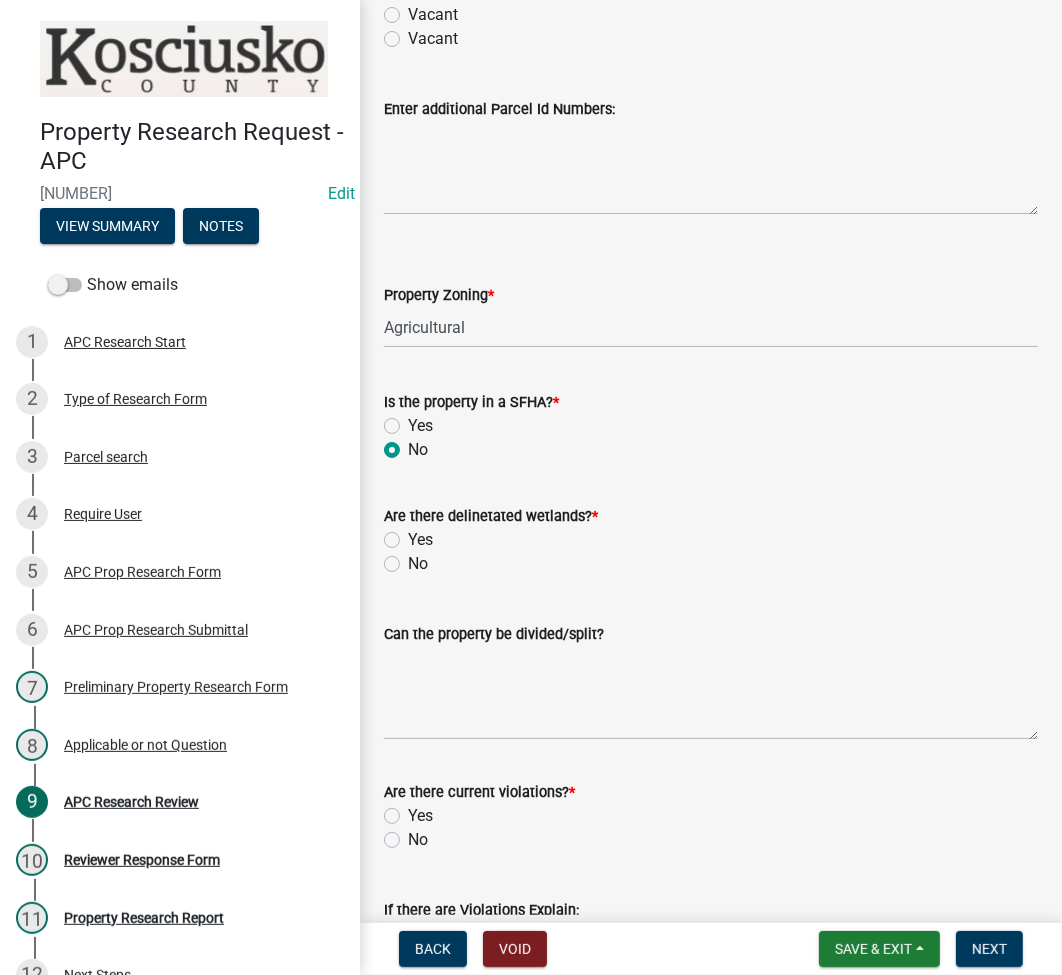 scroll, scrollTop: 266, scrollLeft: 0, axis: vertical 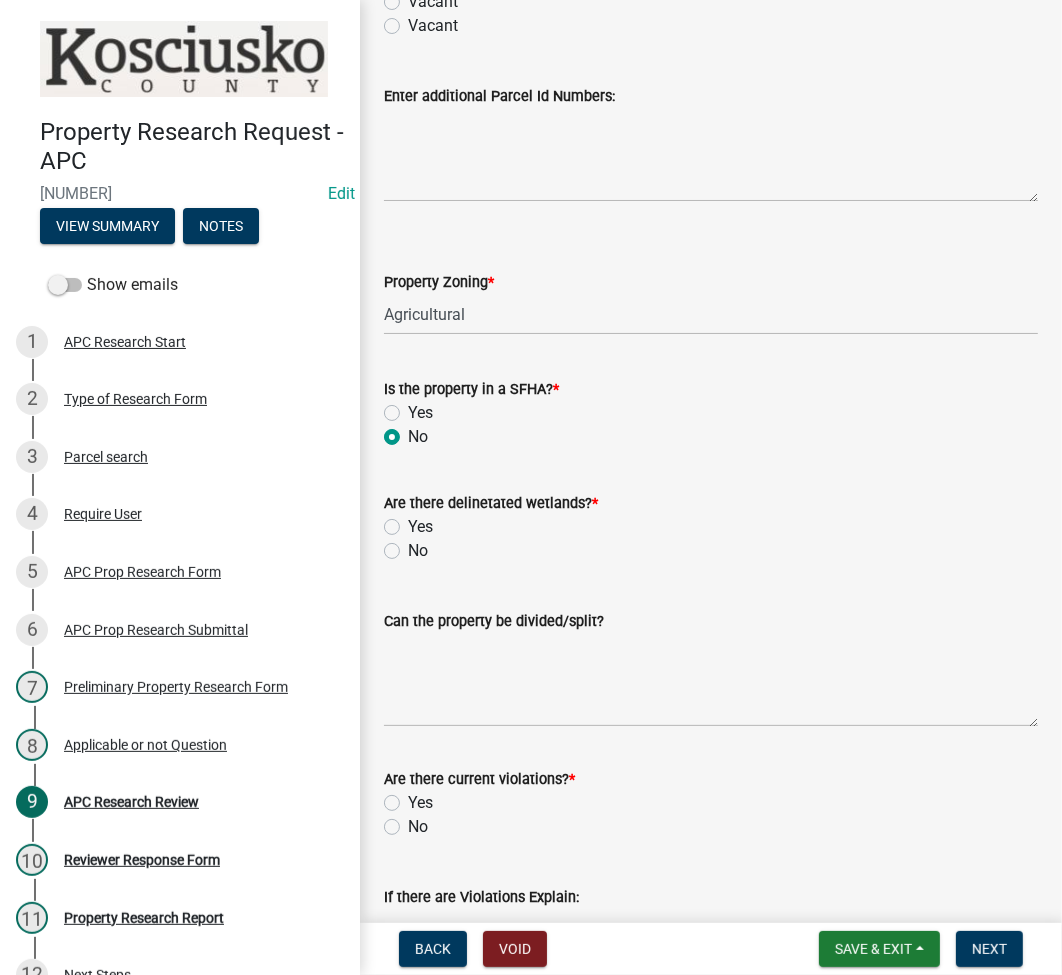 click on "No" 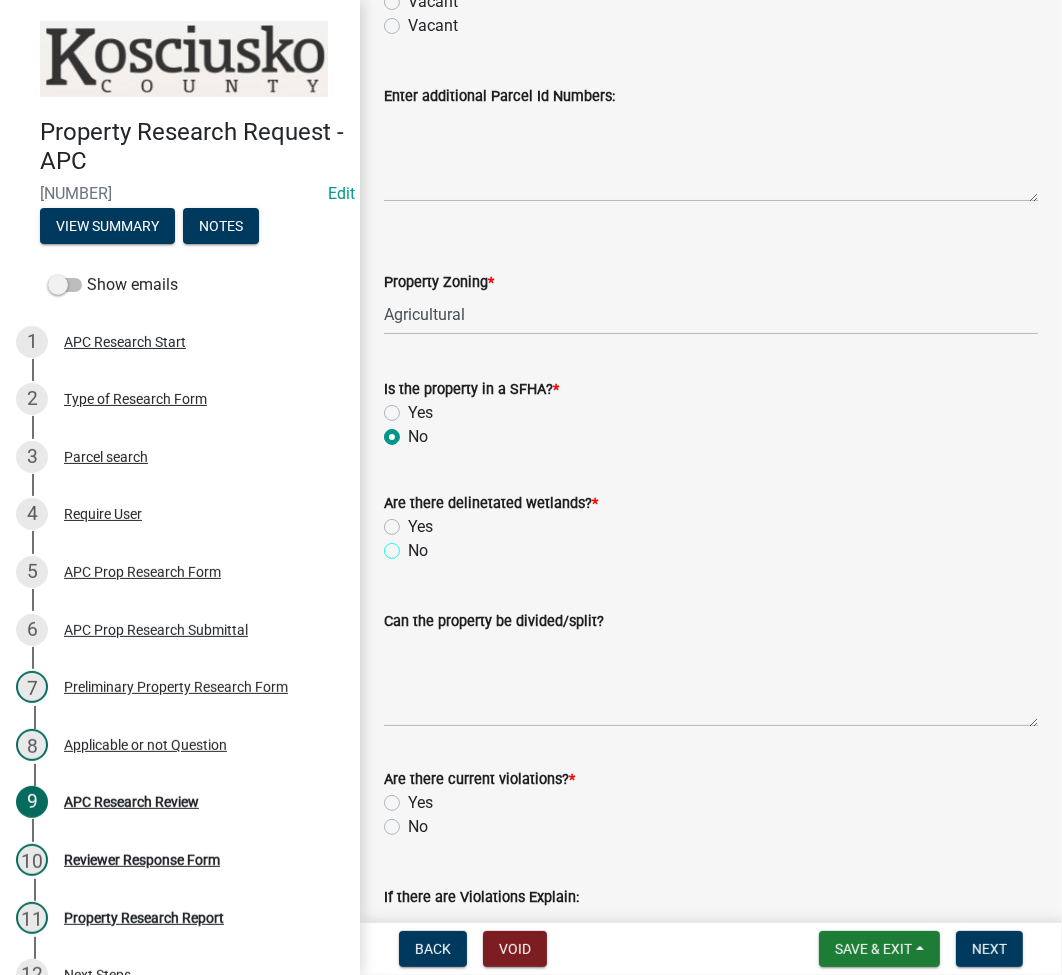 click on "No" at bounding box center [414, 545] 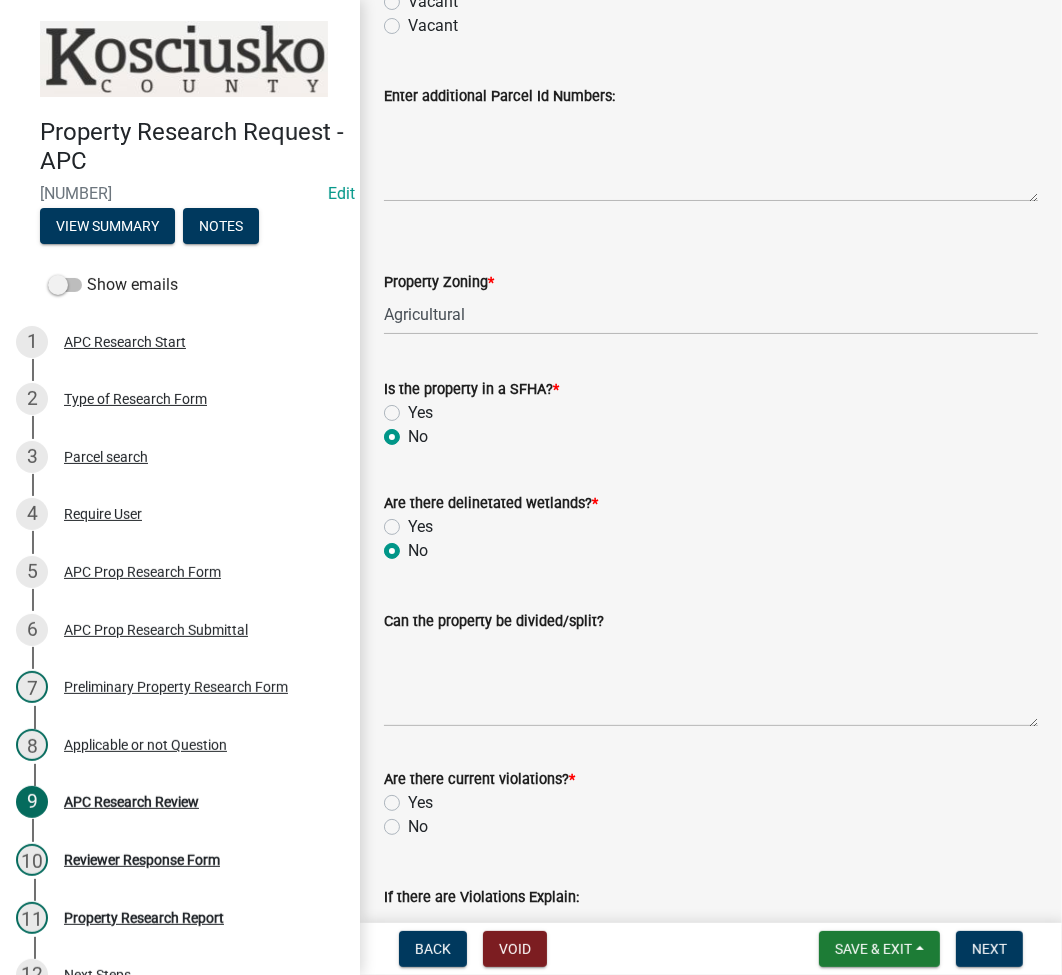 radio on "true" 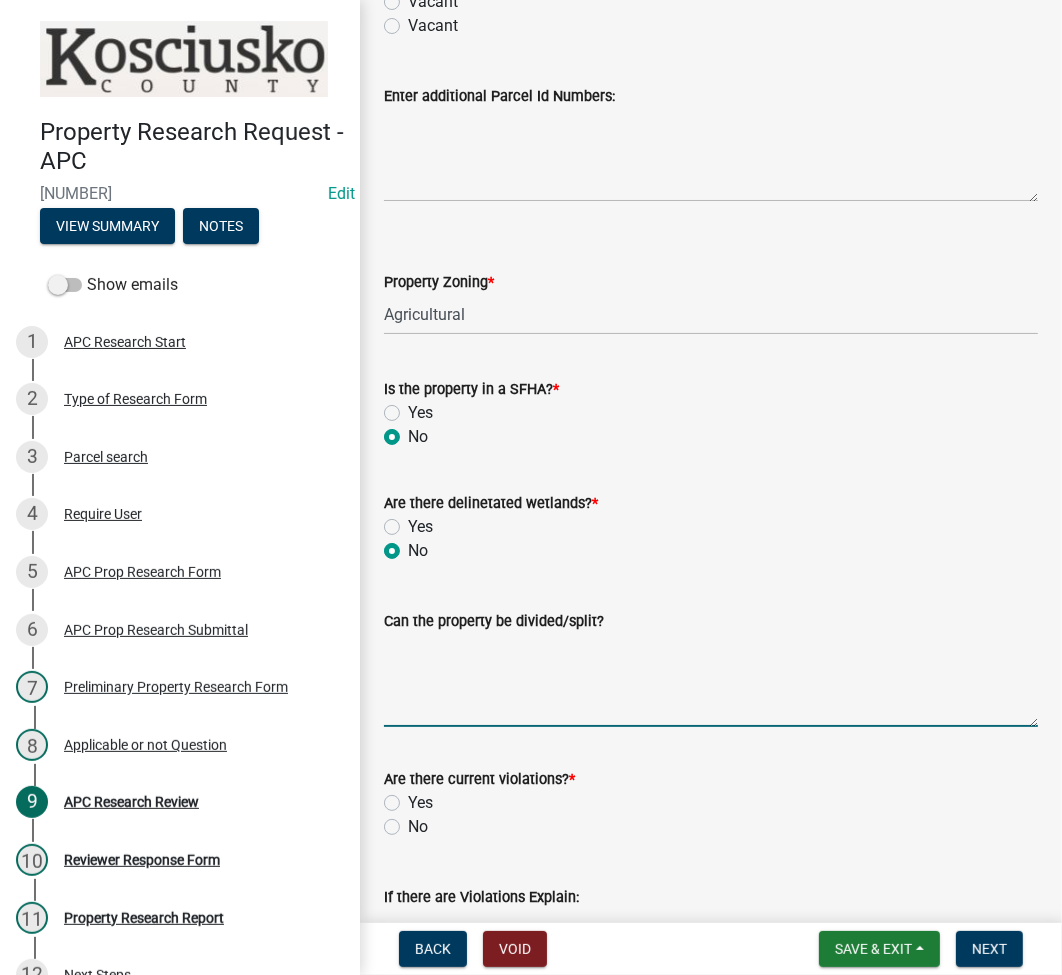 click on "Can the property be divided/split?" at bounding box center [711, 680] 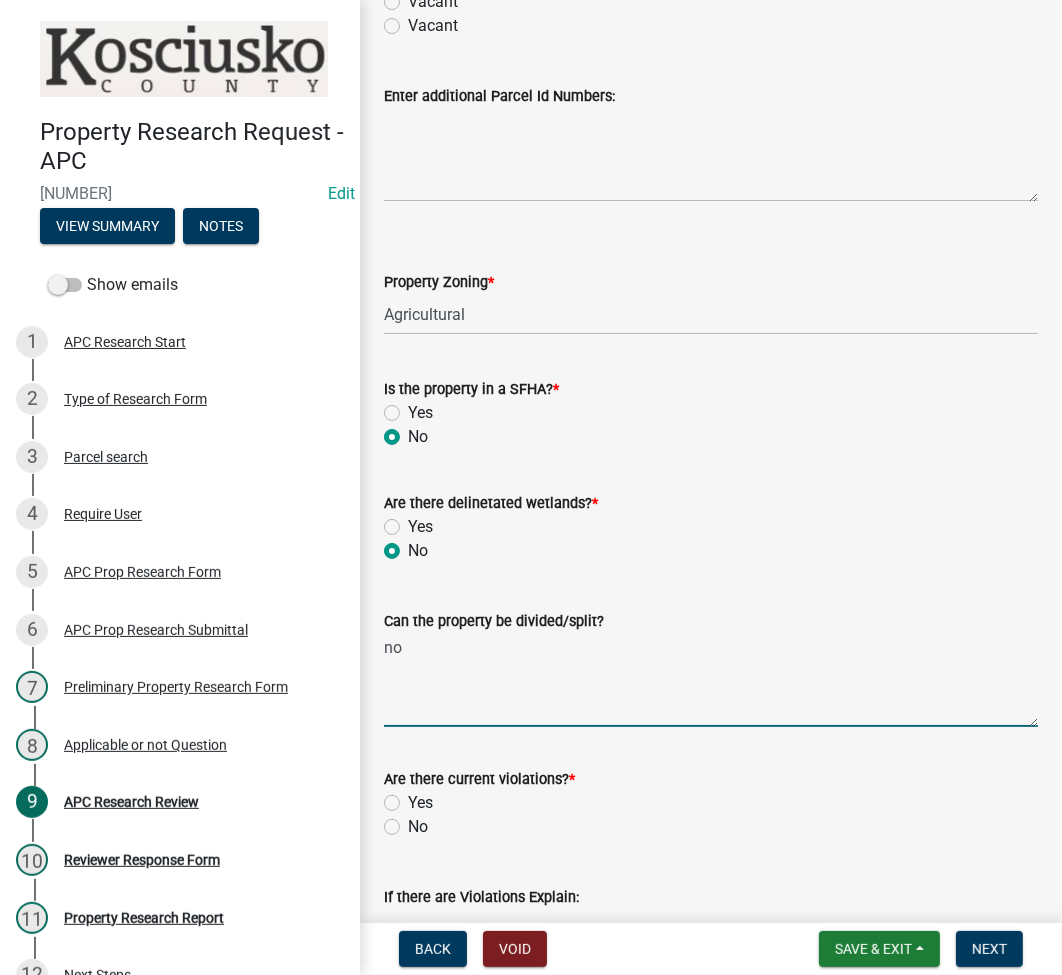 type on "no" 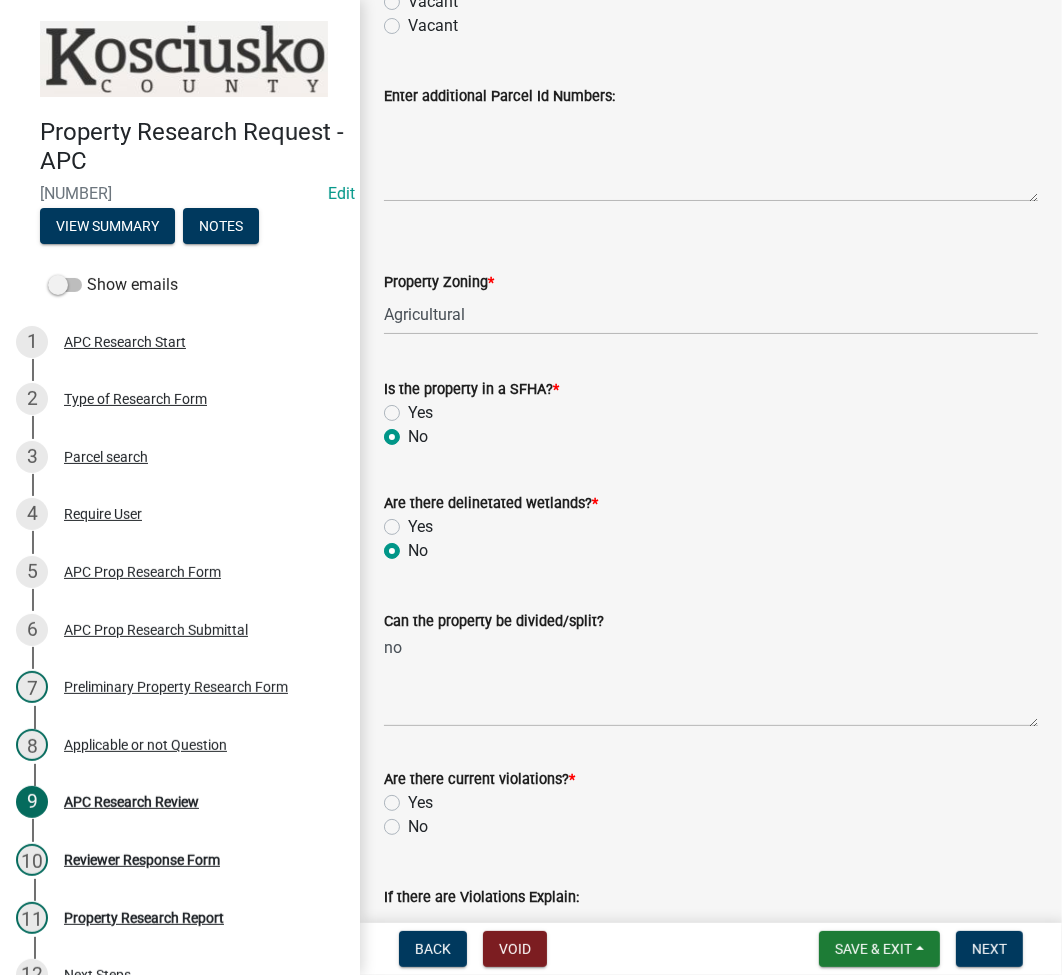 click on "No" 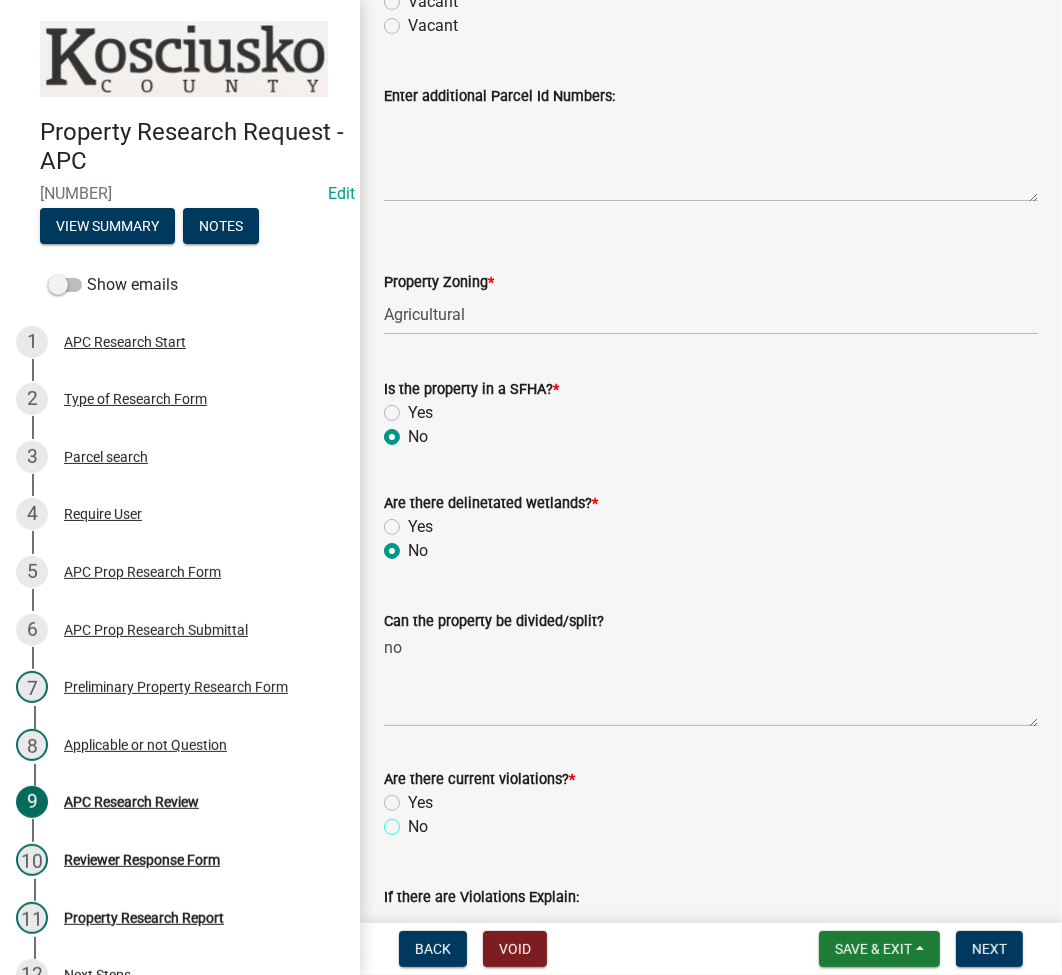 click on "No" at bounding box center [414, 821] 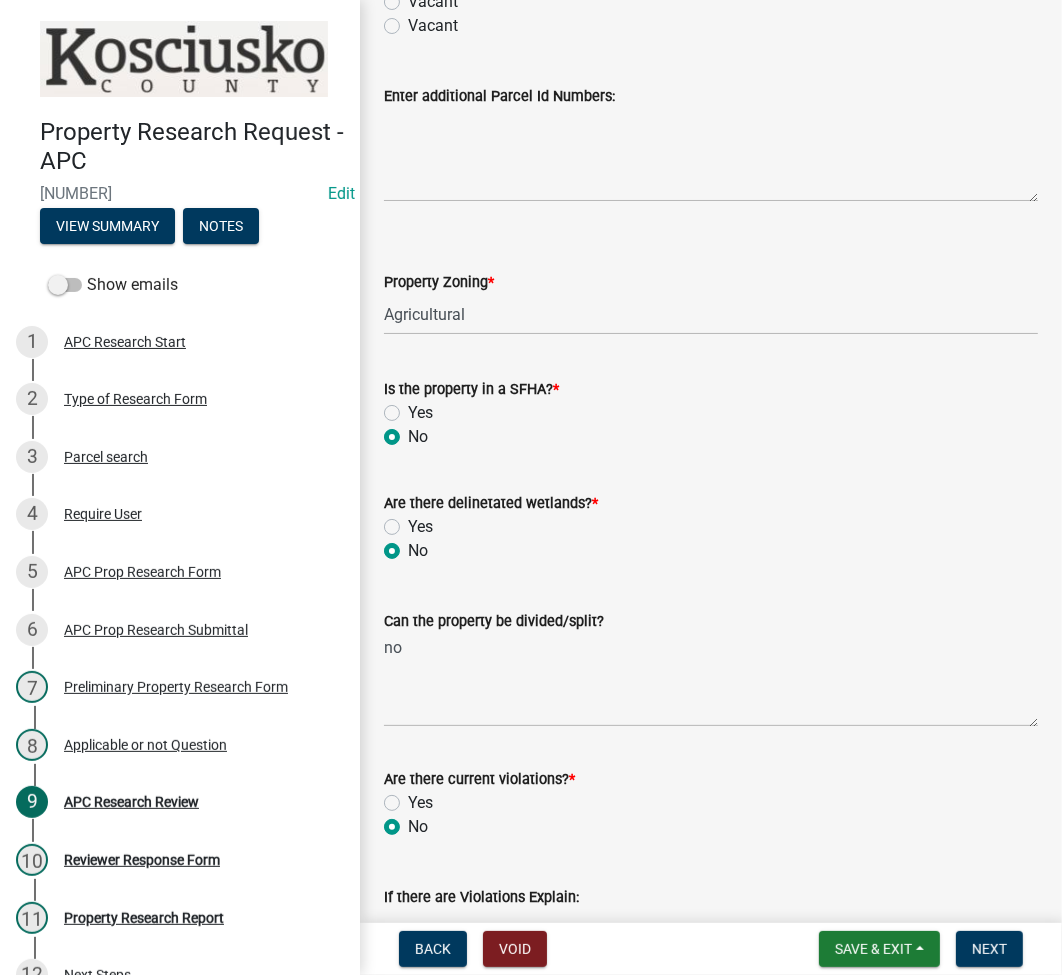 radio on "true" 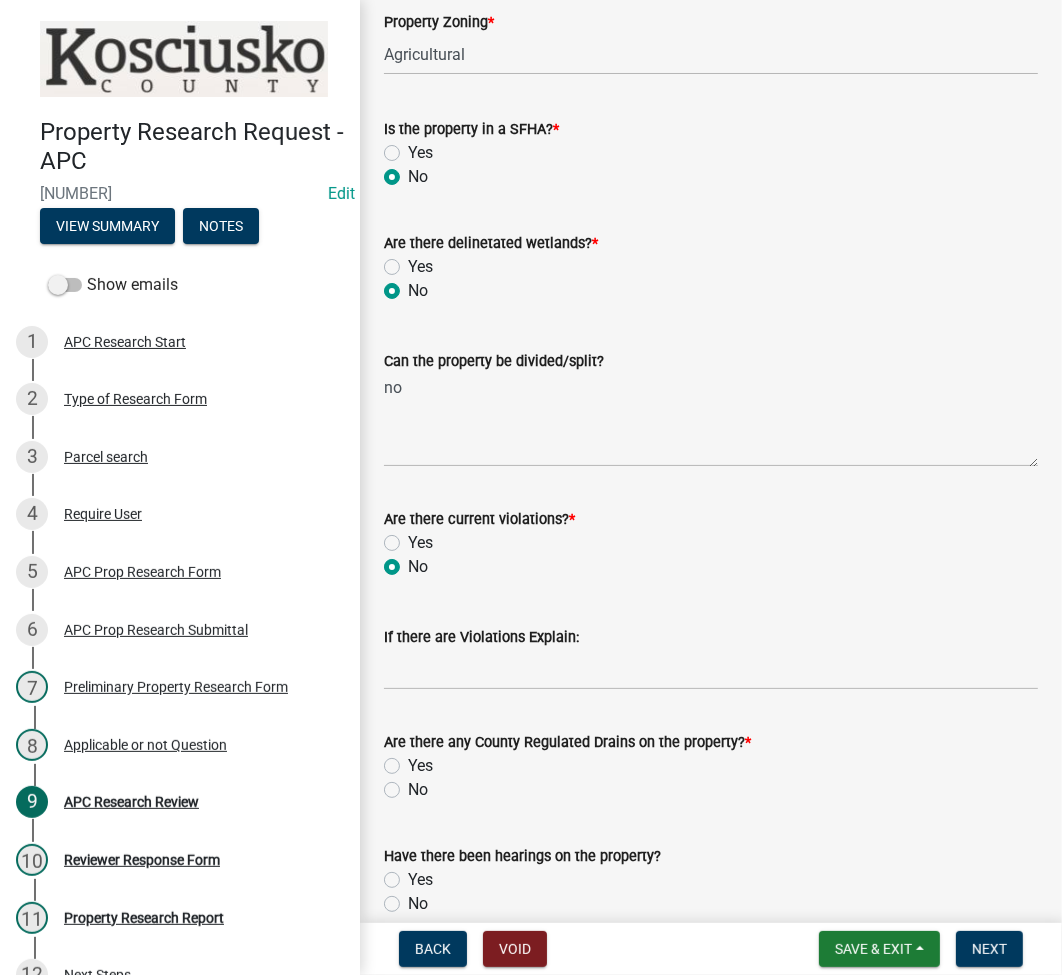 scroll, scrollTop: 533, scrollLeft: 0, axis: vertical 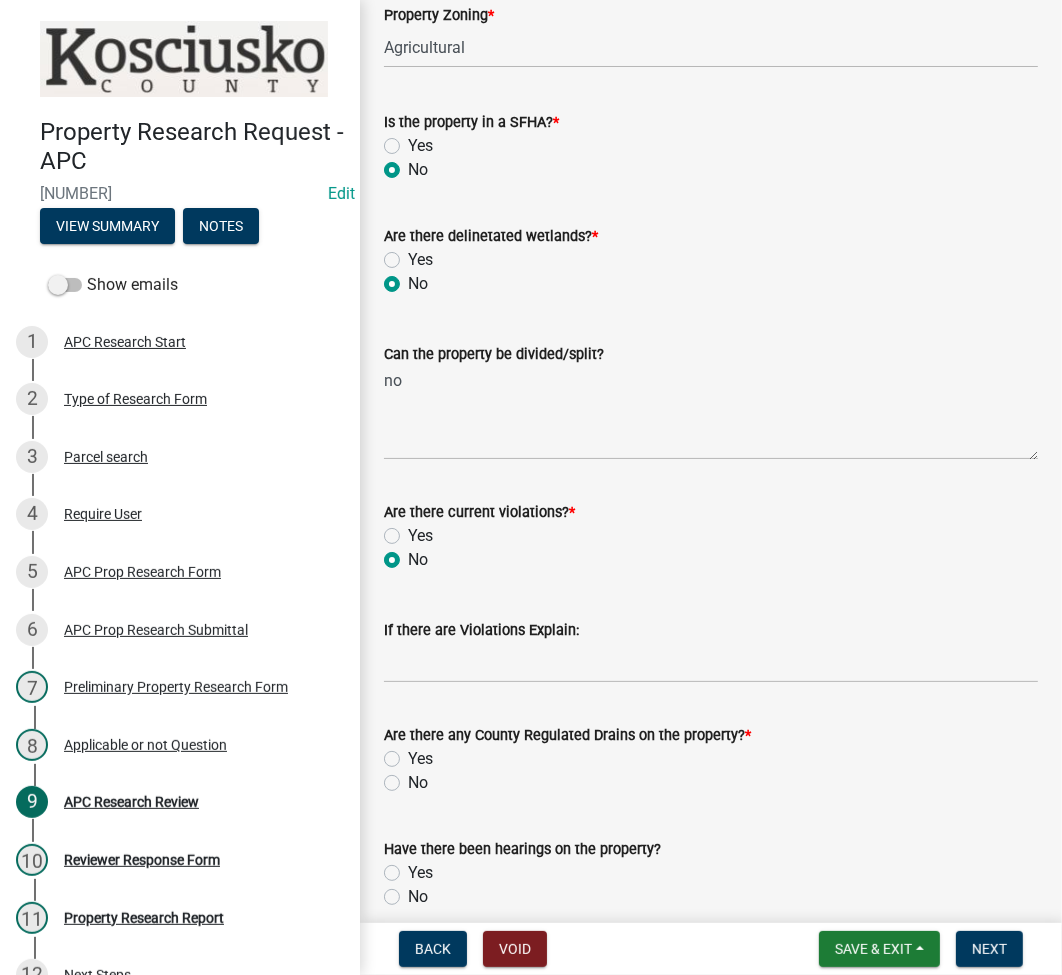click on "Are there any County Regulated Drains on the property?  *  Yes   No" 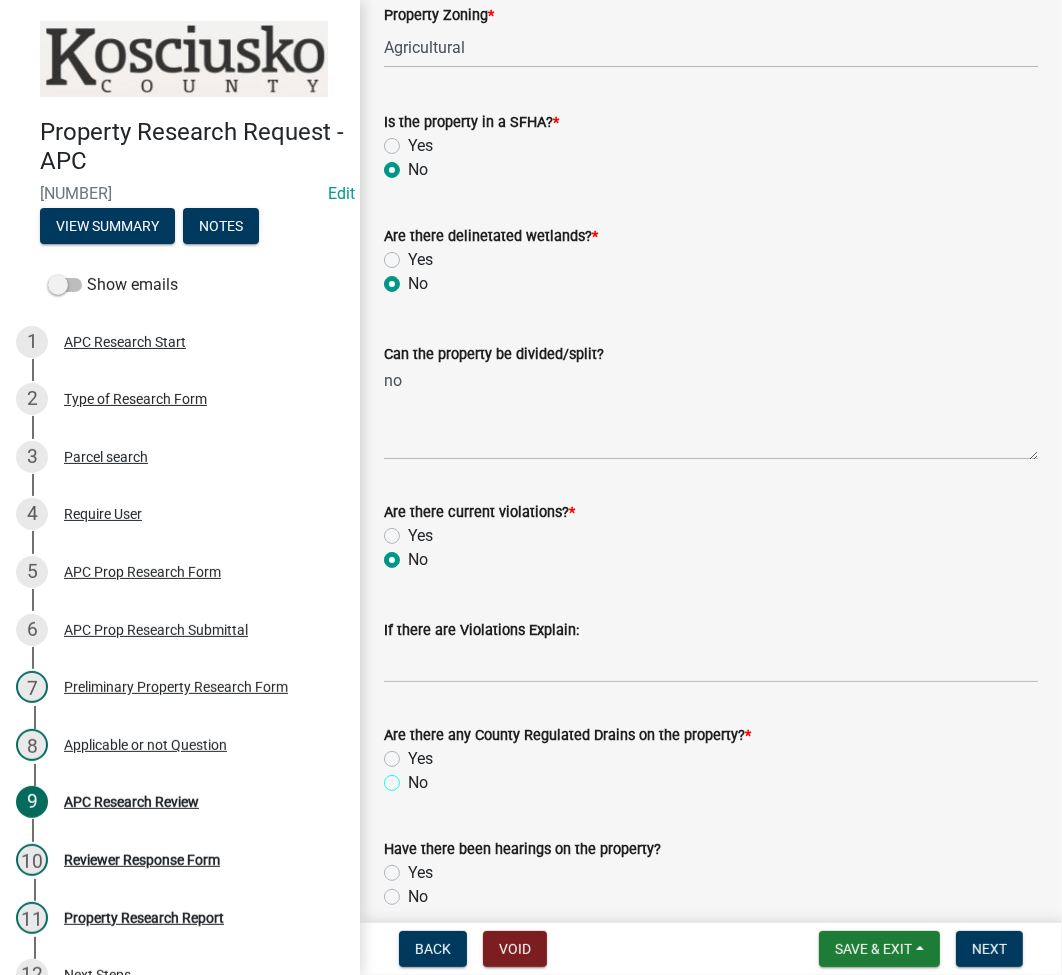 click on "No" at bounding box center (414, 777) 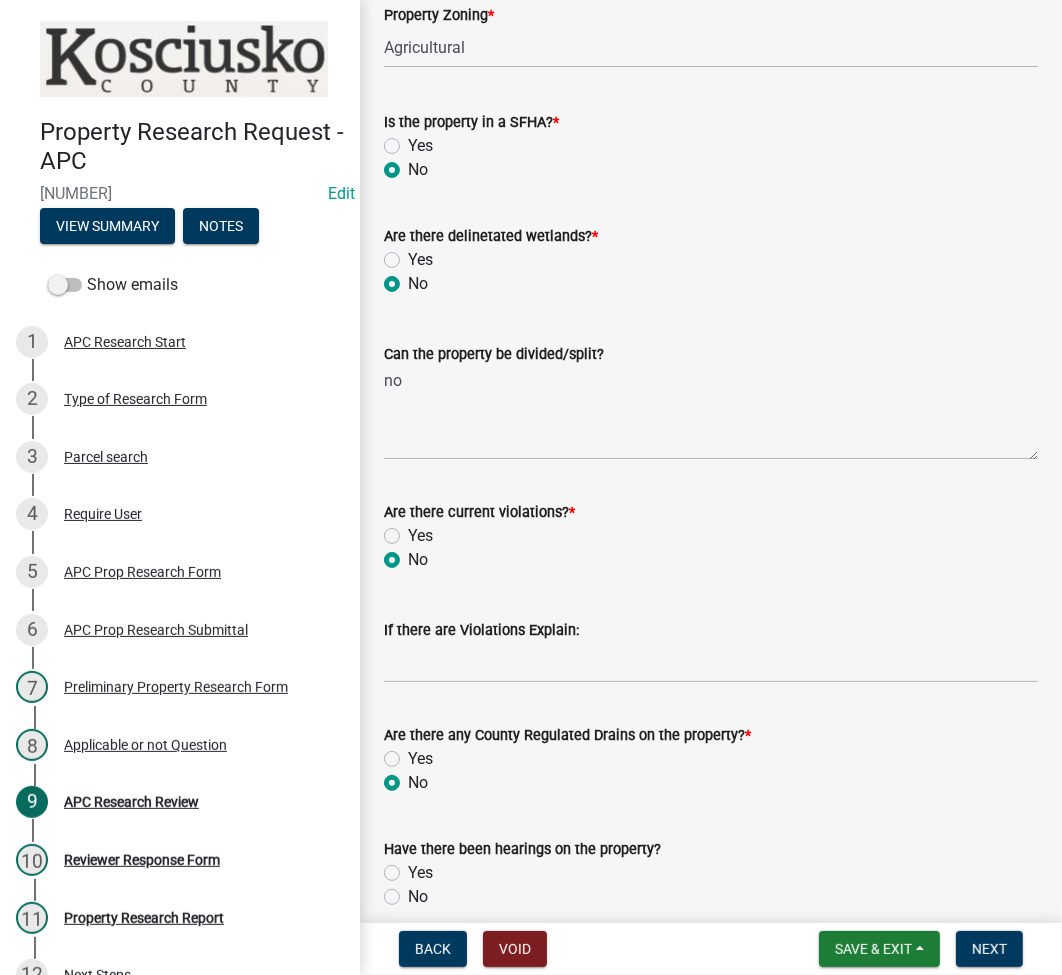 radio on "true" 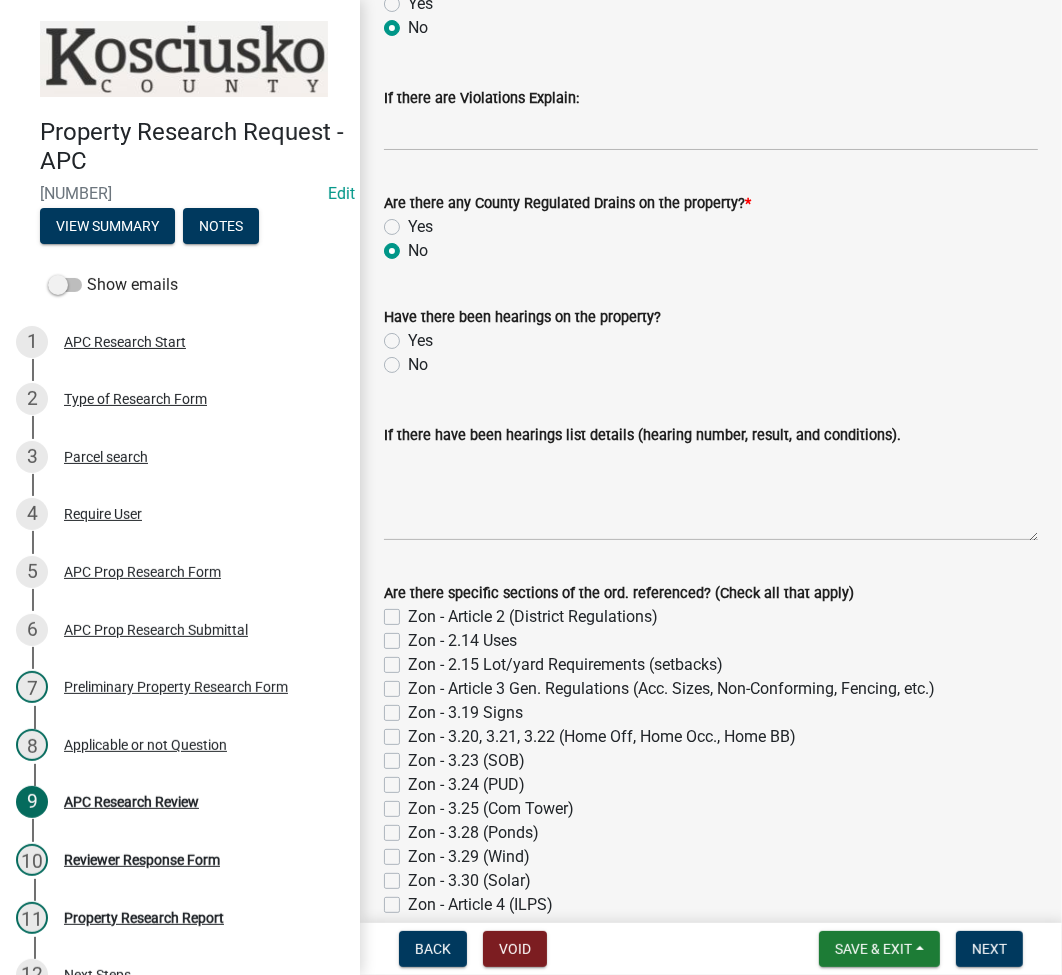 scroll, scrollTop: 1066, scrollLeft: 0, axis: vertical 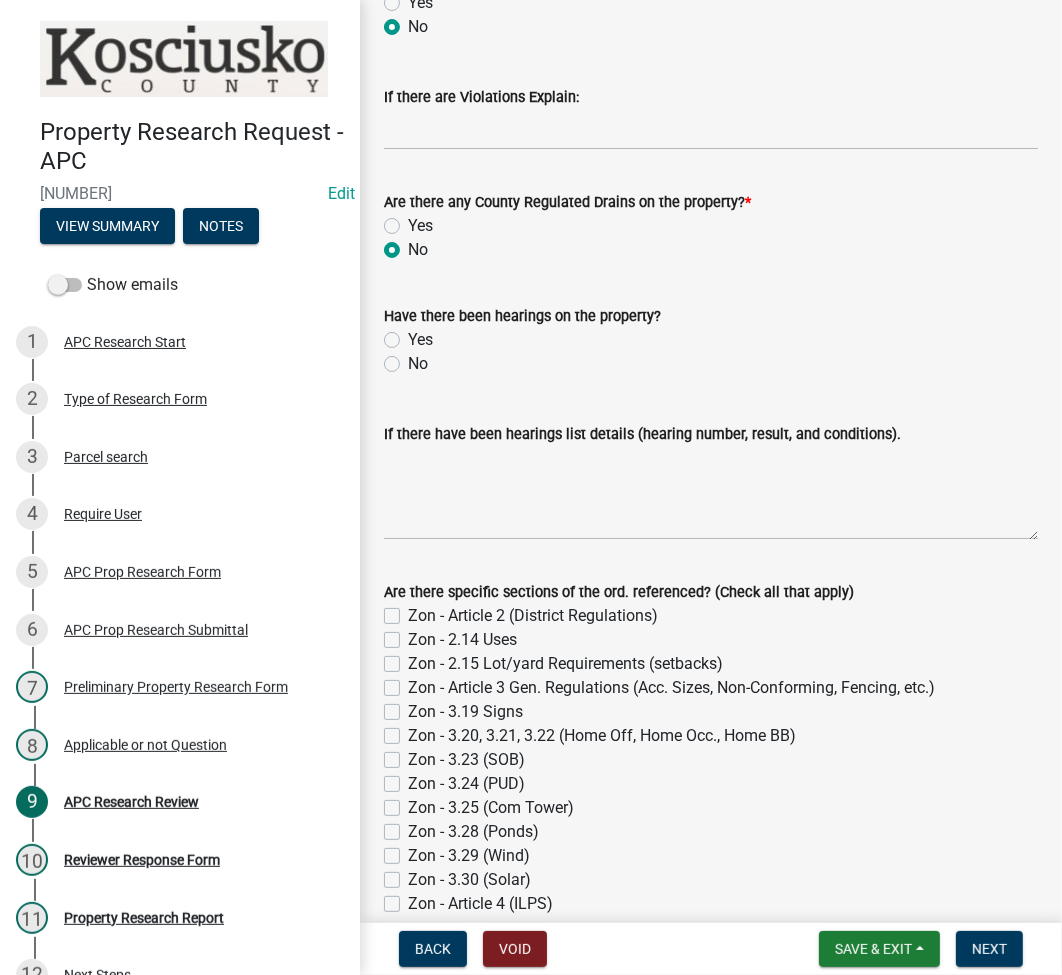 click on "Yes" 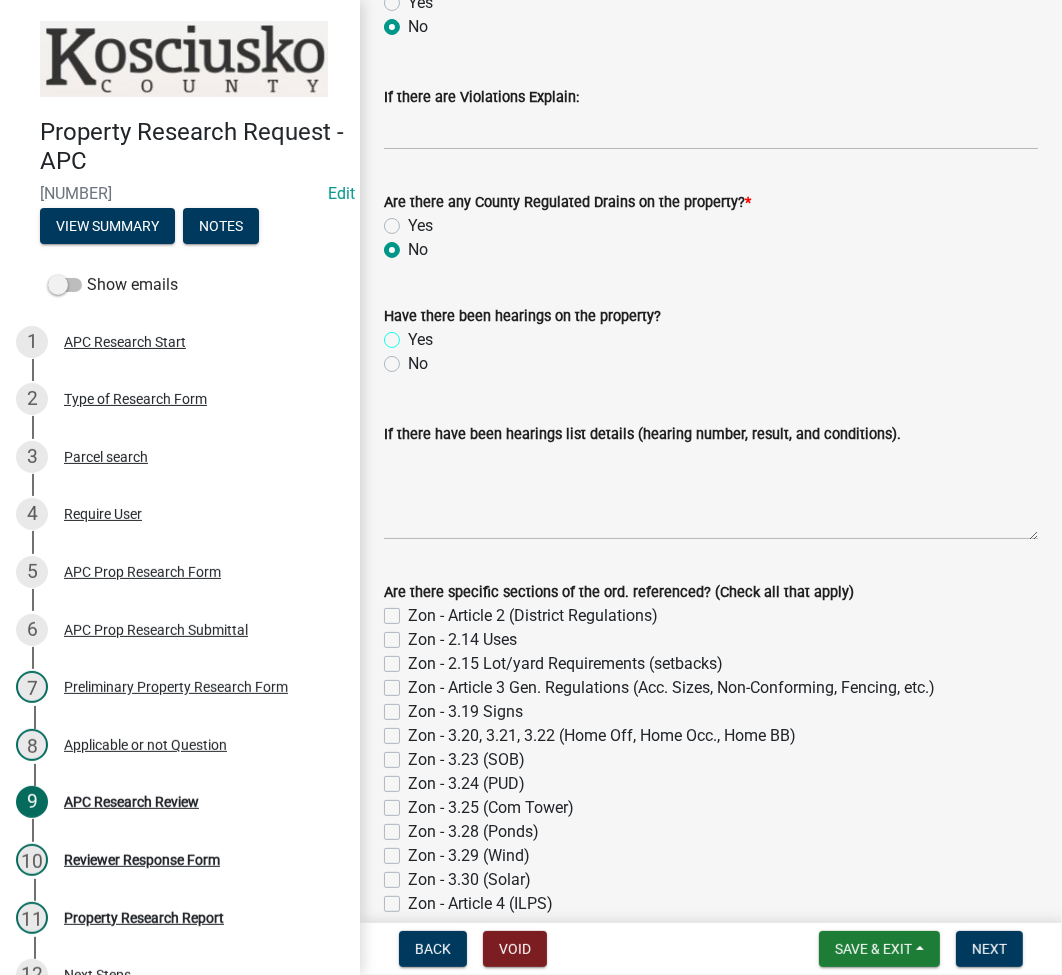 click on "Yes" at bounding box center (414, 334) 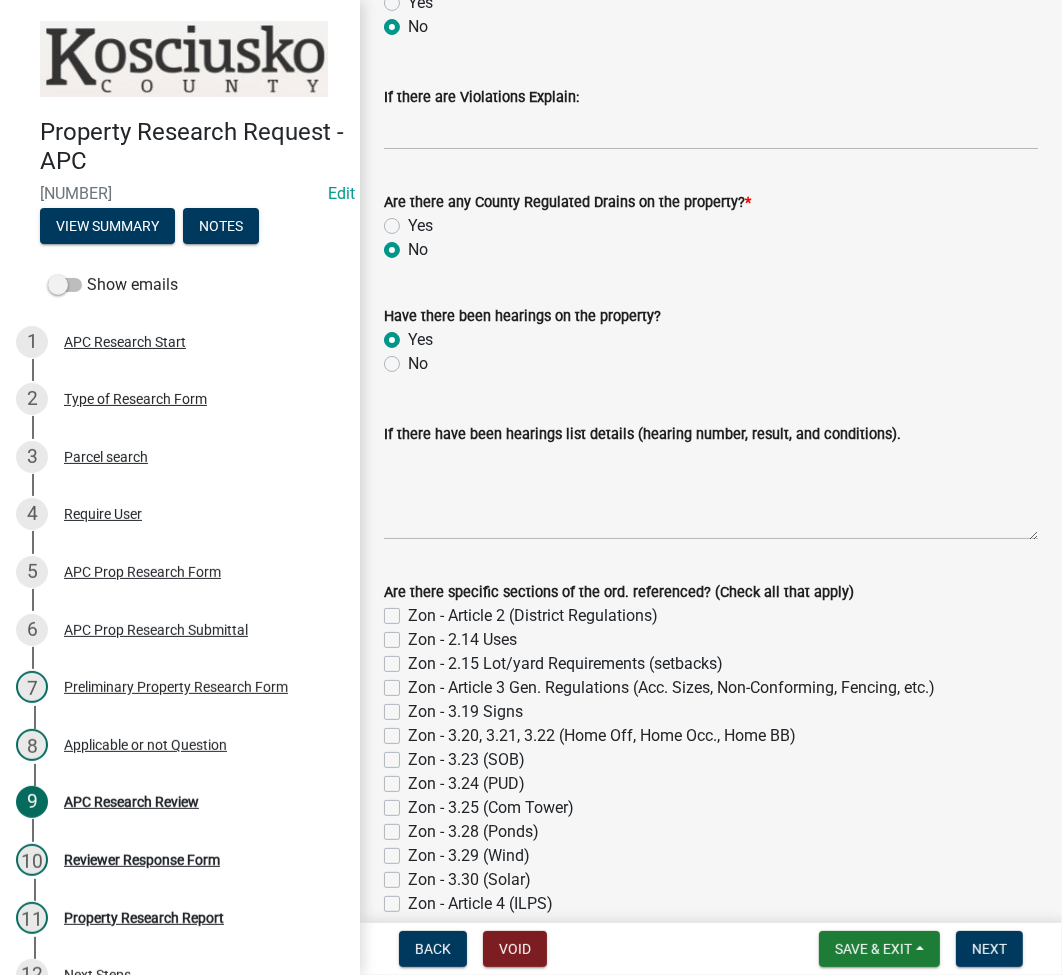 radio on "true" 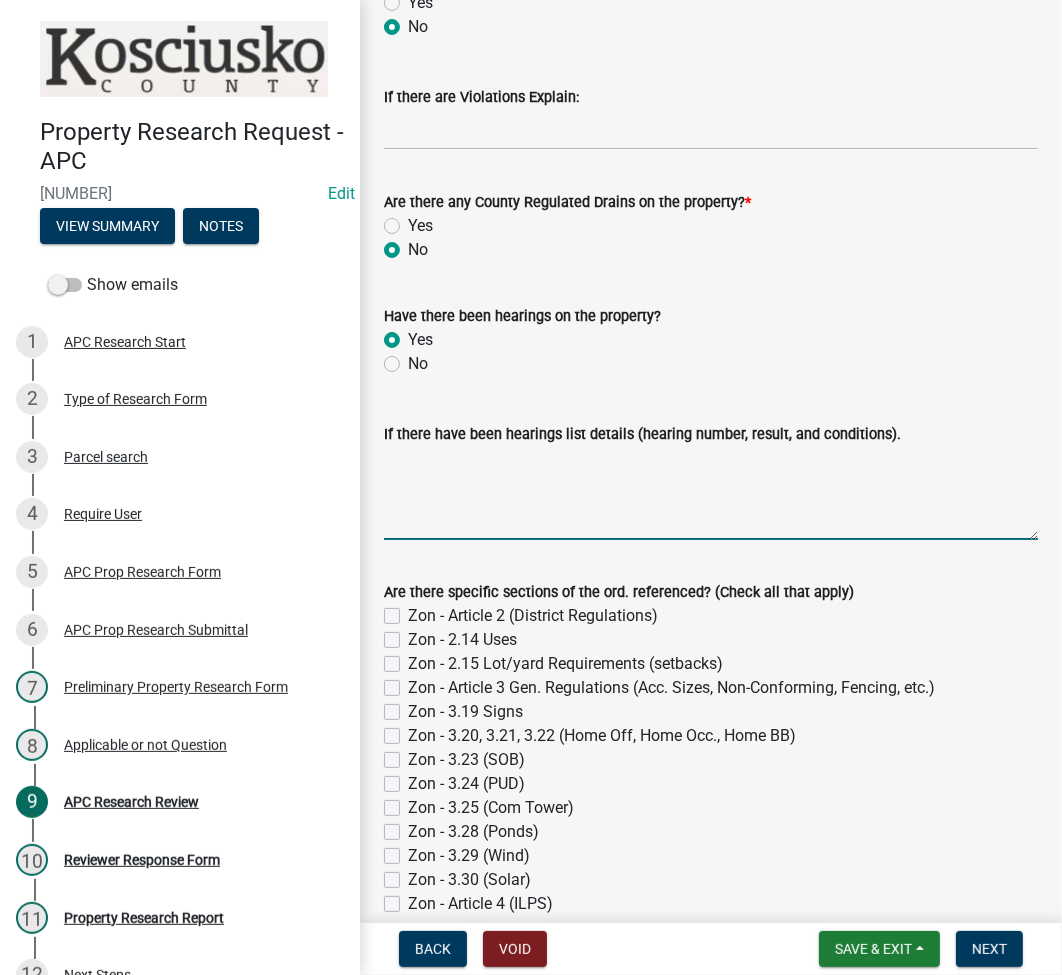 click on "If there have been hearings list details (hearing number, result, and conditions)." at bounding box center (711, 493) 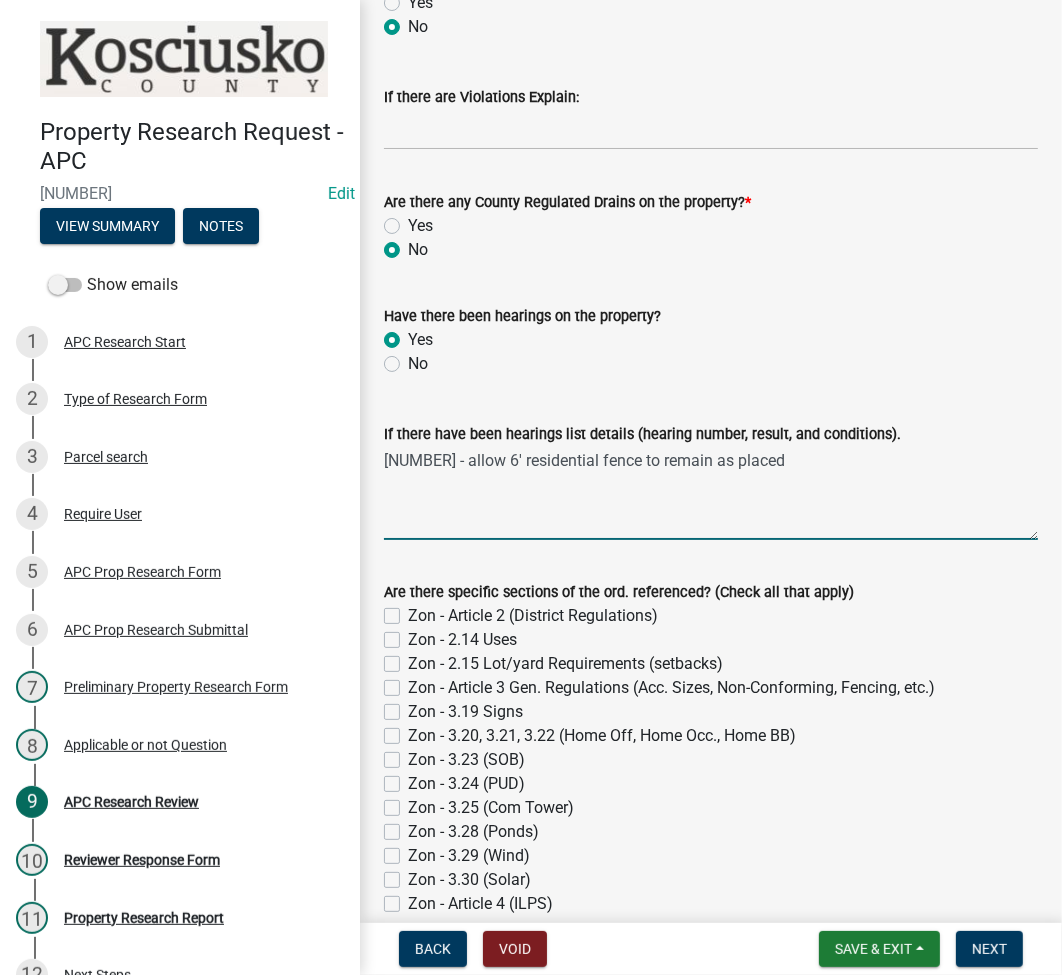 scroll, scrollTop: 1333, scrollLeft: 0, axis: vertical 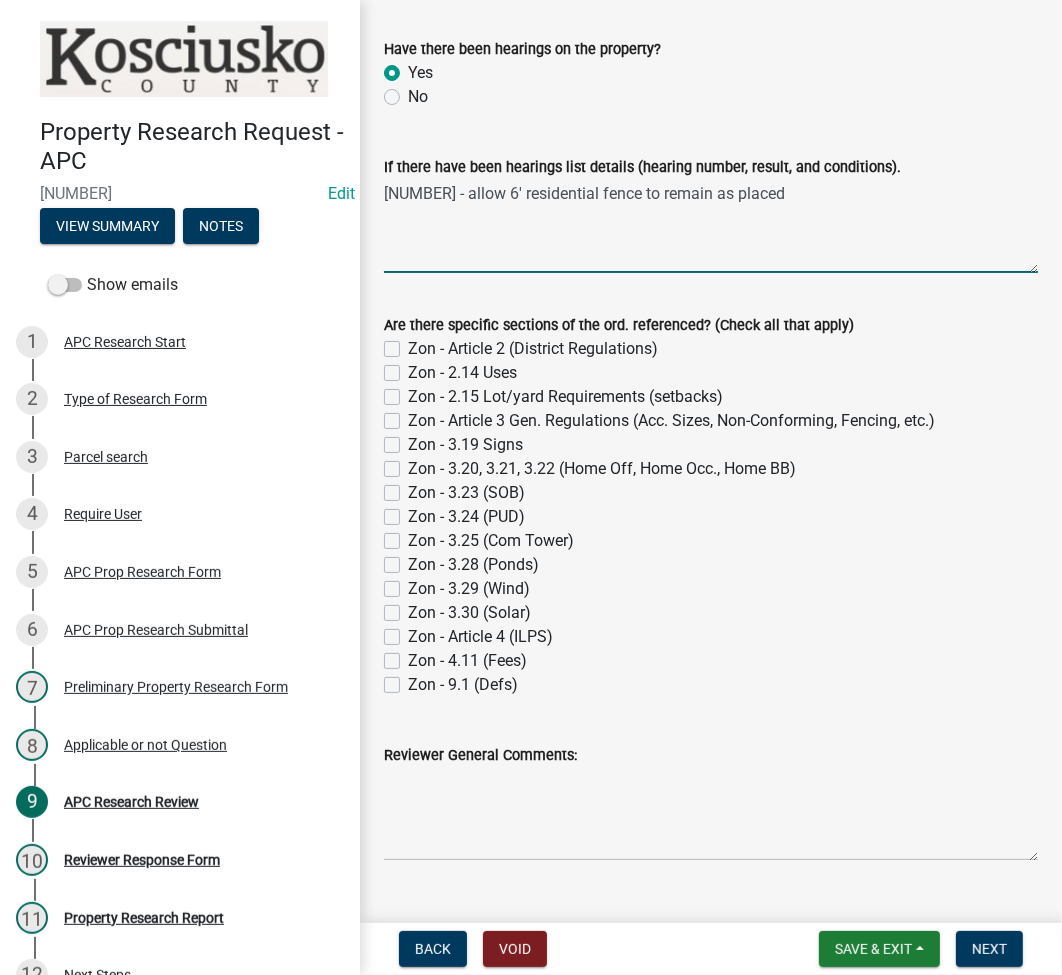 type on "09100V - allow 6' residential fence to remain as placed" 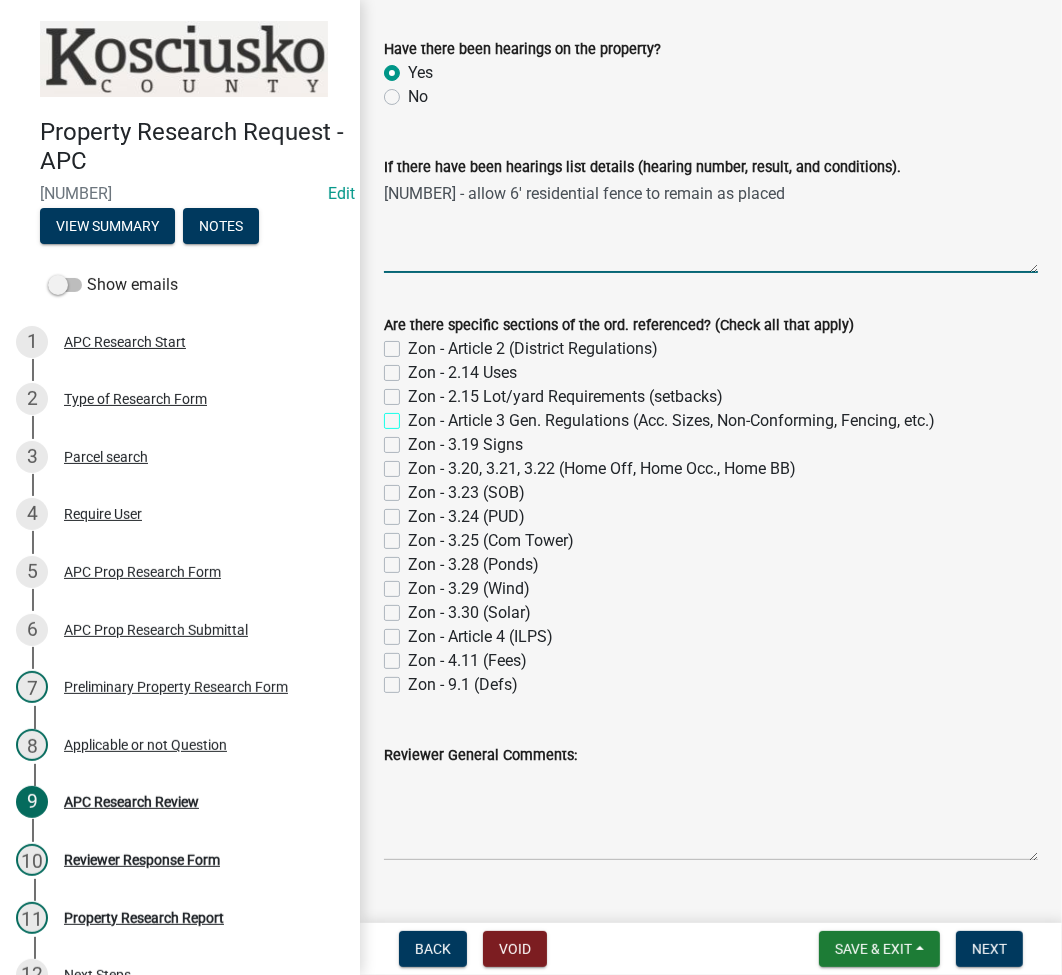 click on "Zon - Article 3 Gen. Regulations (Acc. Sizes, Non-Conforming, Fencing, etc.)" at bounding box center (414, 415) 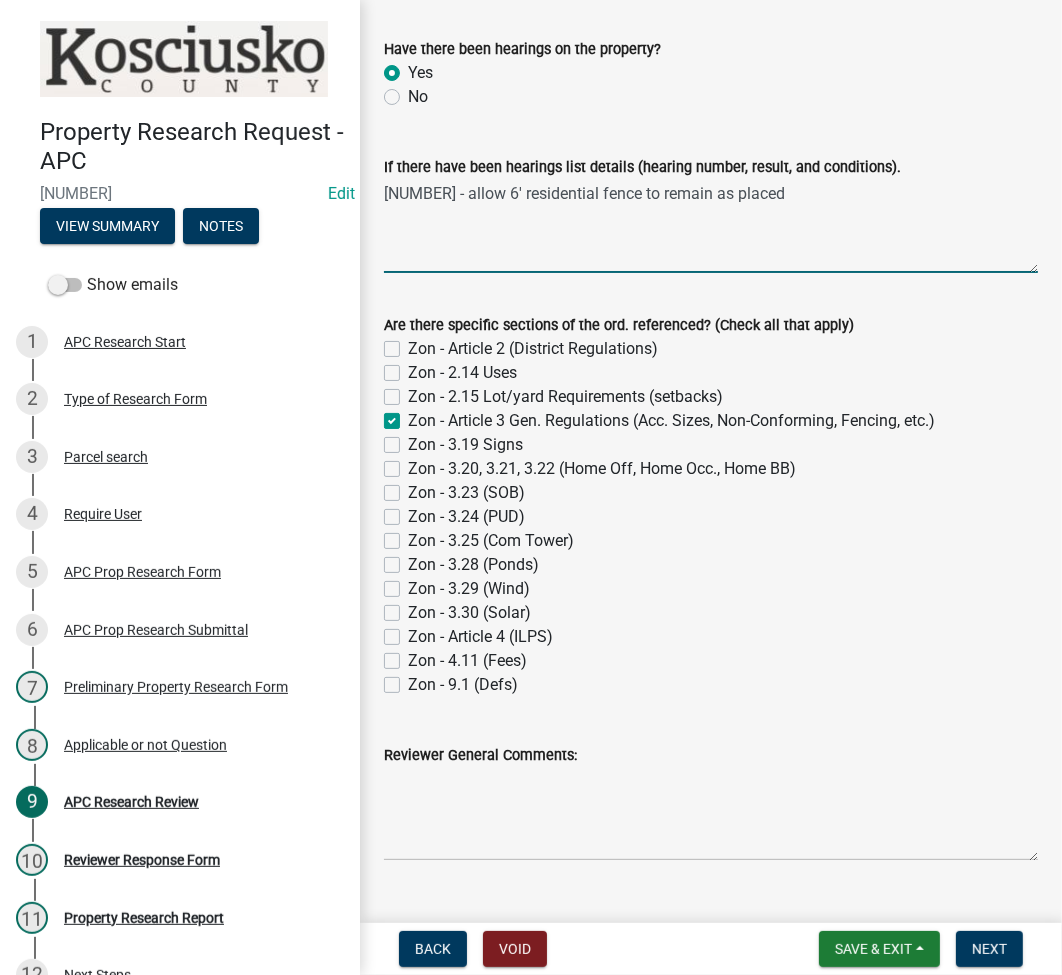checkbox on "false" 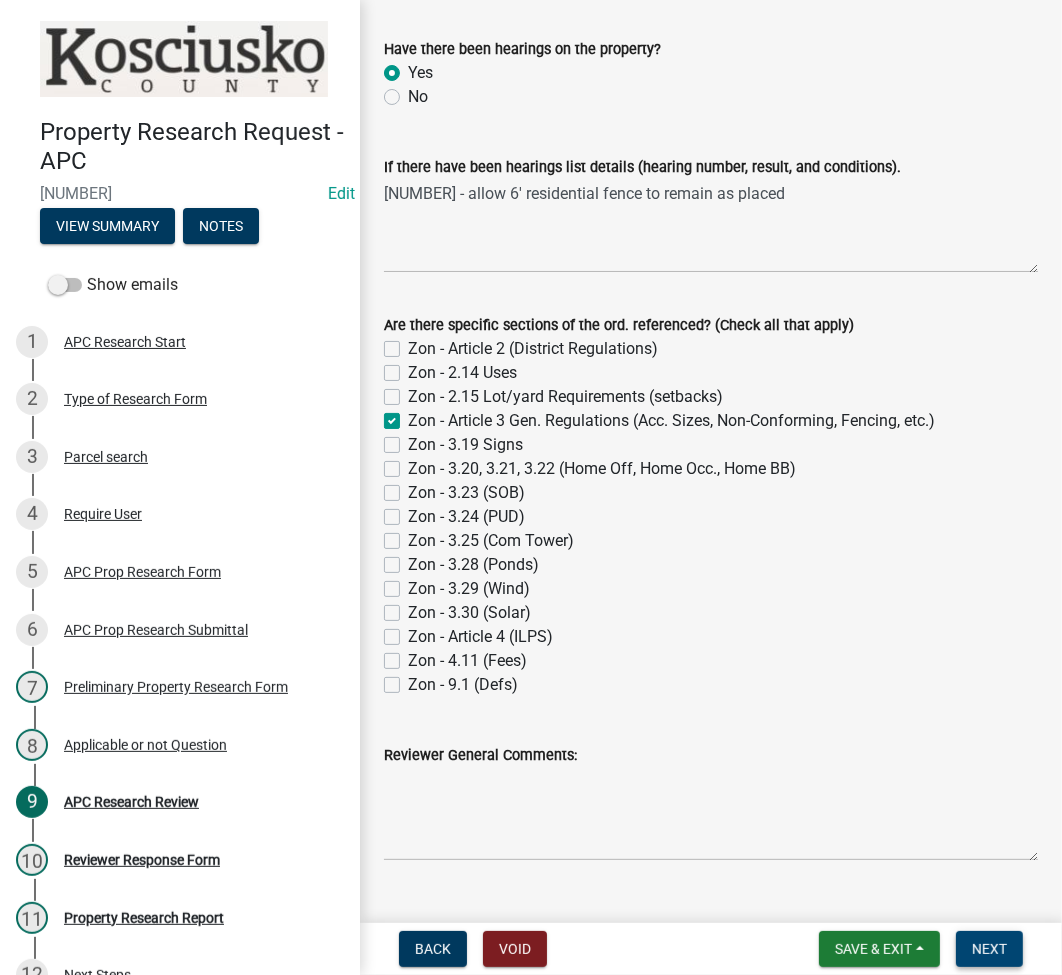 click on "Next" at bounding box center [989, 949] 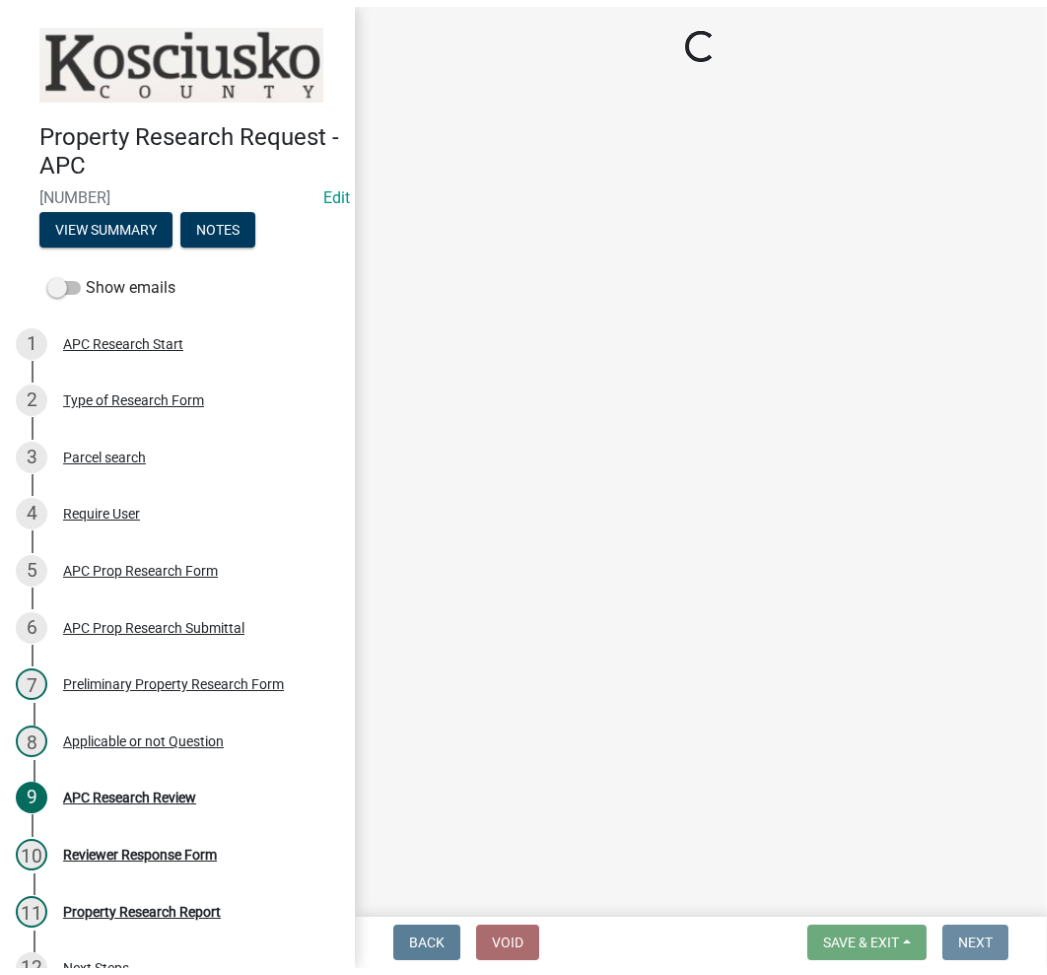 scroll, scrollTop: 0, scrollLeft: 0, axis: both 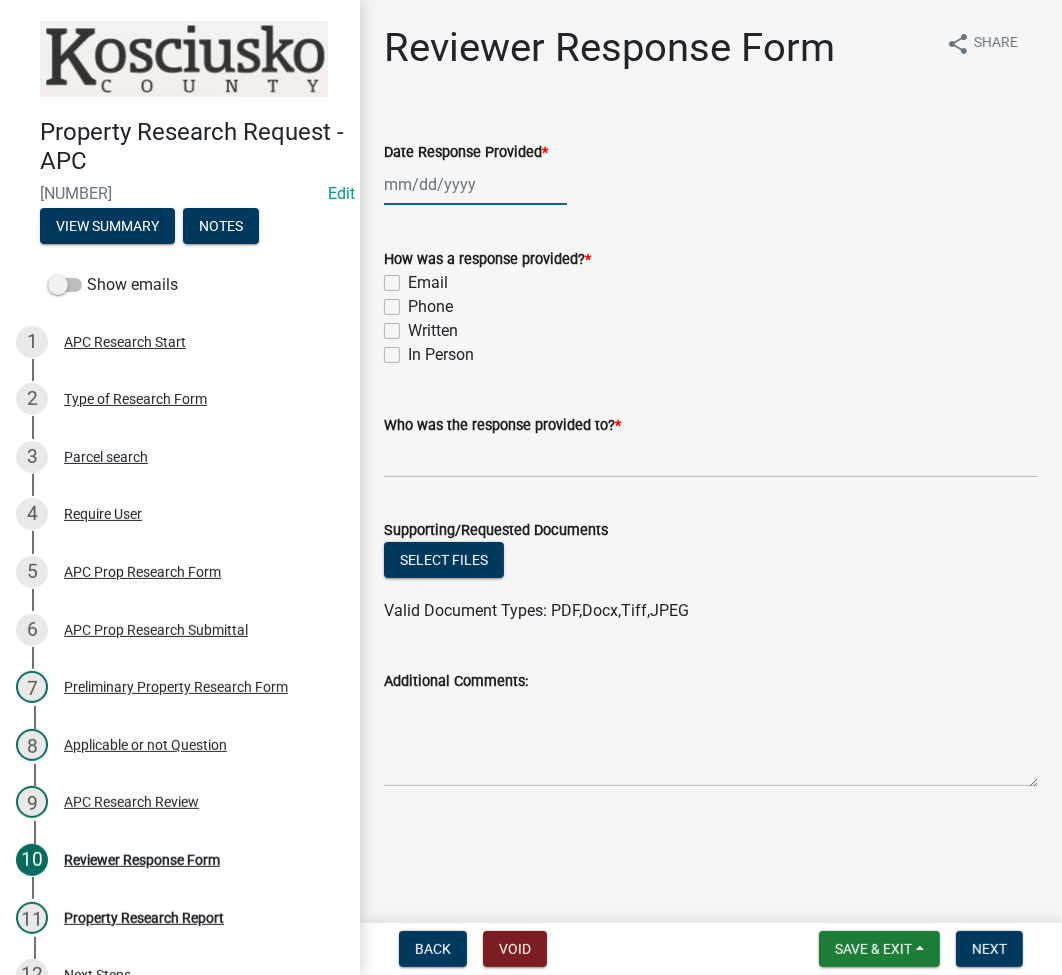 click 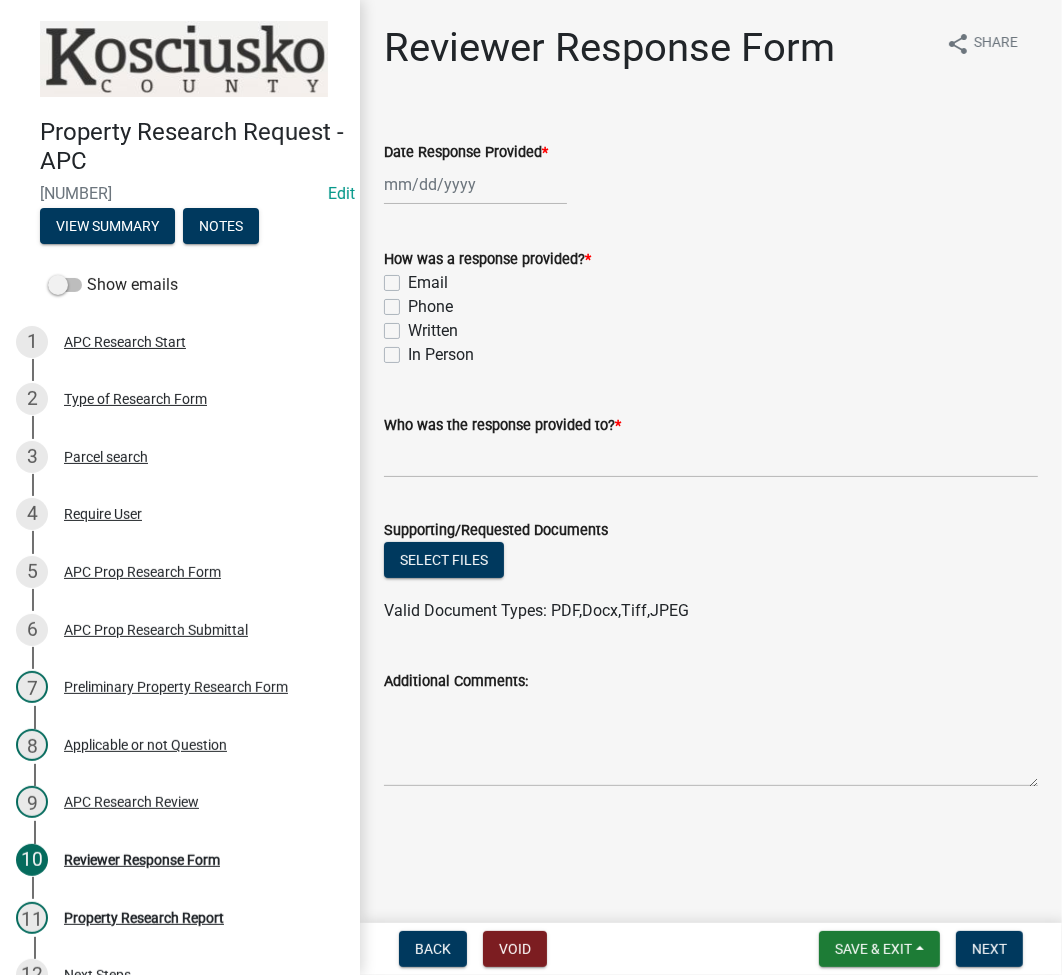 select on "8" 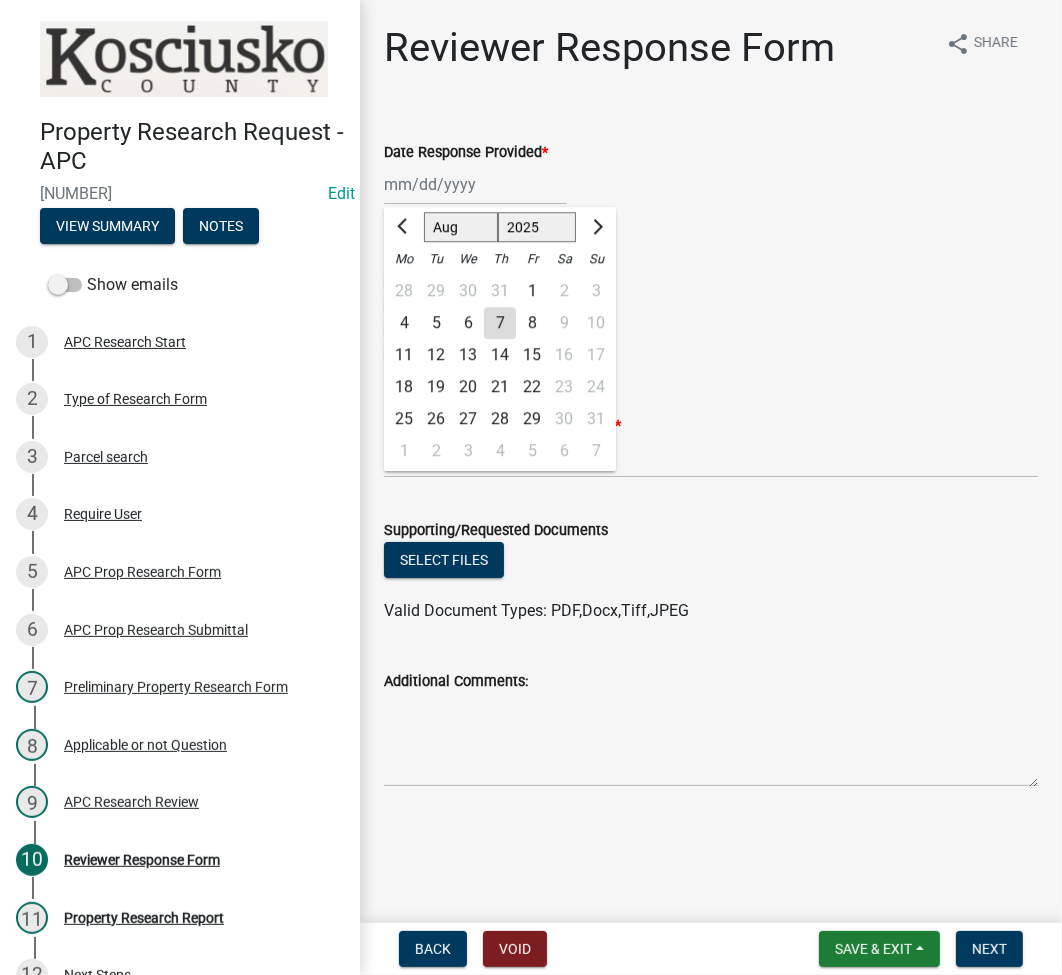 click on "7" 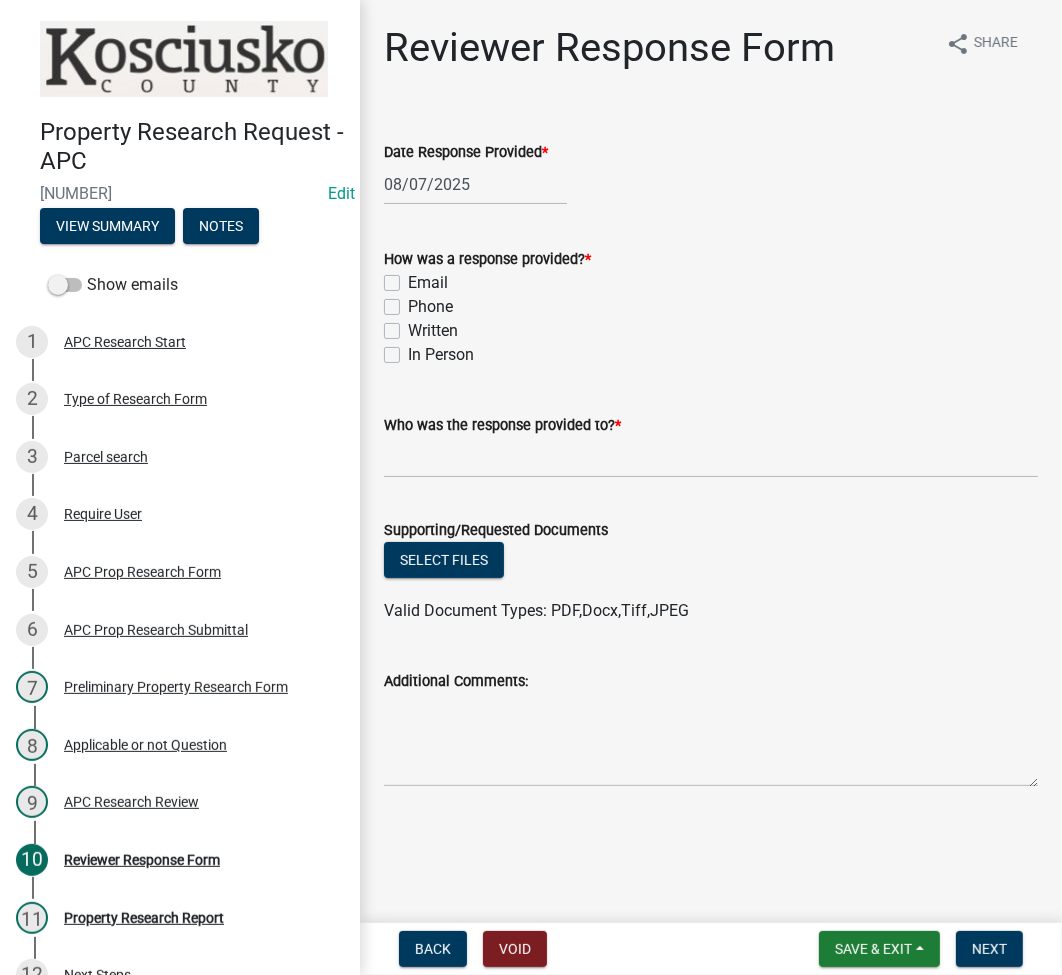 click on "Email" 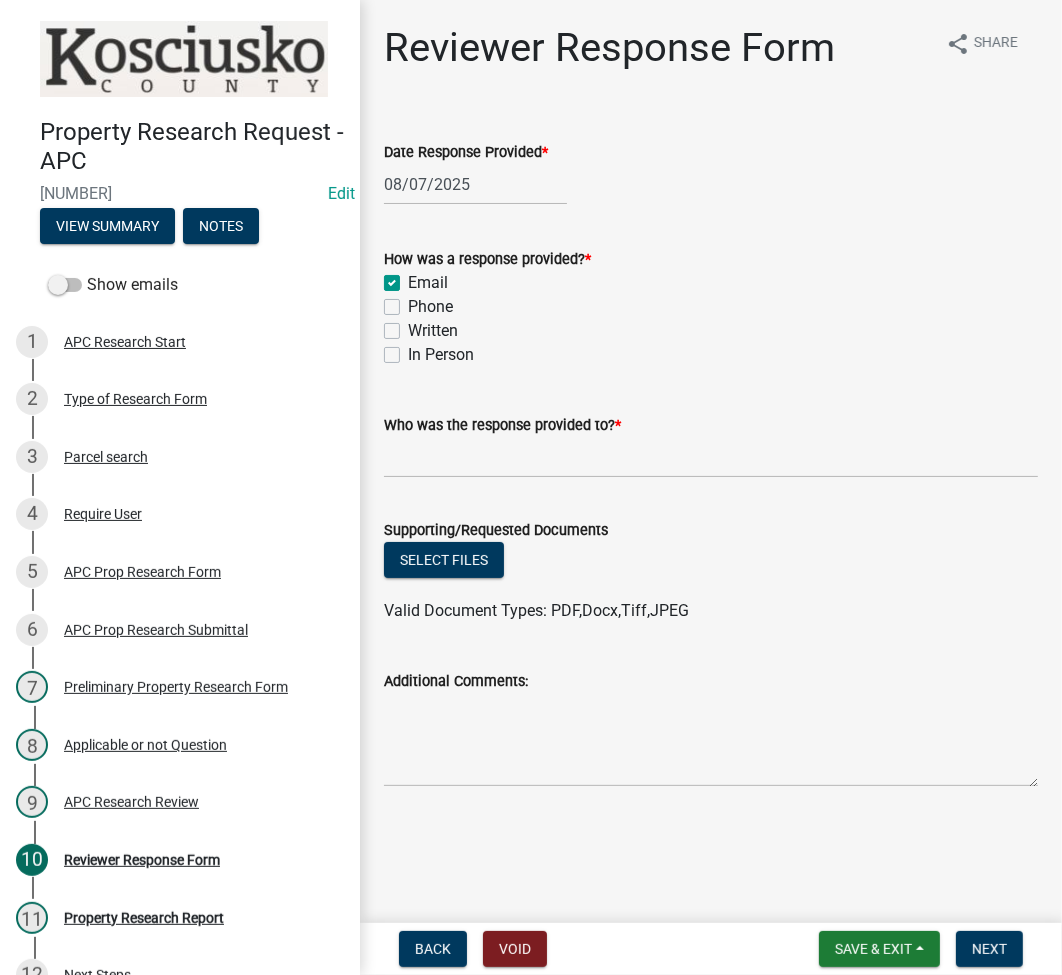 checkbox on "true" 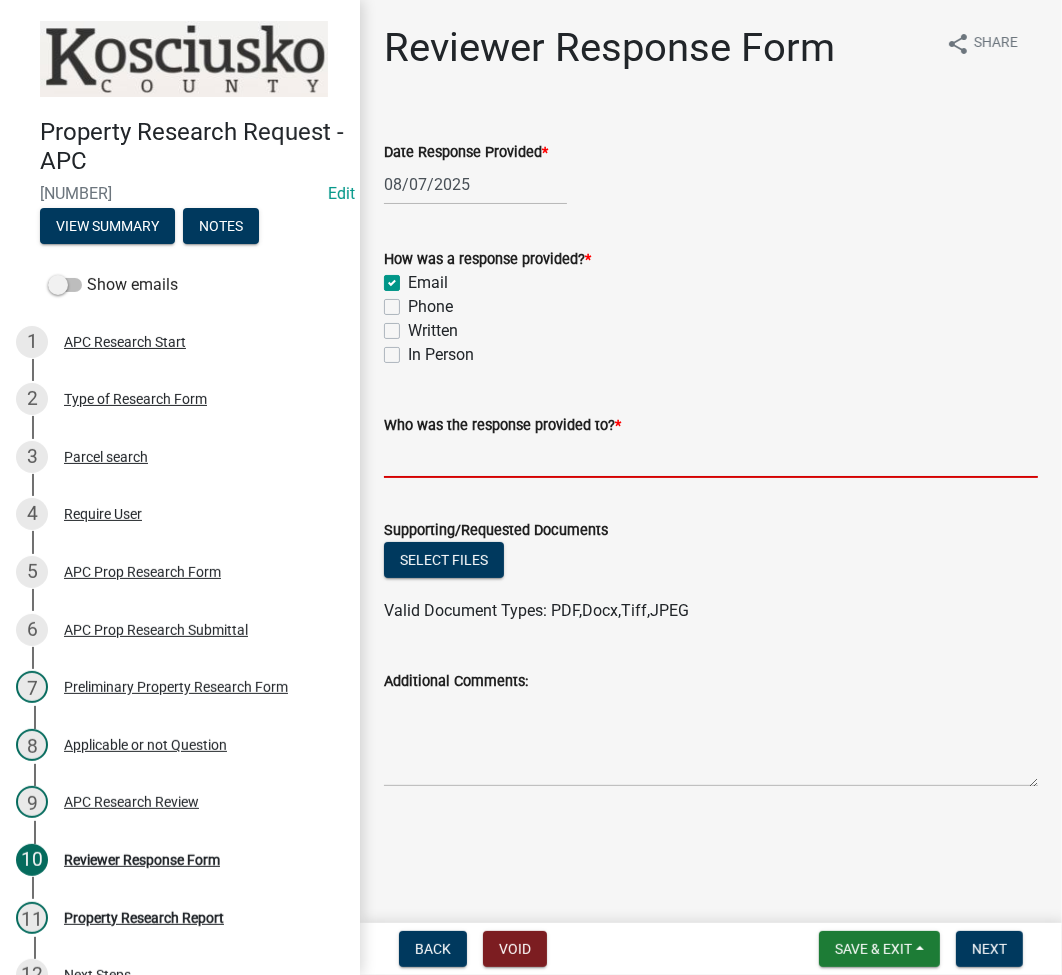 click on "Who was the response provided to?  *" at bounding box center [711, 457] 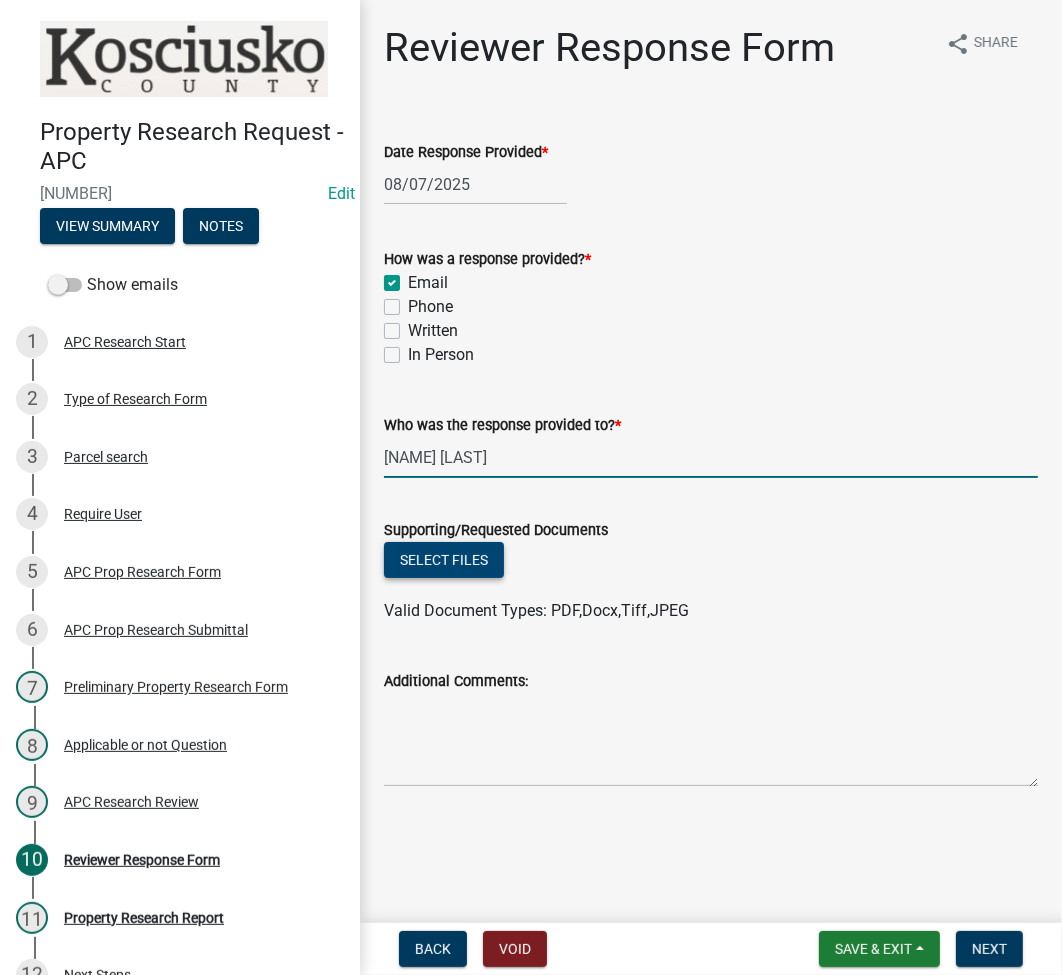 type on "[FIRST] [LAST]" 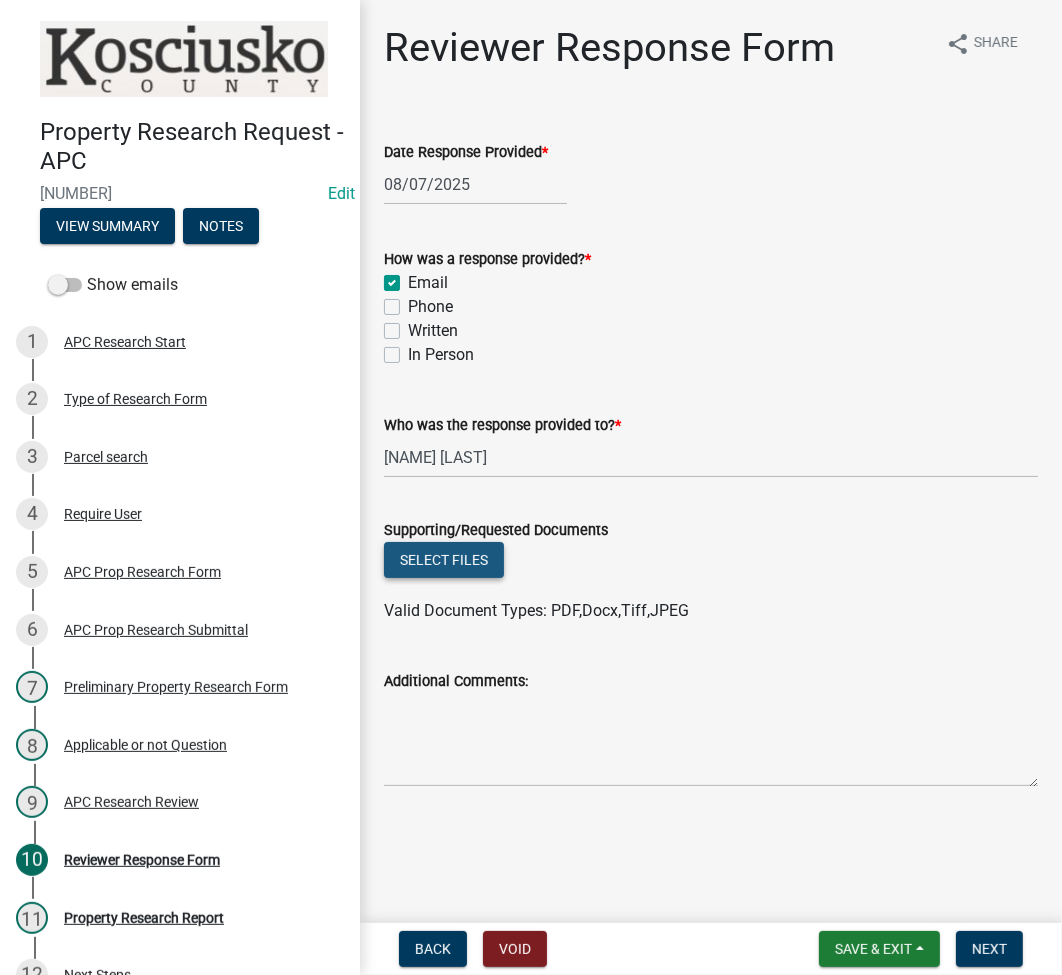 click on "Select files" 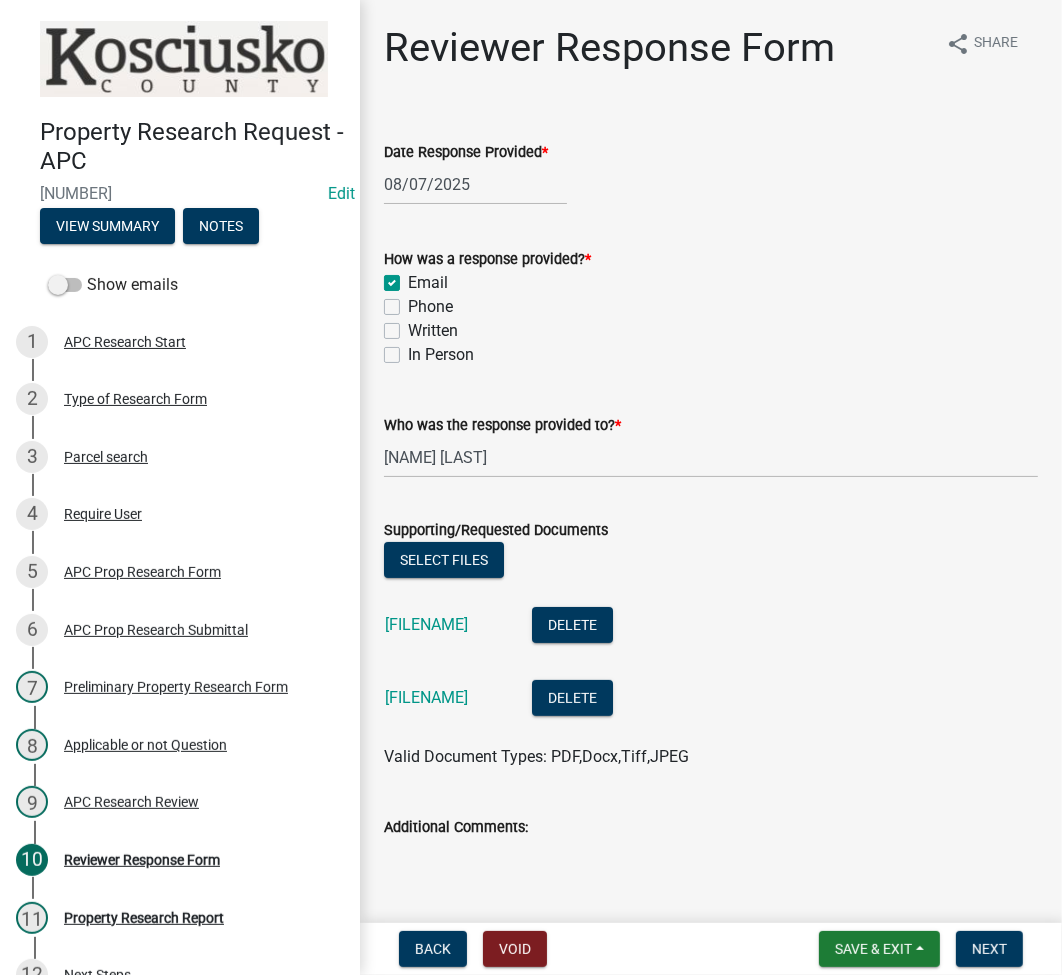 click on "Additional Comments:" at bounding box center [711, 886] 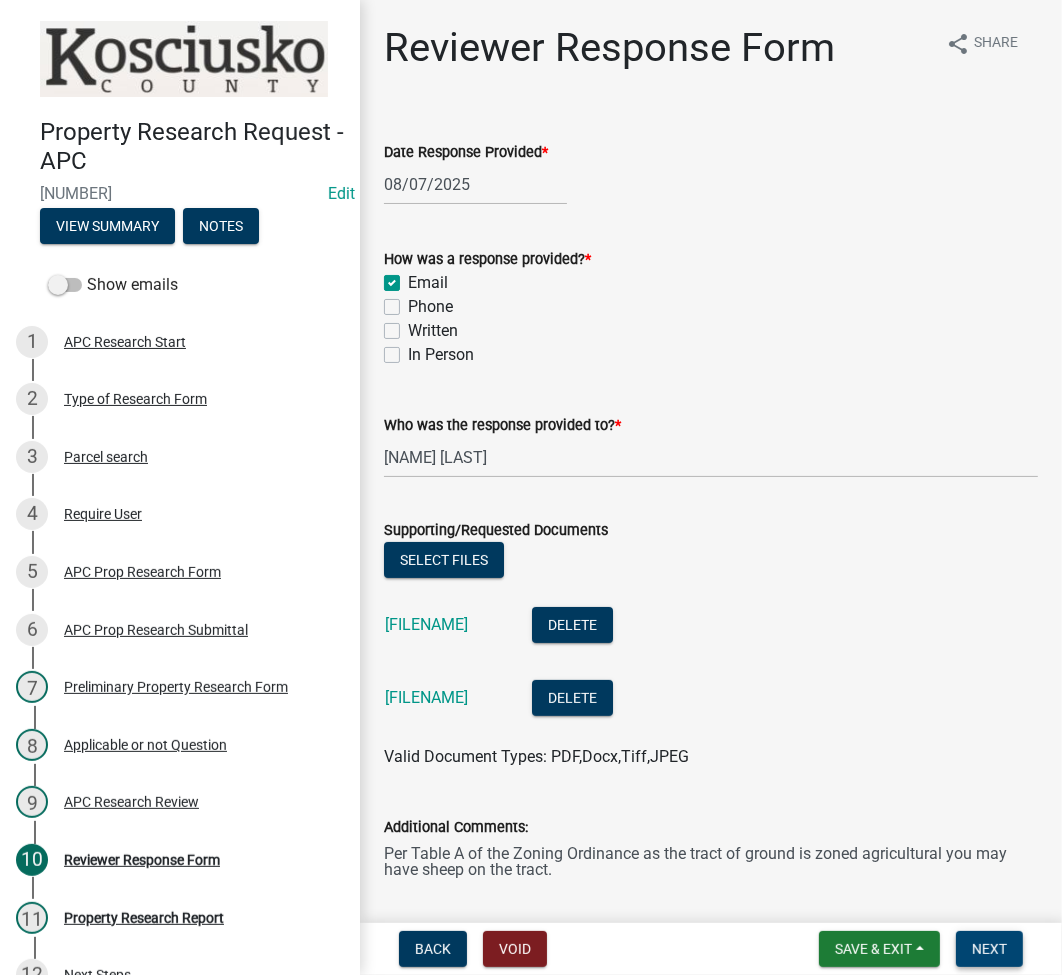 type on "Per Table A of the Zoning Ordinance as the tract of ground is zoned agricultural you may have sheep on the tract." 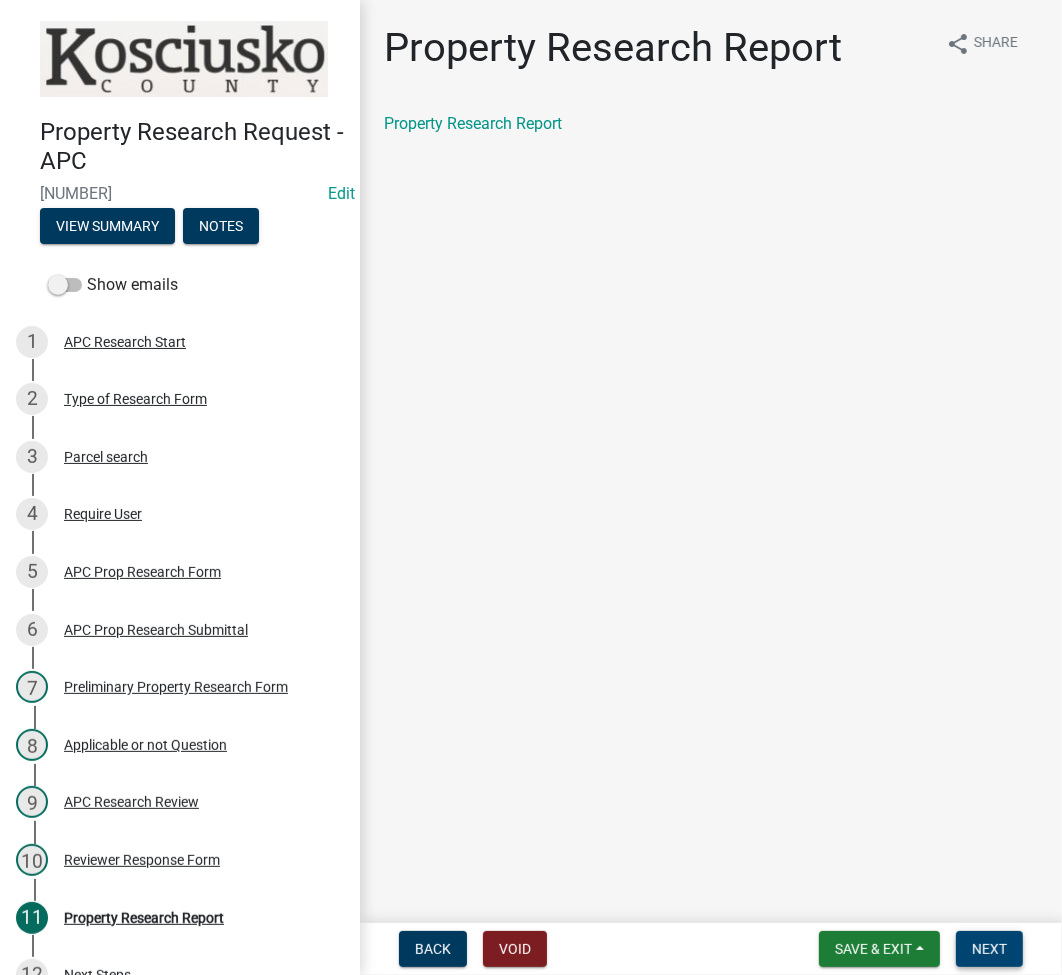 click on "Next" at bounding box center [989, 949] 